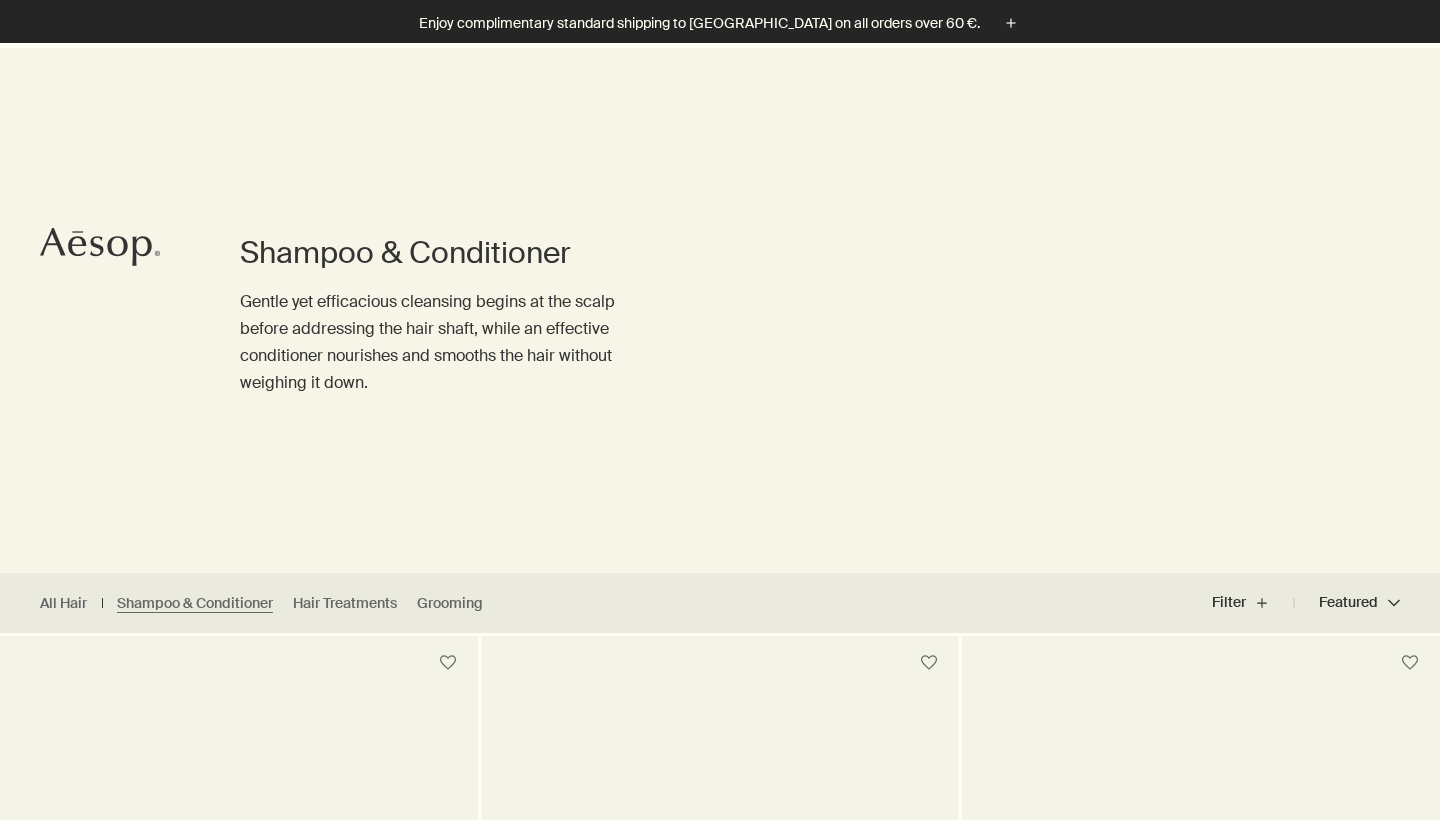 scroll, scrollTop: 412, scrollLeft: 0, axis: vertical 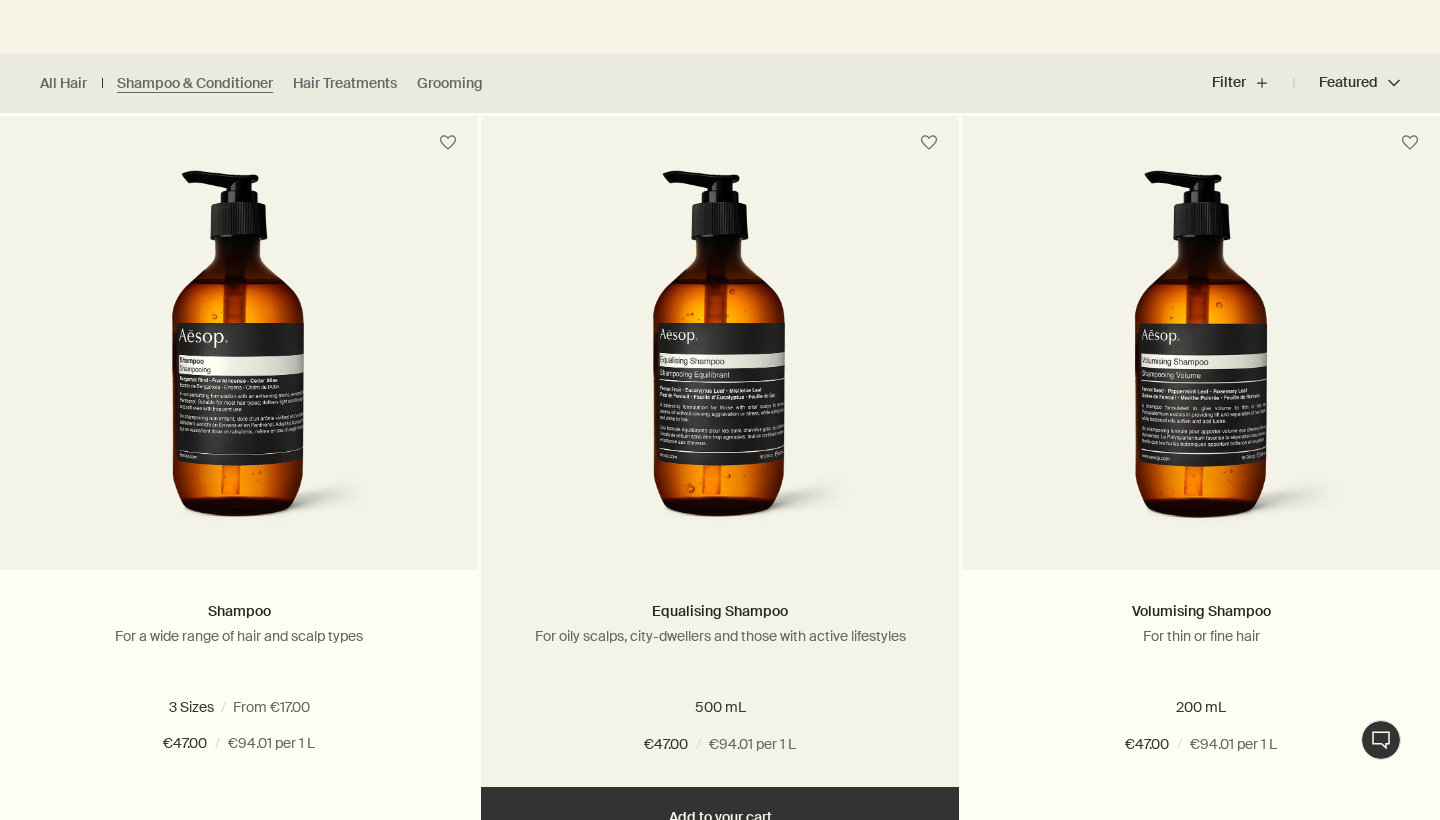 click at bounding box center [720, 355] 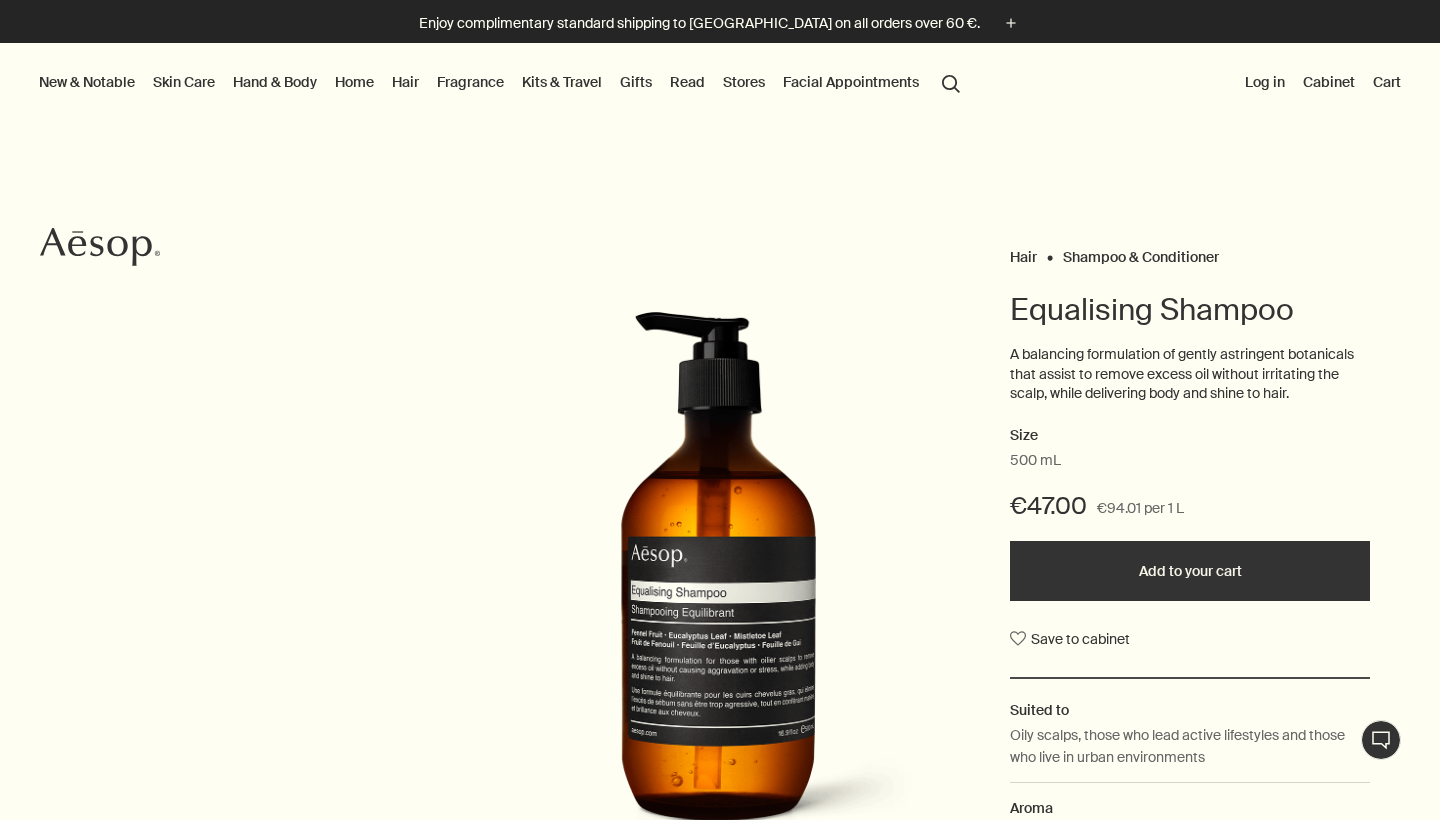 scroll, scrollTop: 0, scrollLeft: 0, axis: both 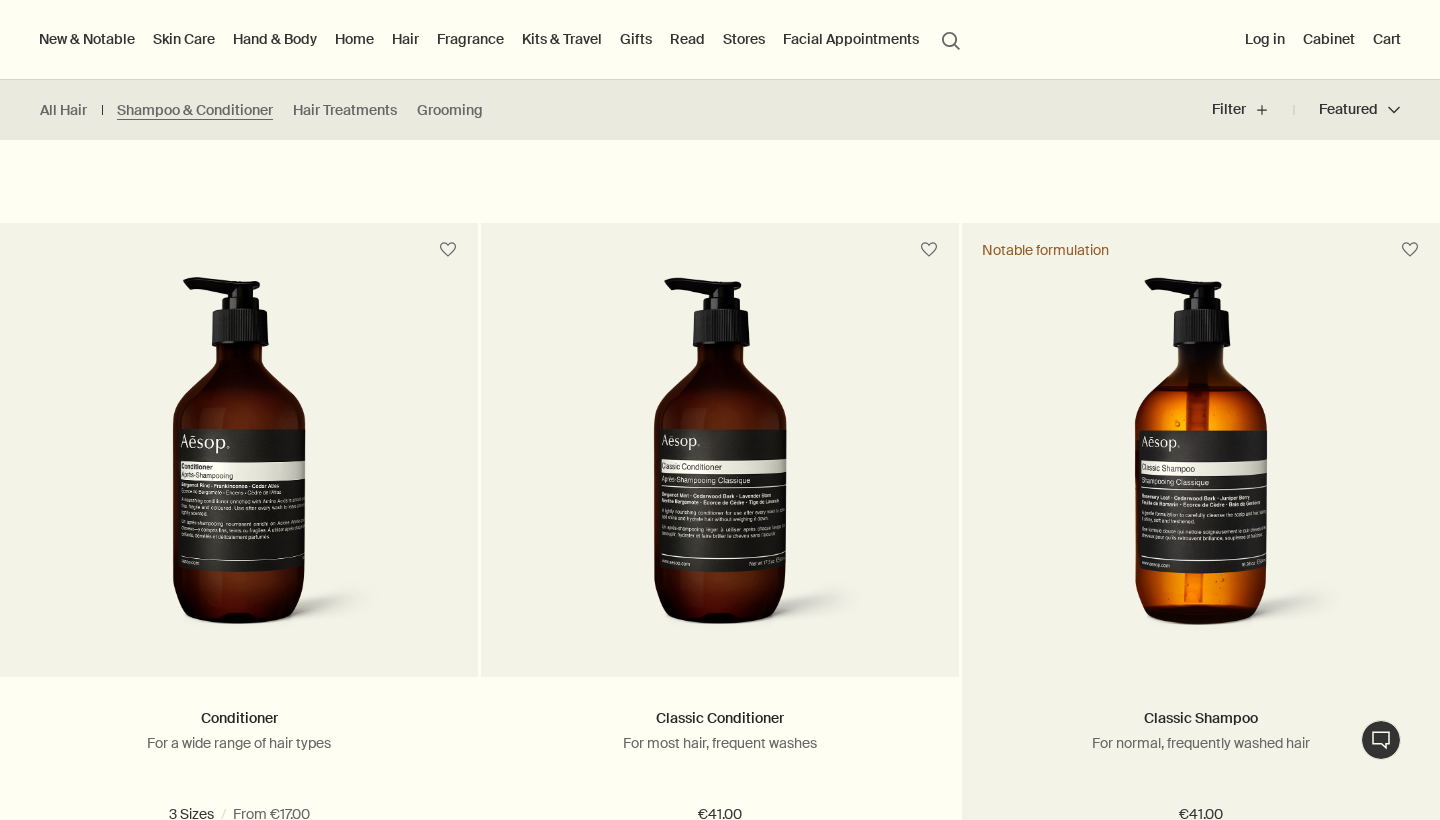 click at bounding box center (1201, 462) 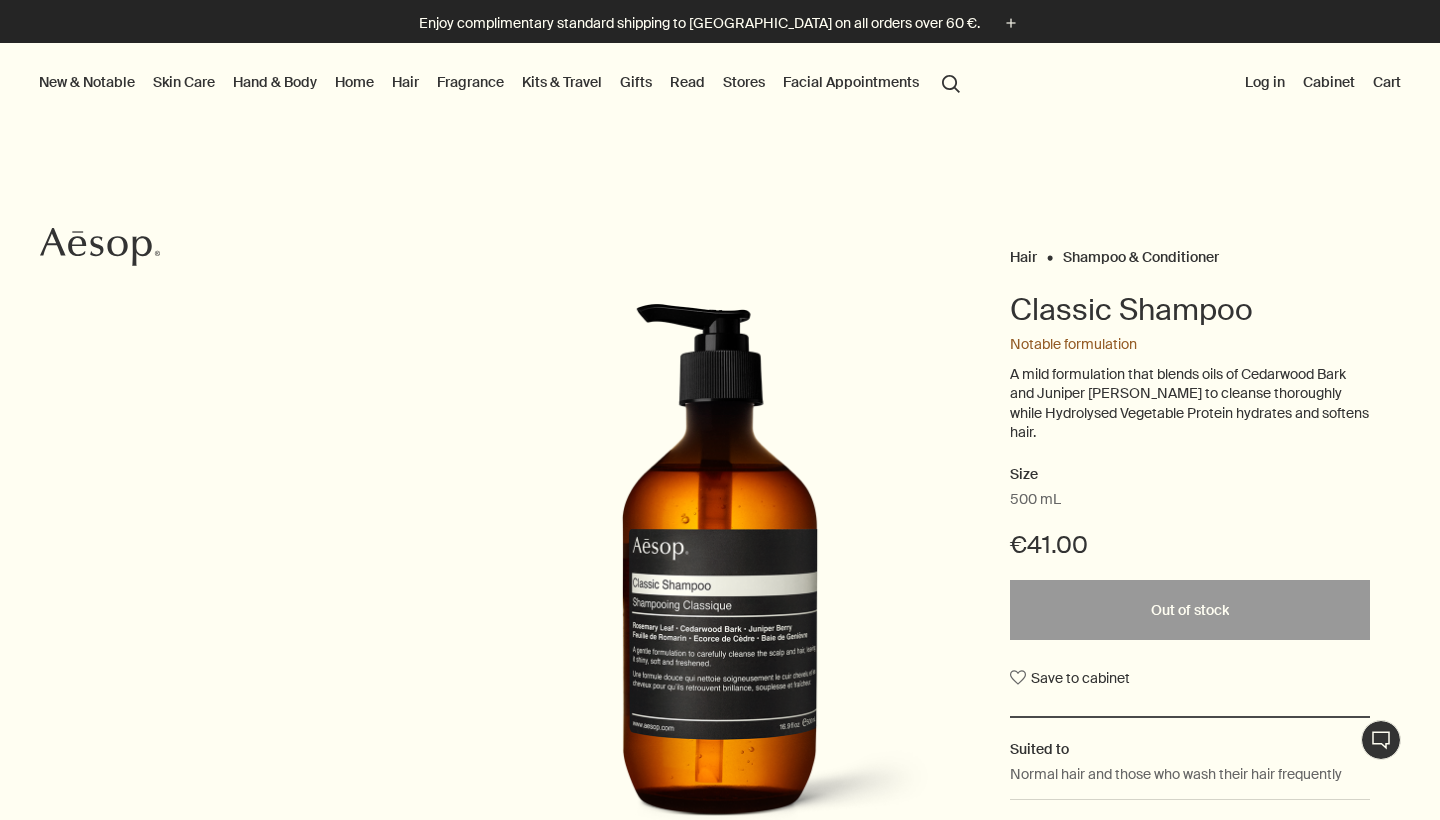 scroll, scrollTop: 0, scrollLeft: 0, axis: both 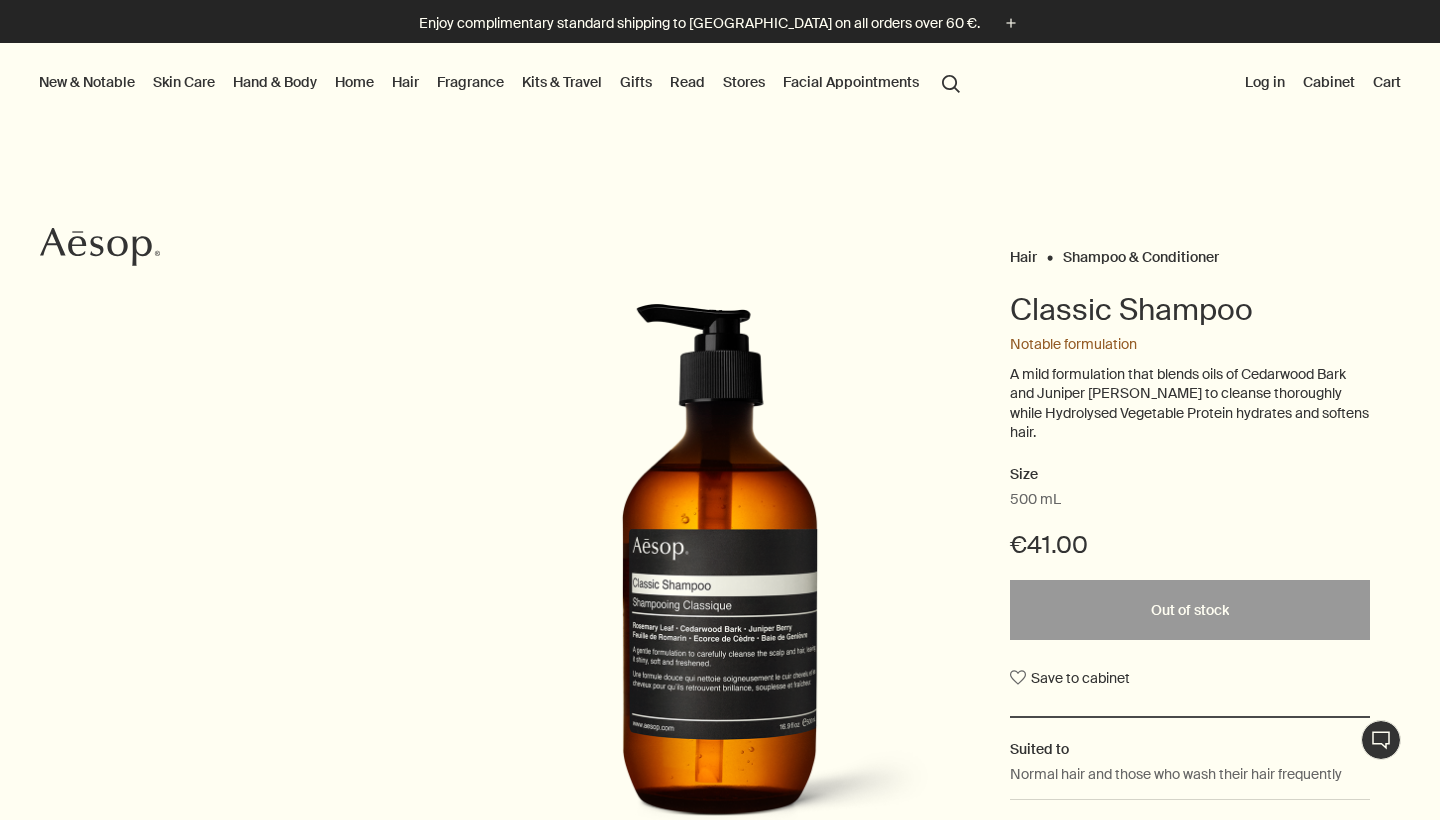 click on "Skin Care" at bounding box center [184, 82] 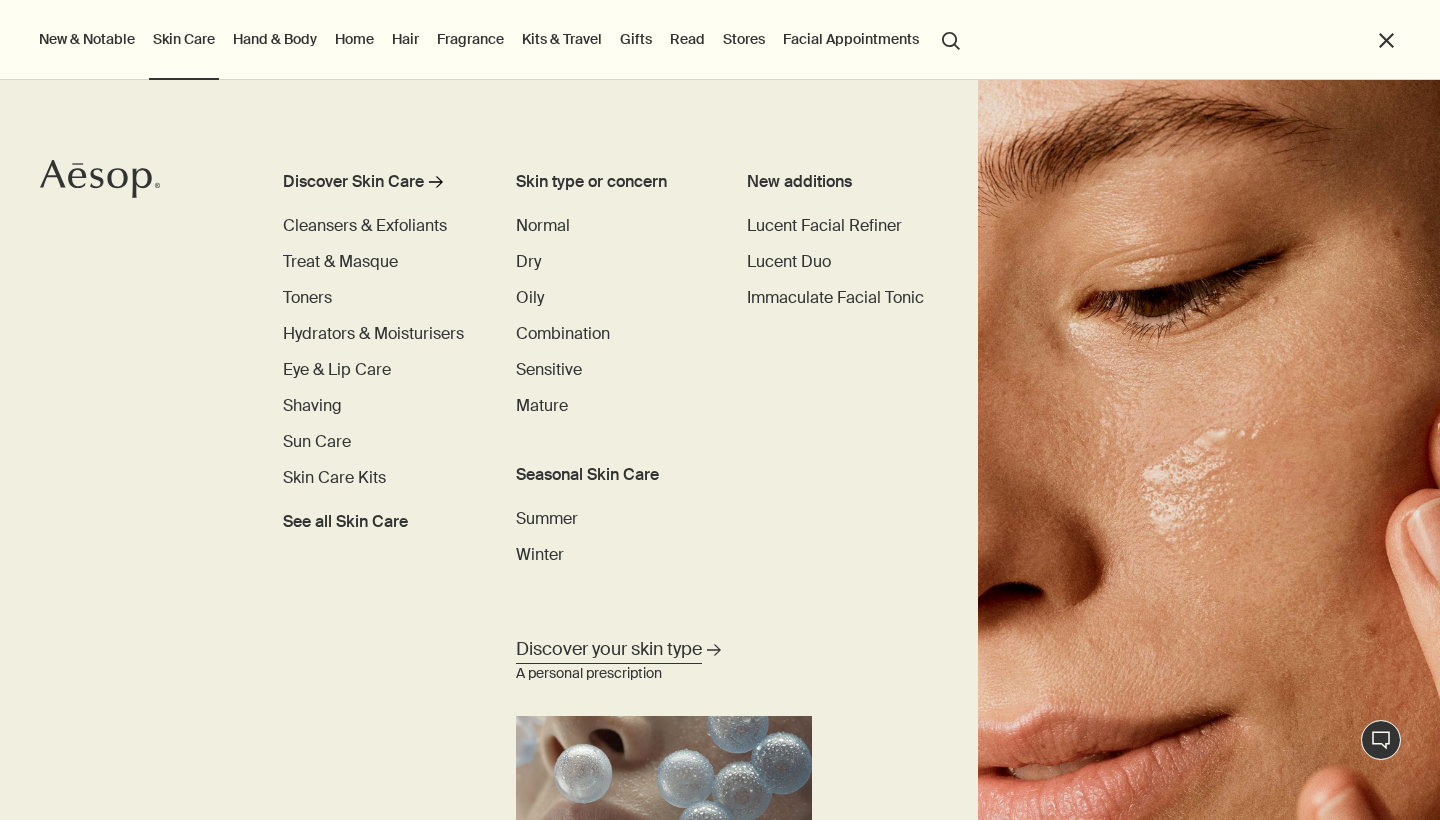 click on "Discover your skin type" at bounding box center (609, 649) 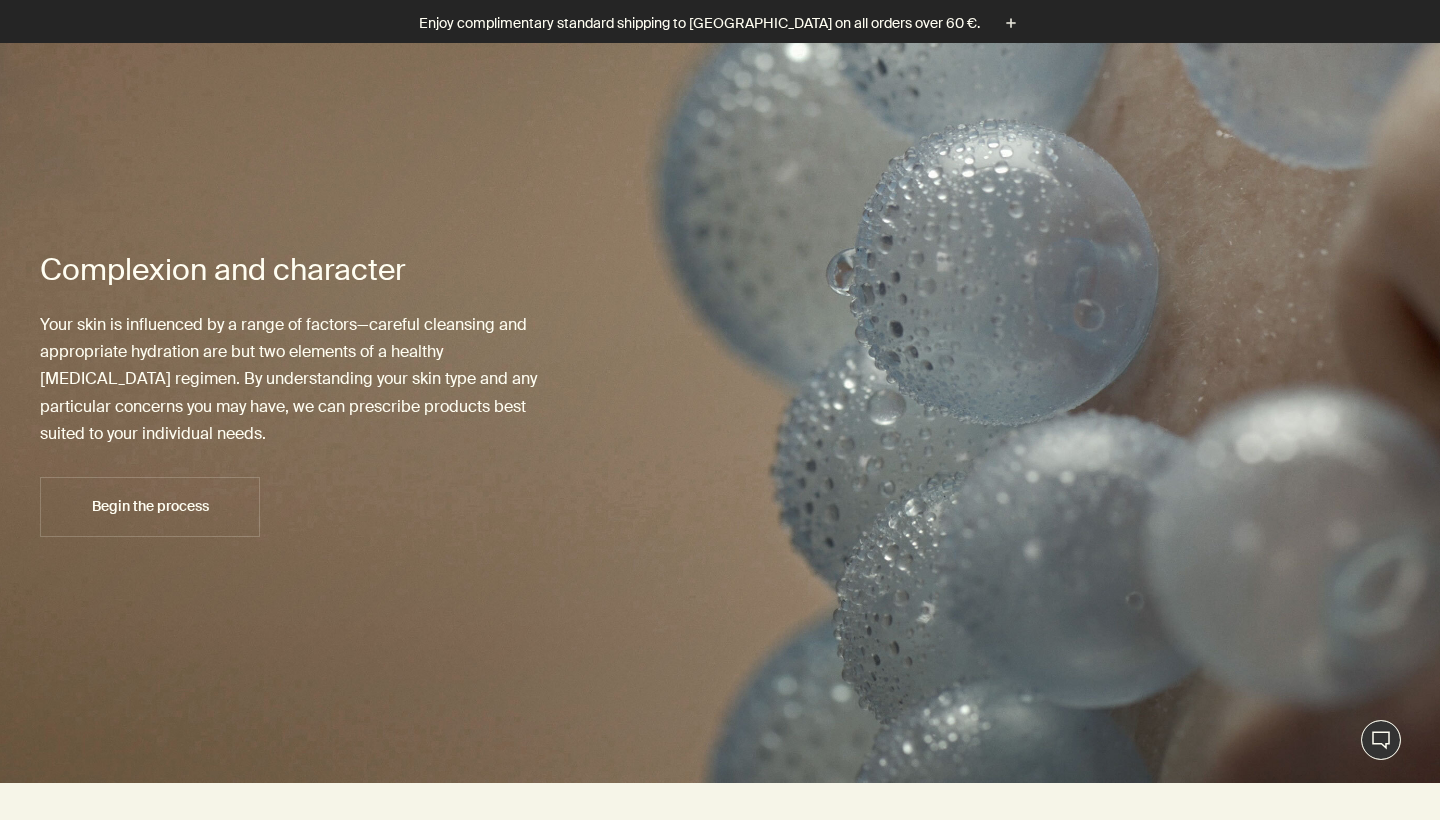 scroll, scrollTop: 0, scrollLeft: 0, axis: both 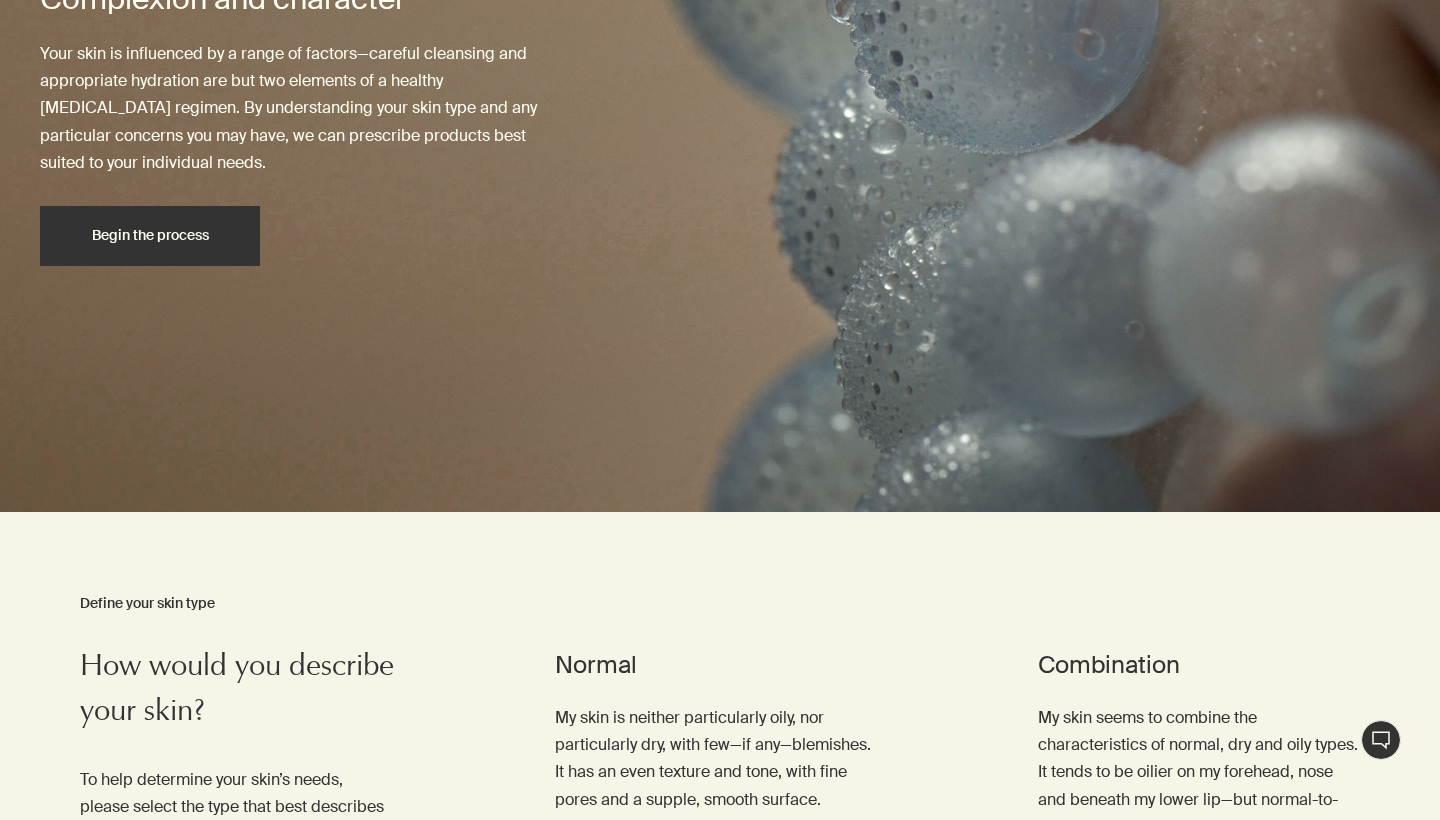 click on "Begin the process" at bounding box center [150, 236] 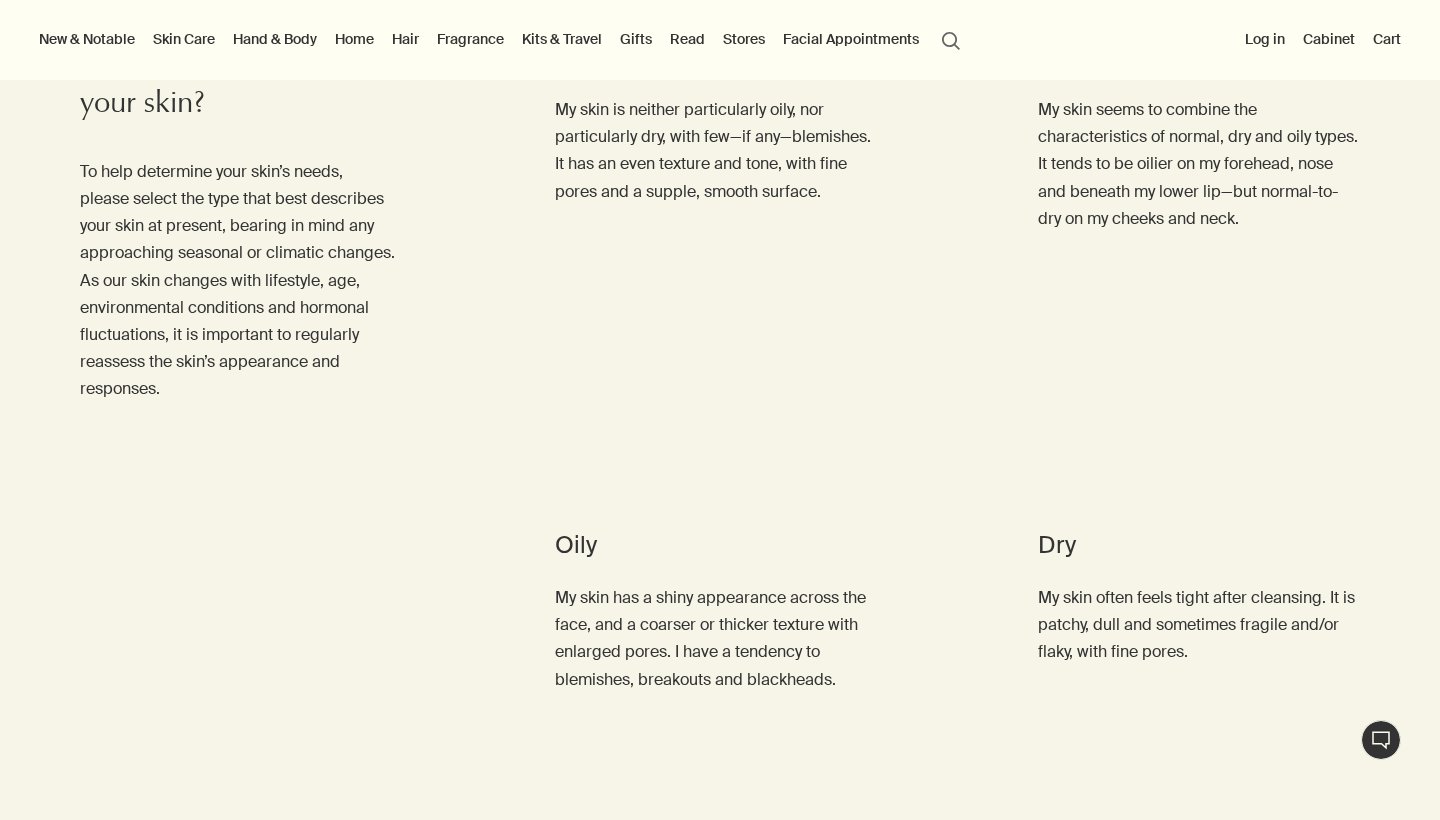 scroll, scrollTop: 944, scrollLeft: 0, axis: vertical 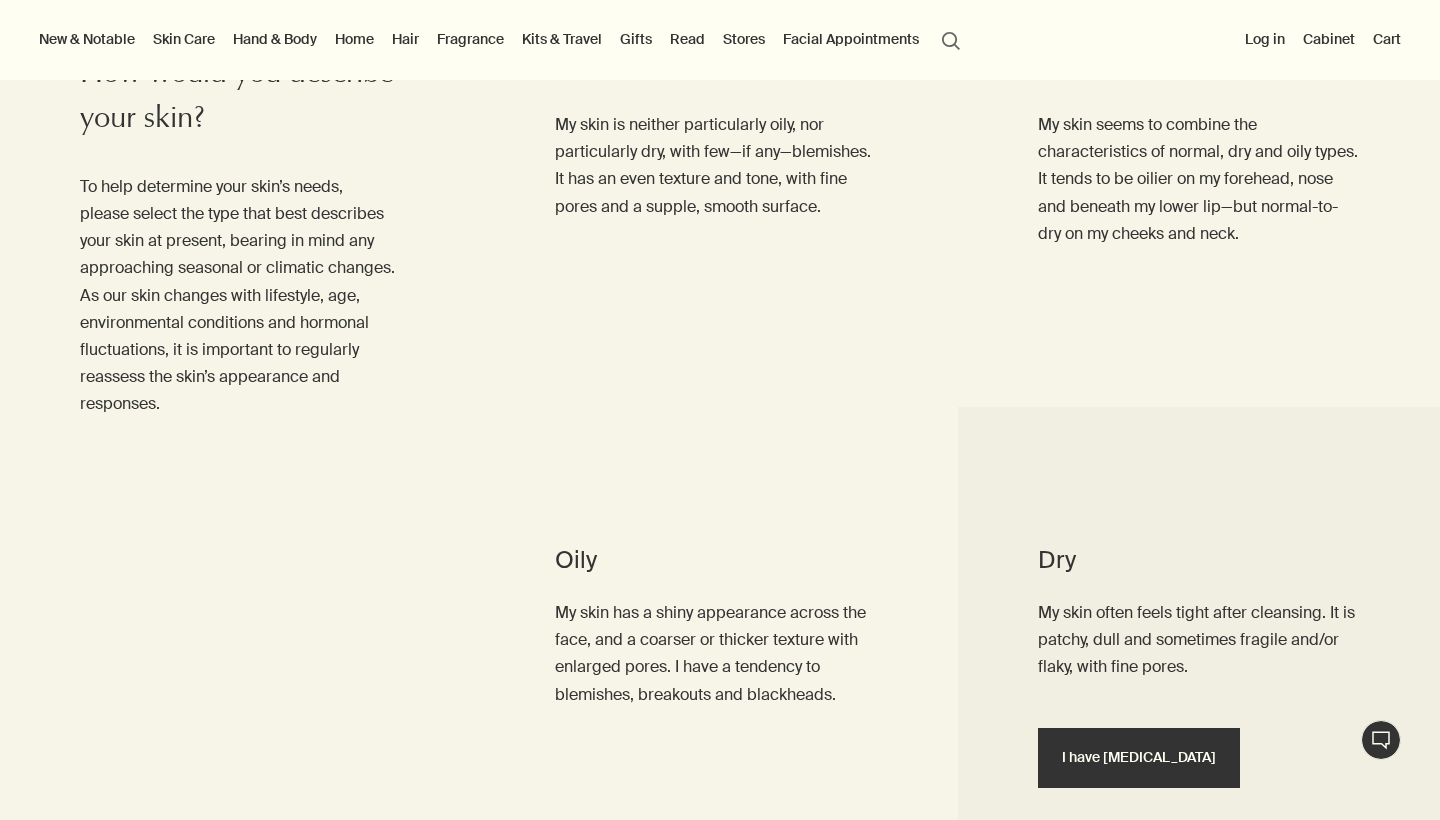 click on "I have dry skin" at bounding box center [1139, 757] 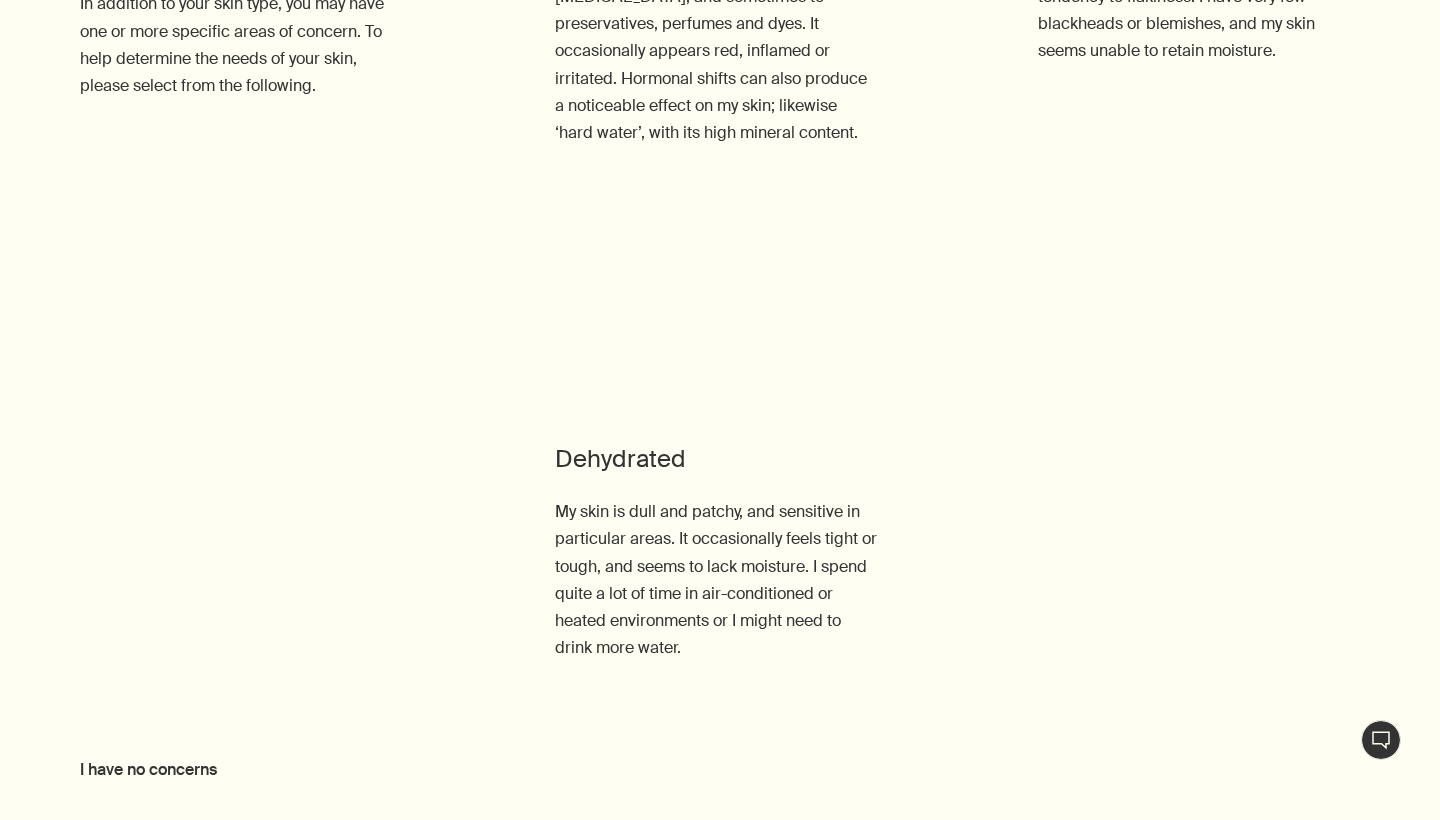 scroll, scrollTop: 2111, scrollLeft: 0, axis: vertical 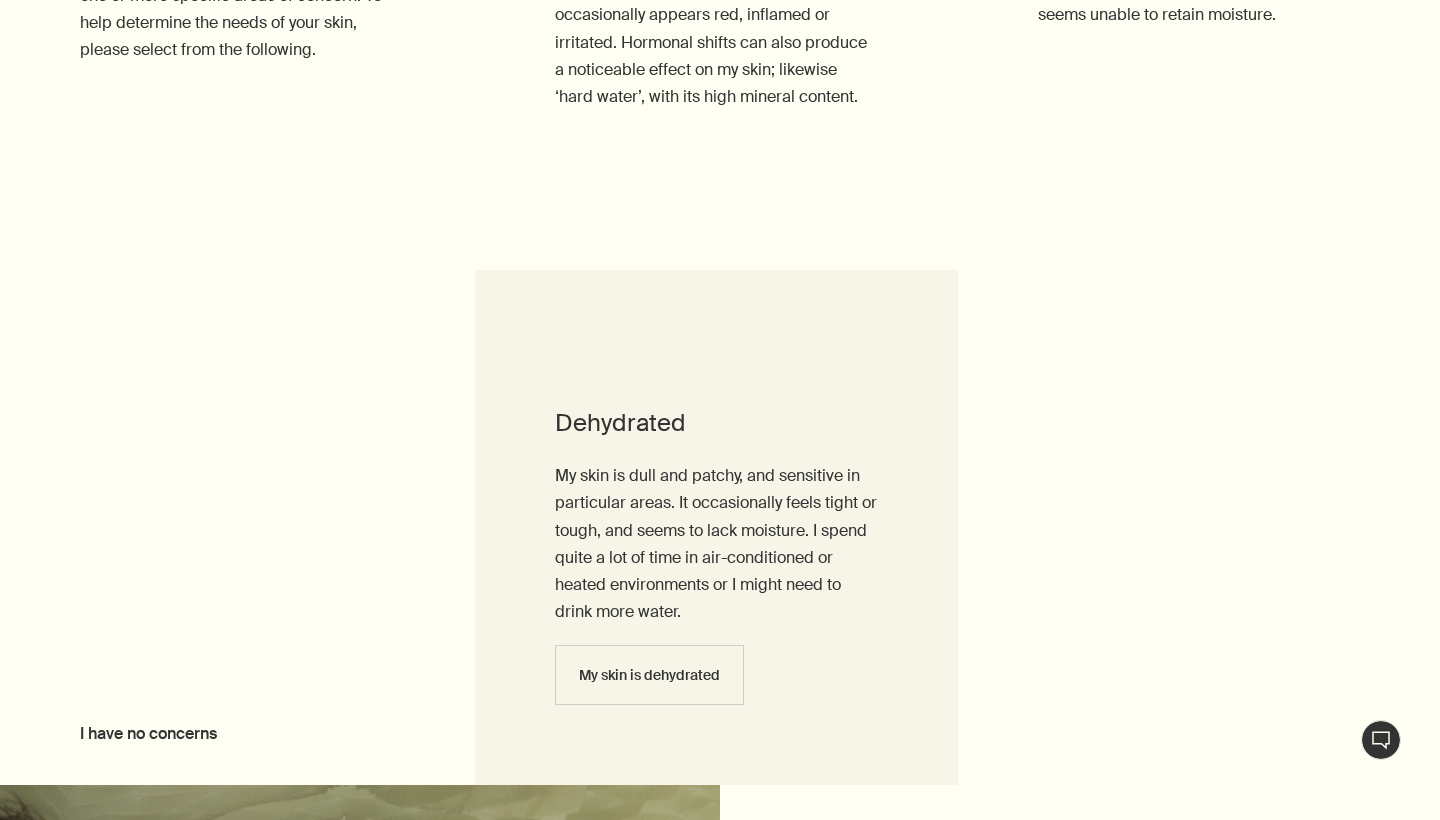 click on "My skin is dull and patchy, and sensitive in particular areas. It occasionally feels tight or tough, and seems to lack moisture. I spend quite a lot of time in air-conditioned or heated environments or I might need to drink more water." at bounding box center (716, 543) 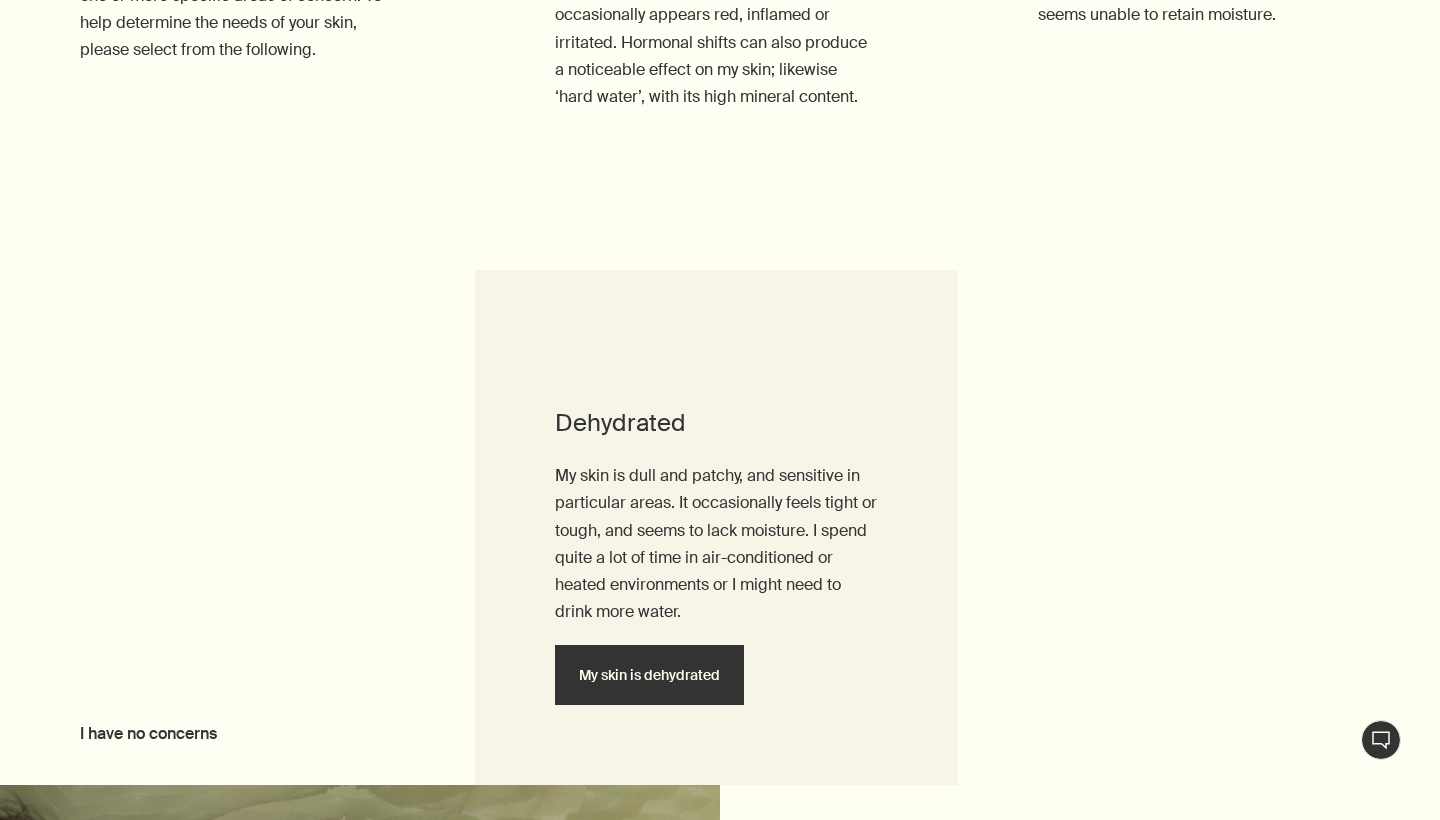 click on "My skin is dehydrated" at bounding box center (649, 675) 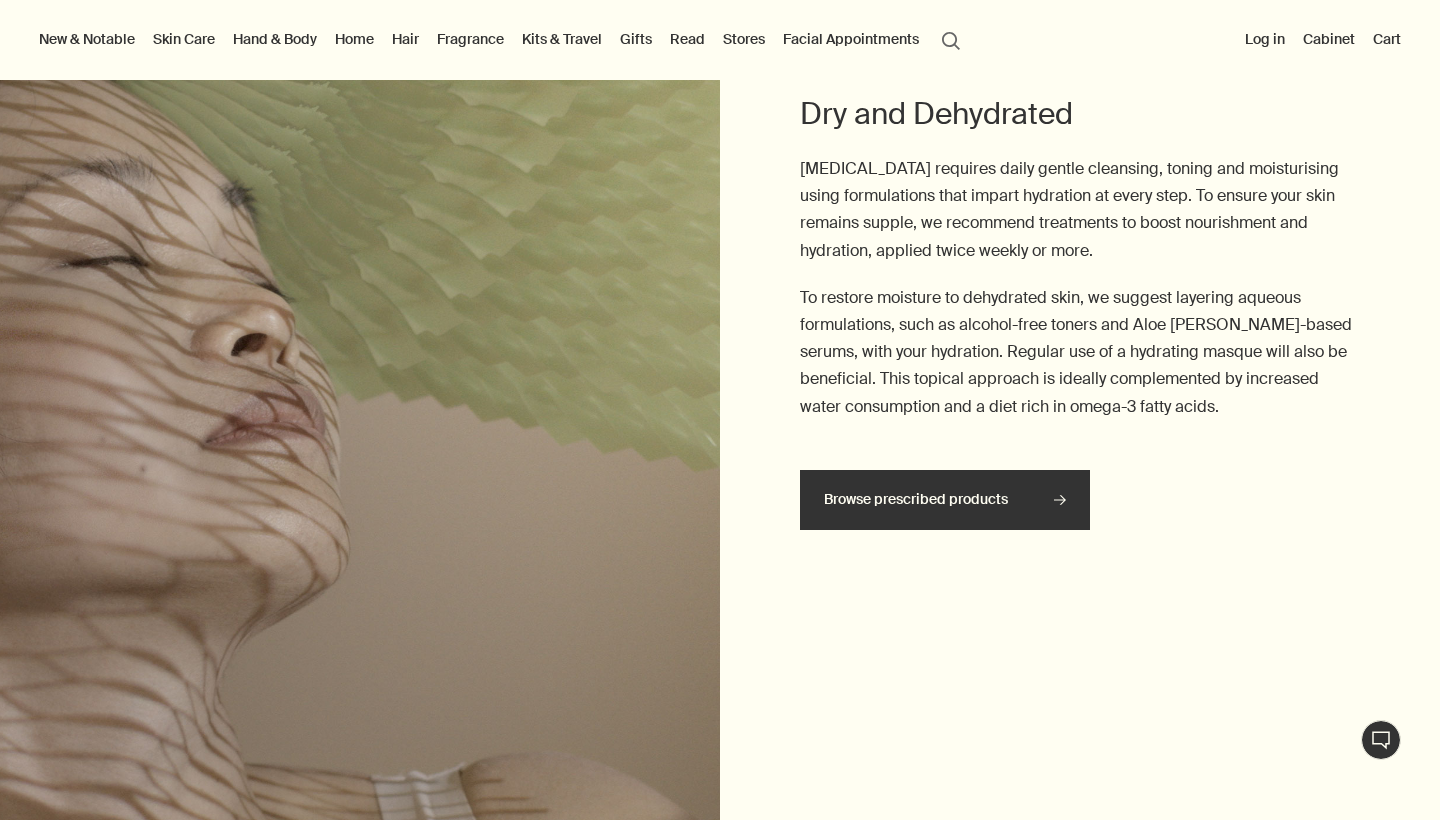 scroll, scrollTop: 3031, scrollLeft: 0, axis: vertical 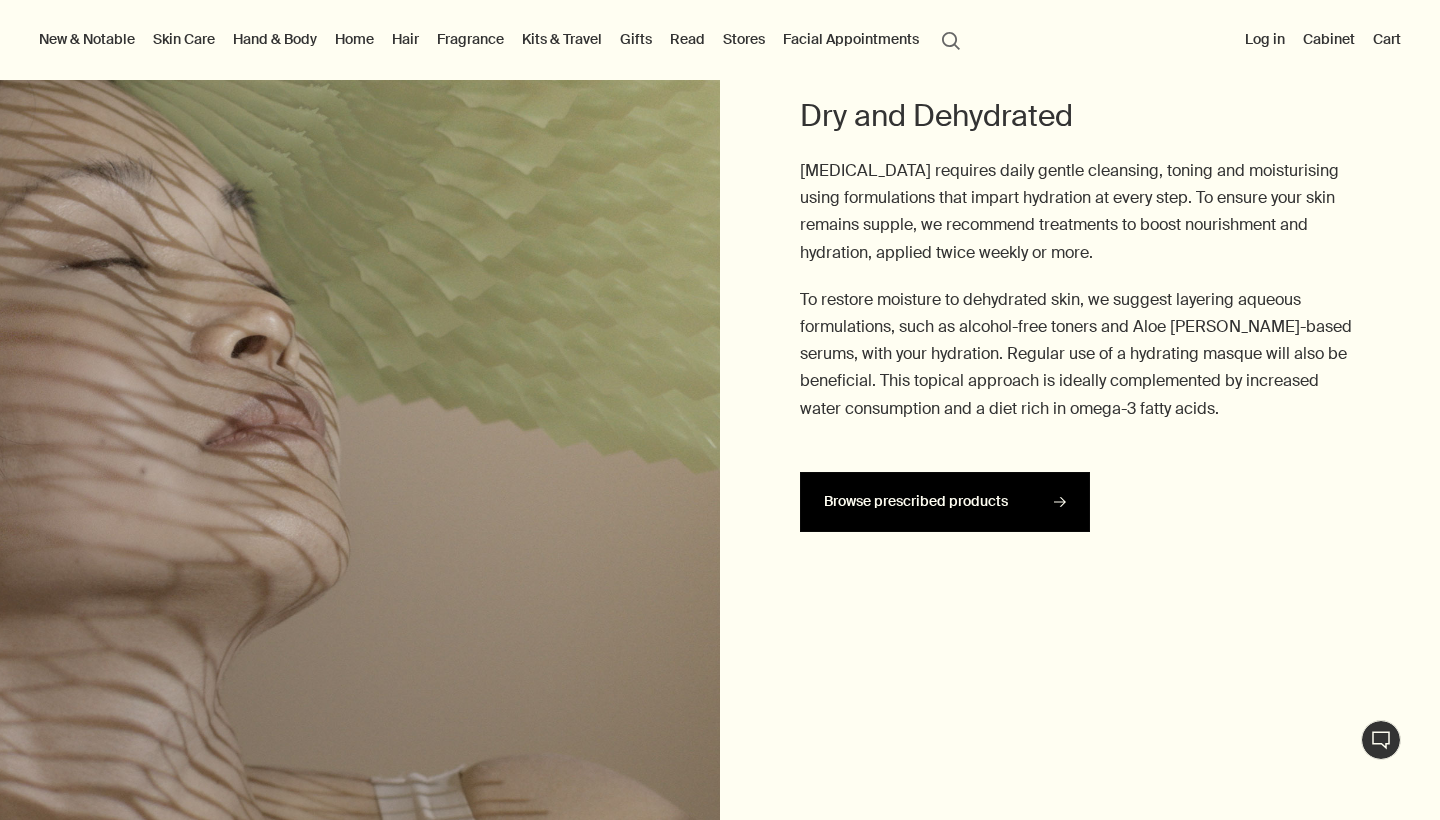 click on "Browse prescribed products" at bounding box center [945, 502] 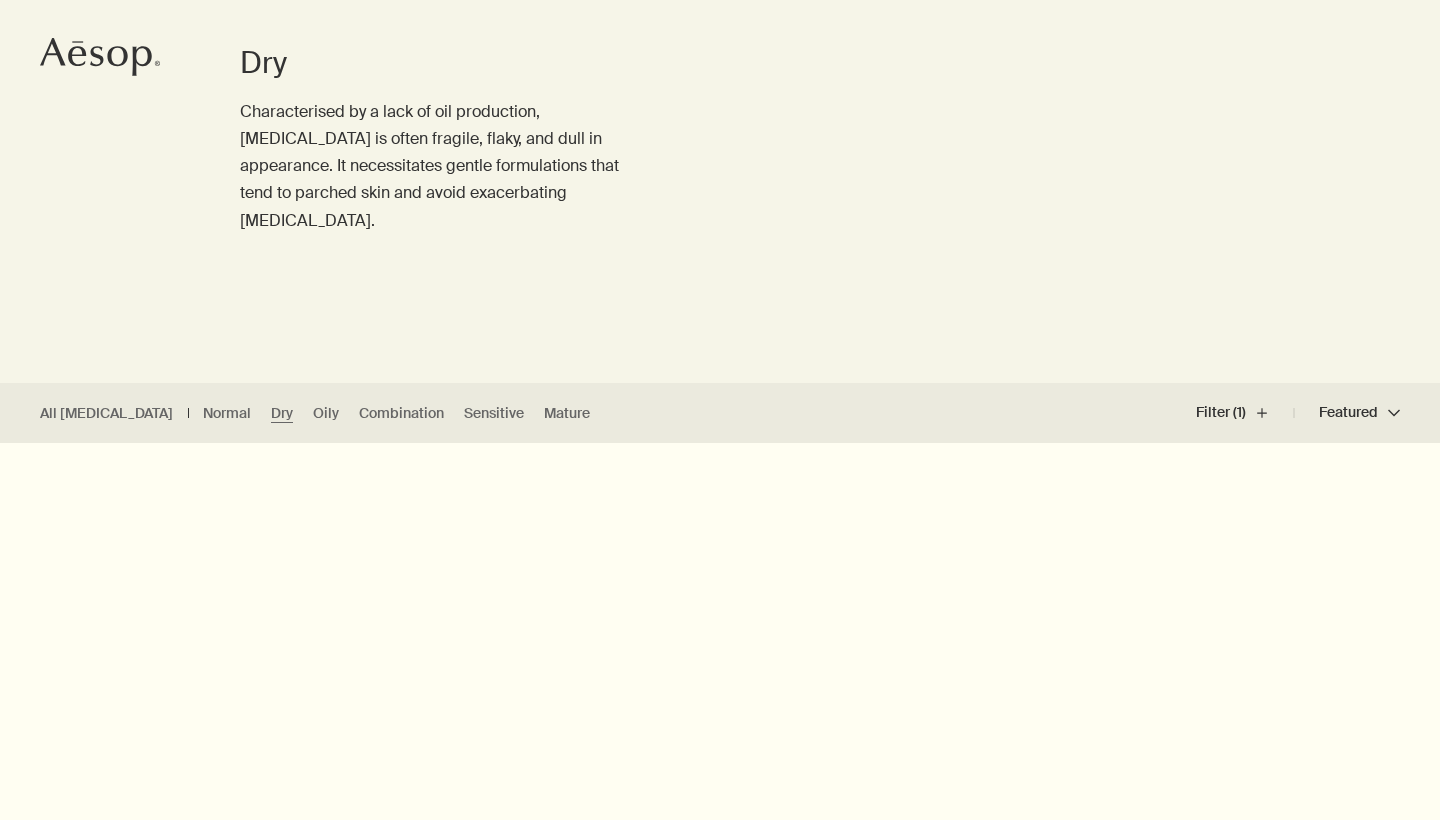 scroll, scrollTop: 474, scrollLeft: 0, axis: vertical 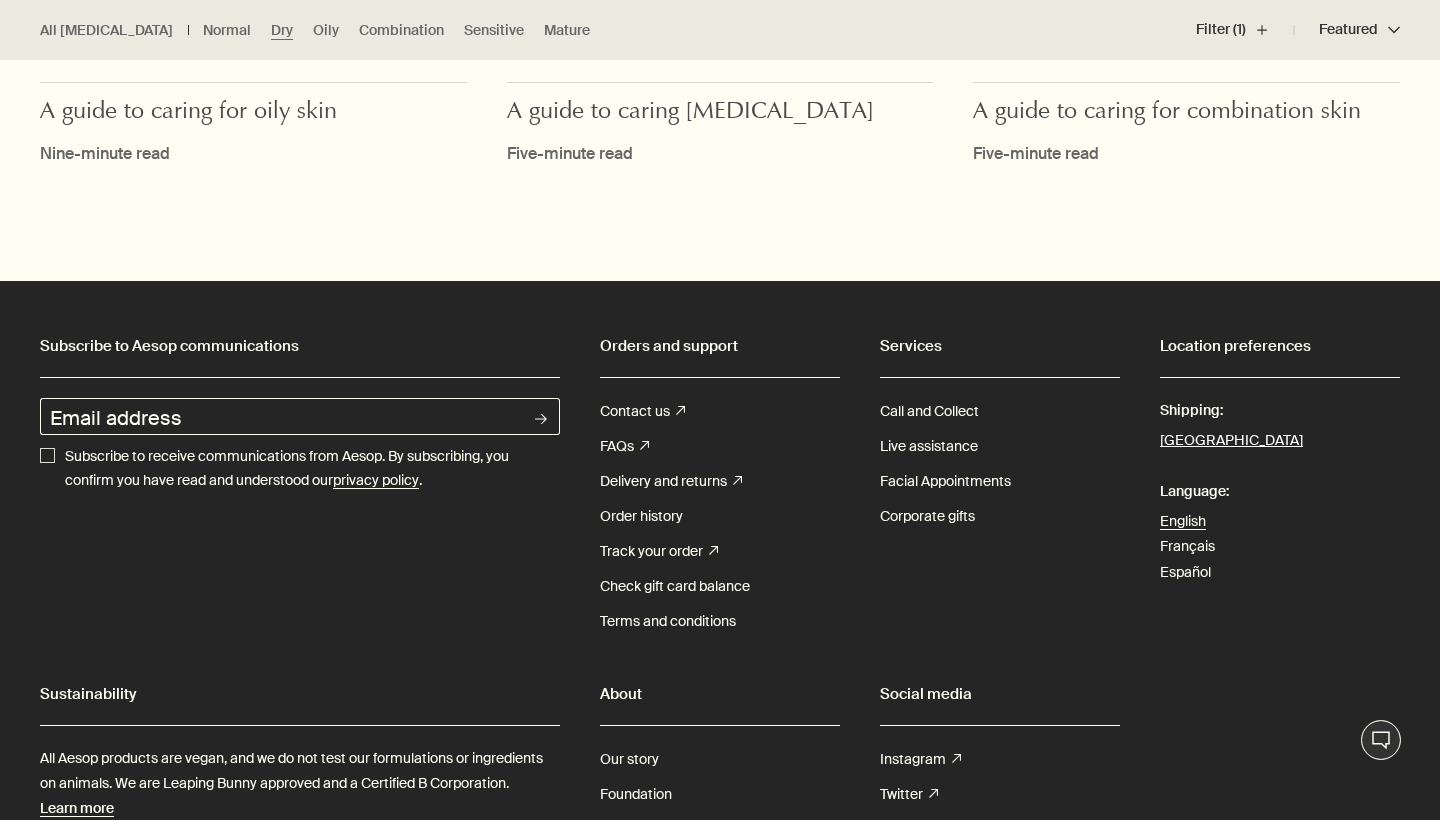 click on "[GEOGRAPHIC_DATA]" at bounding box center [1231, 441] 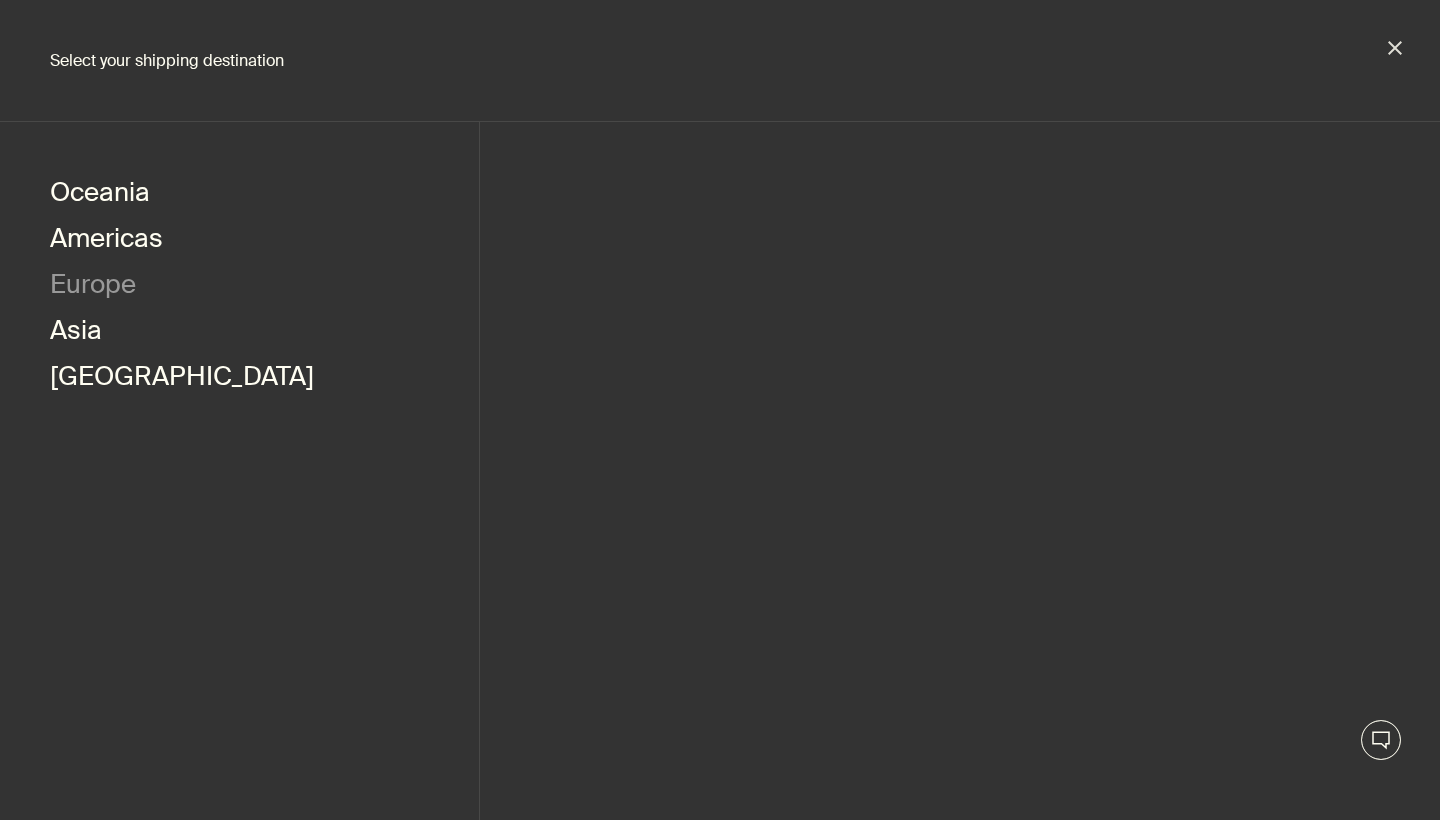 click on "Europe" at bounding box center (93, 287) 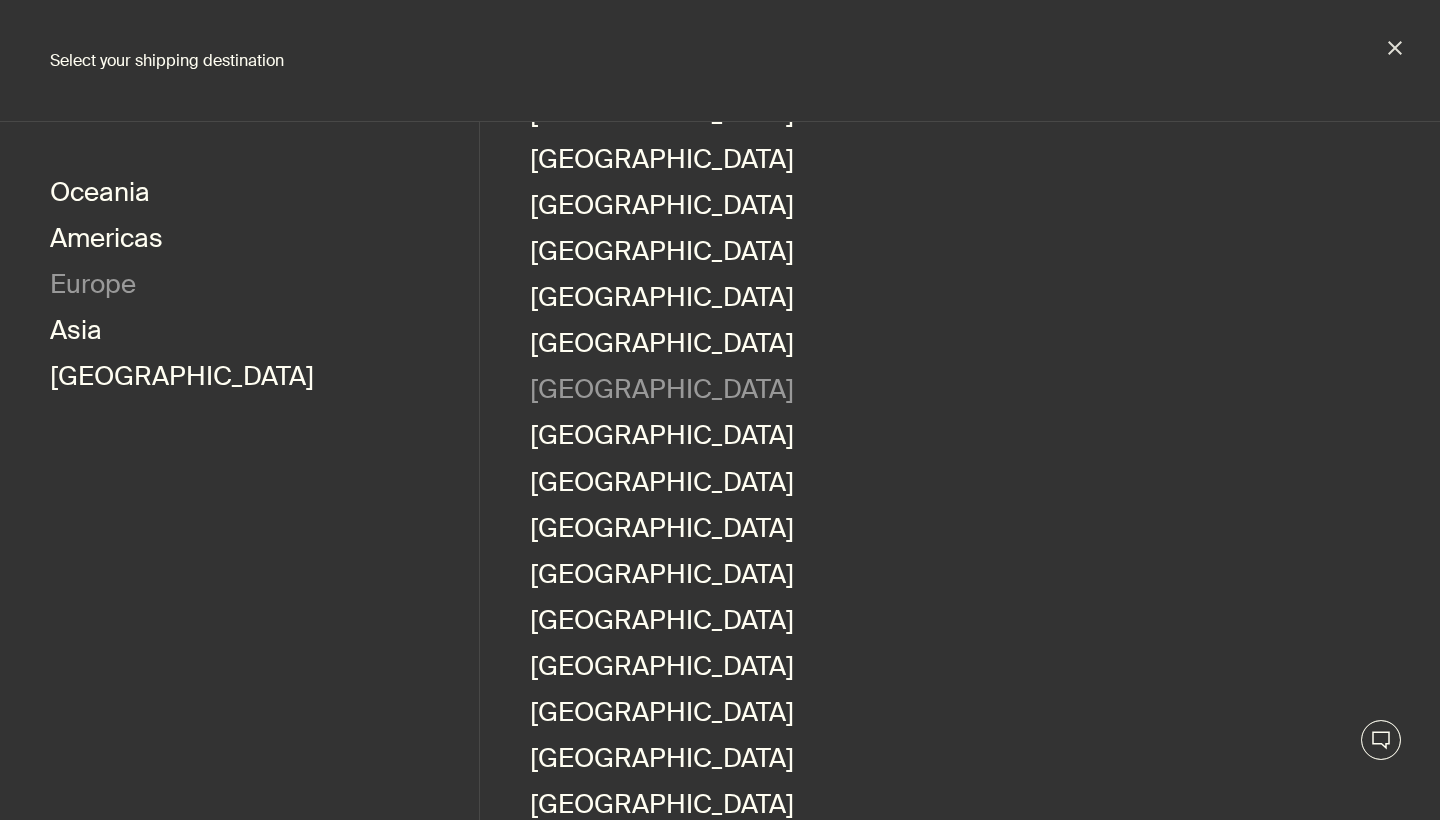 scroll, scrollTop: 179, scrollLeft: 0, axis: vertical 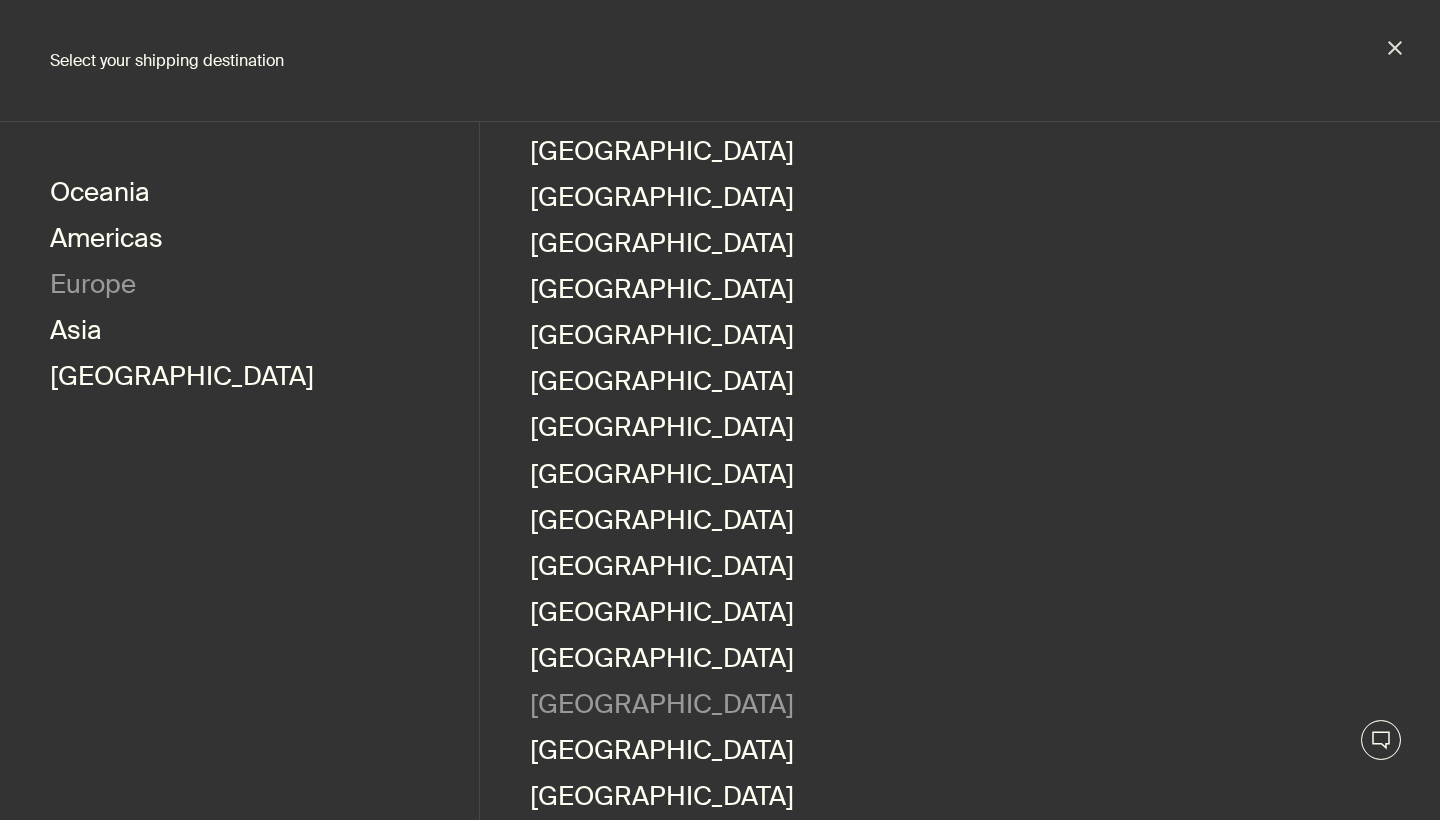 click on "Ireland" at bounding box center (662, 707) 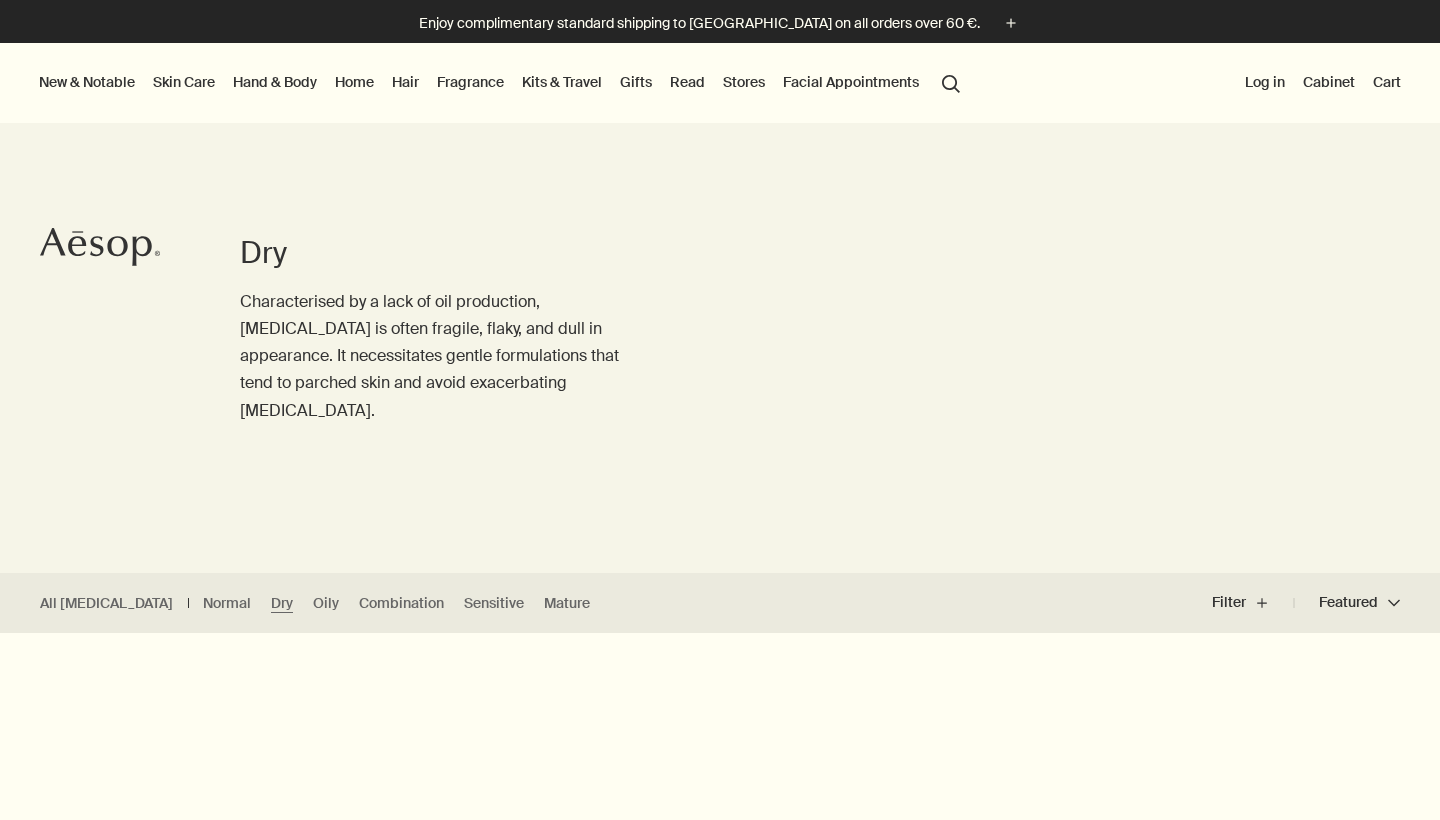 scroll, scrollTop: 0, scrollLeft: 0, axis: both 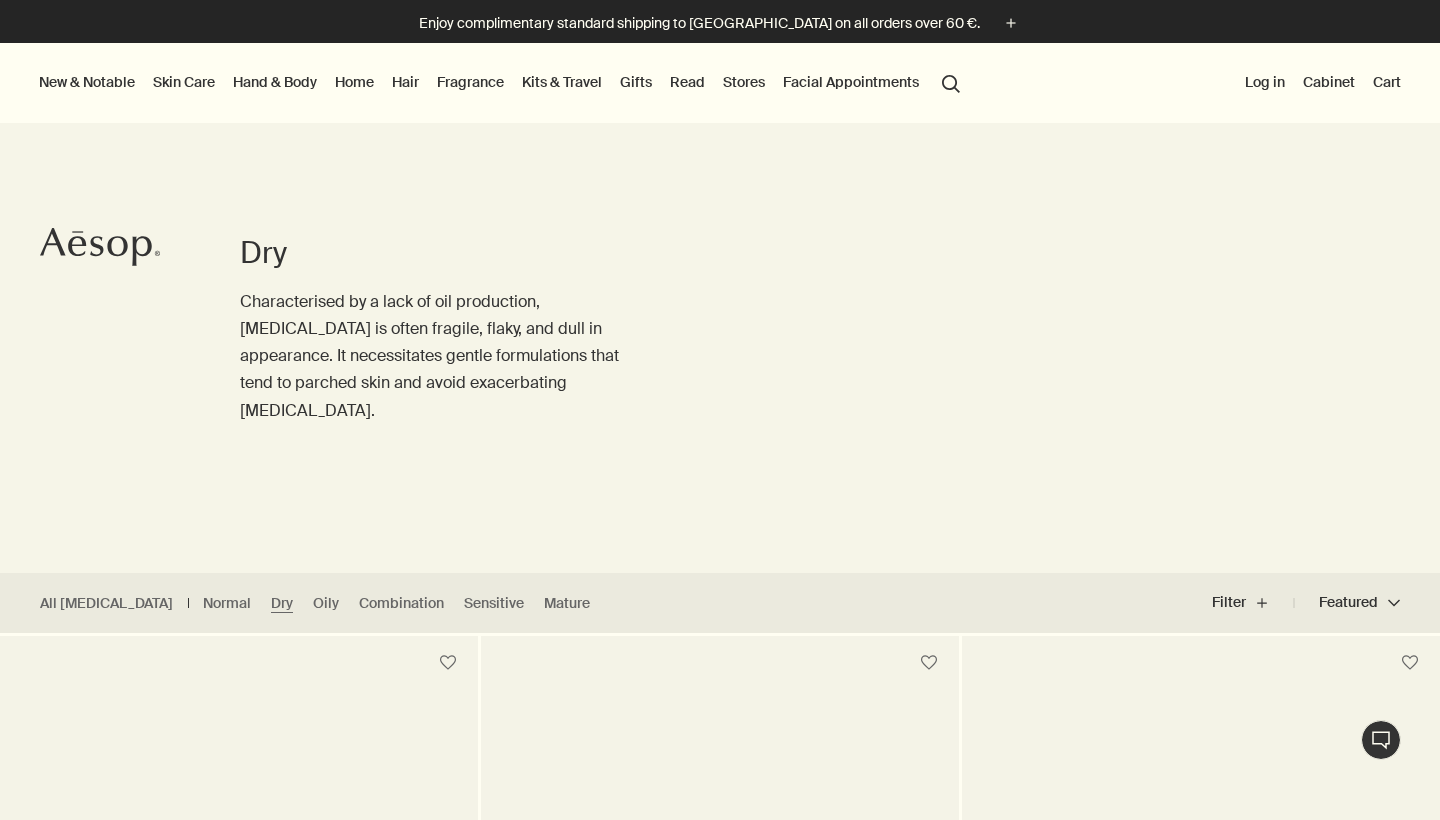 click on "Skin Care" at bounding box center (184, 82) 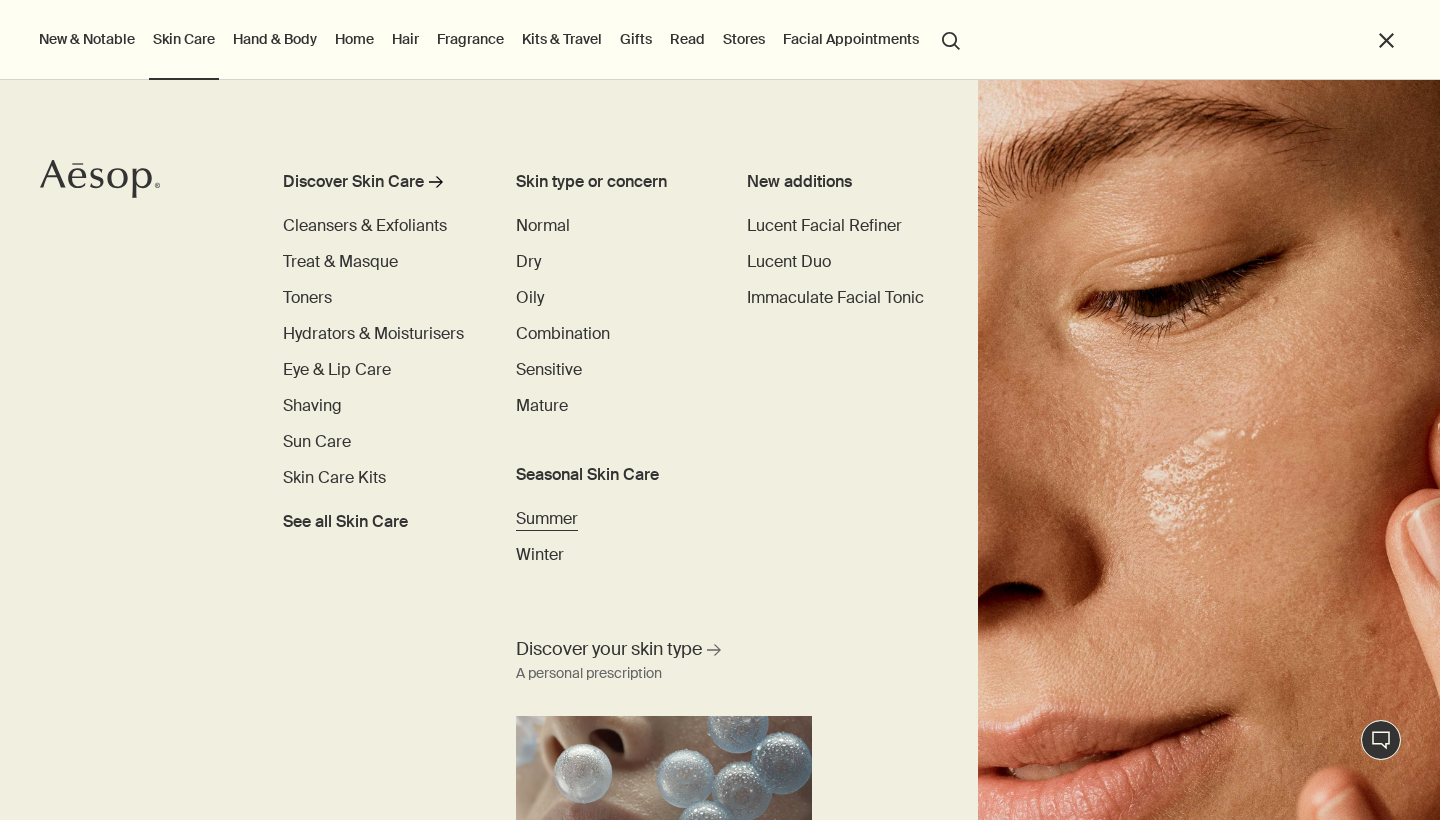 click on "Summer" at bounding box center (547, 518) 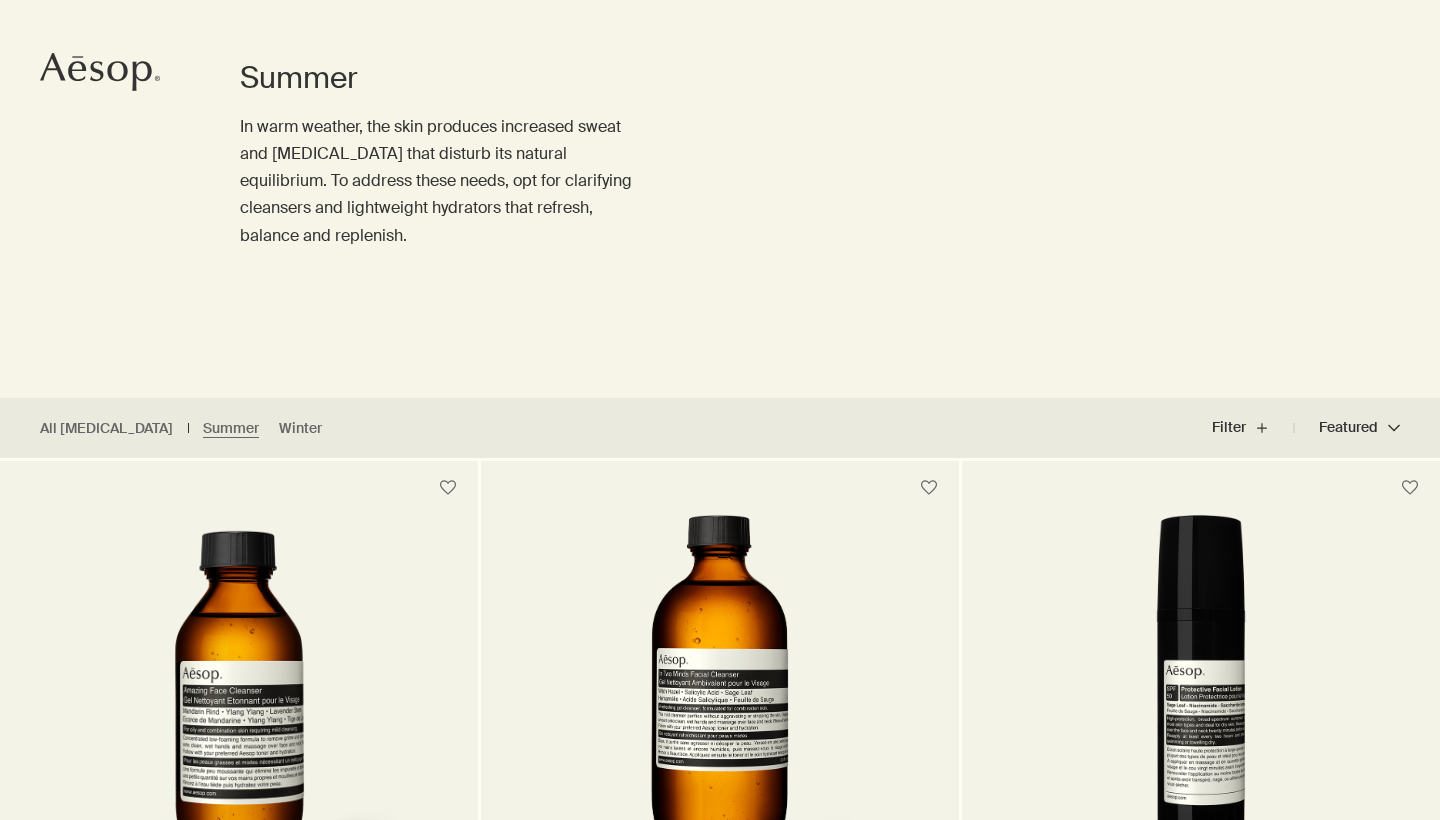 scroll, scrollTop: 0, scrollLeft: 0, axis: both 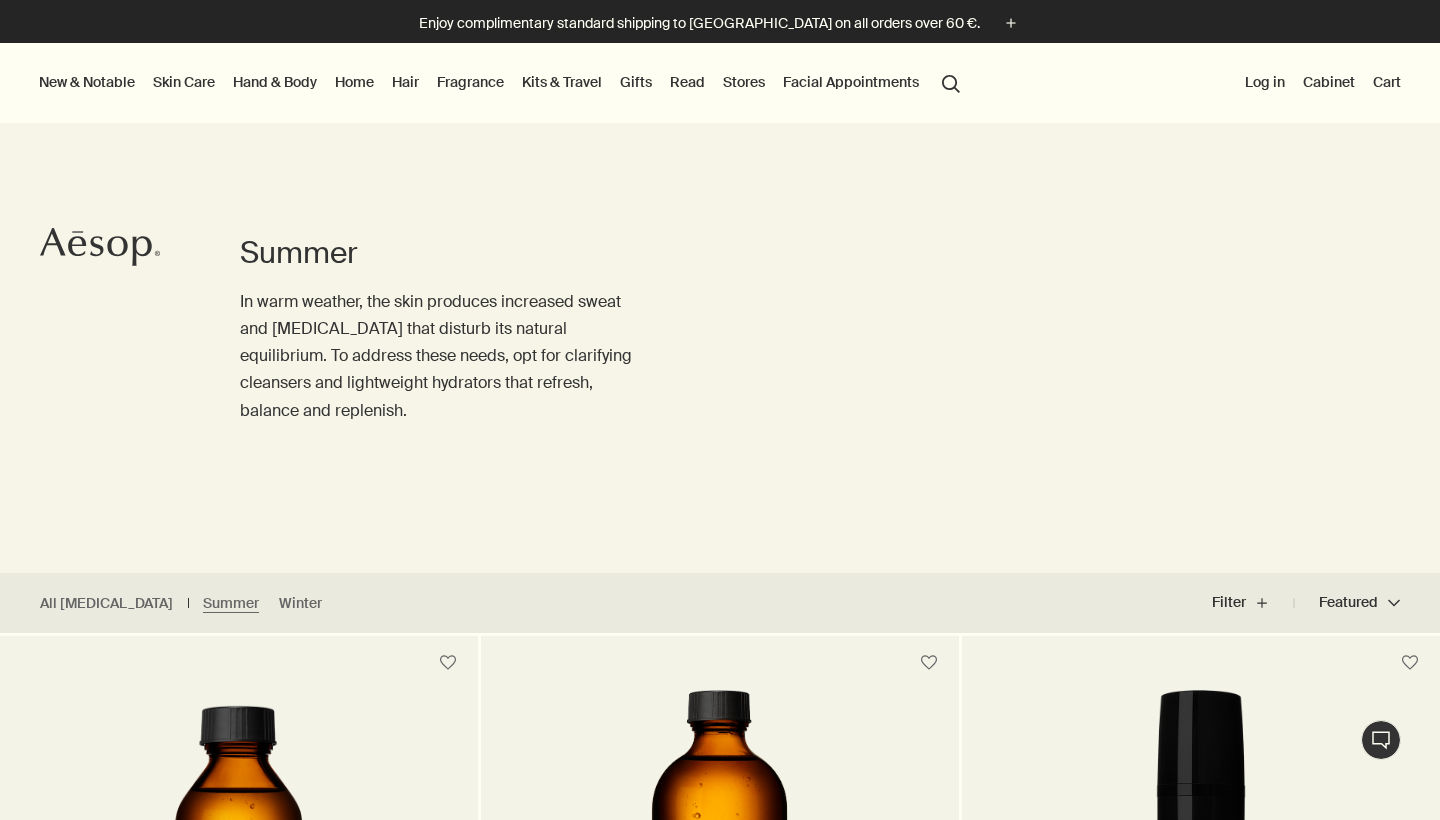 click on "Hair" at bounding box center (405, 82) 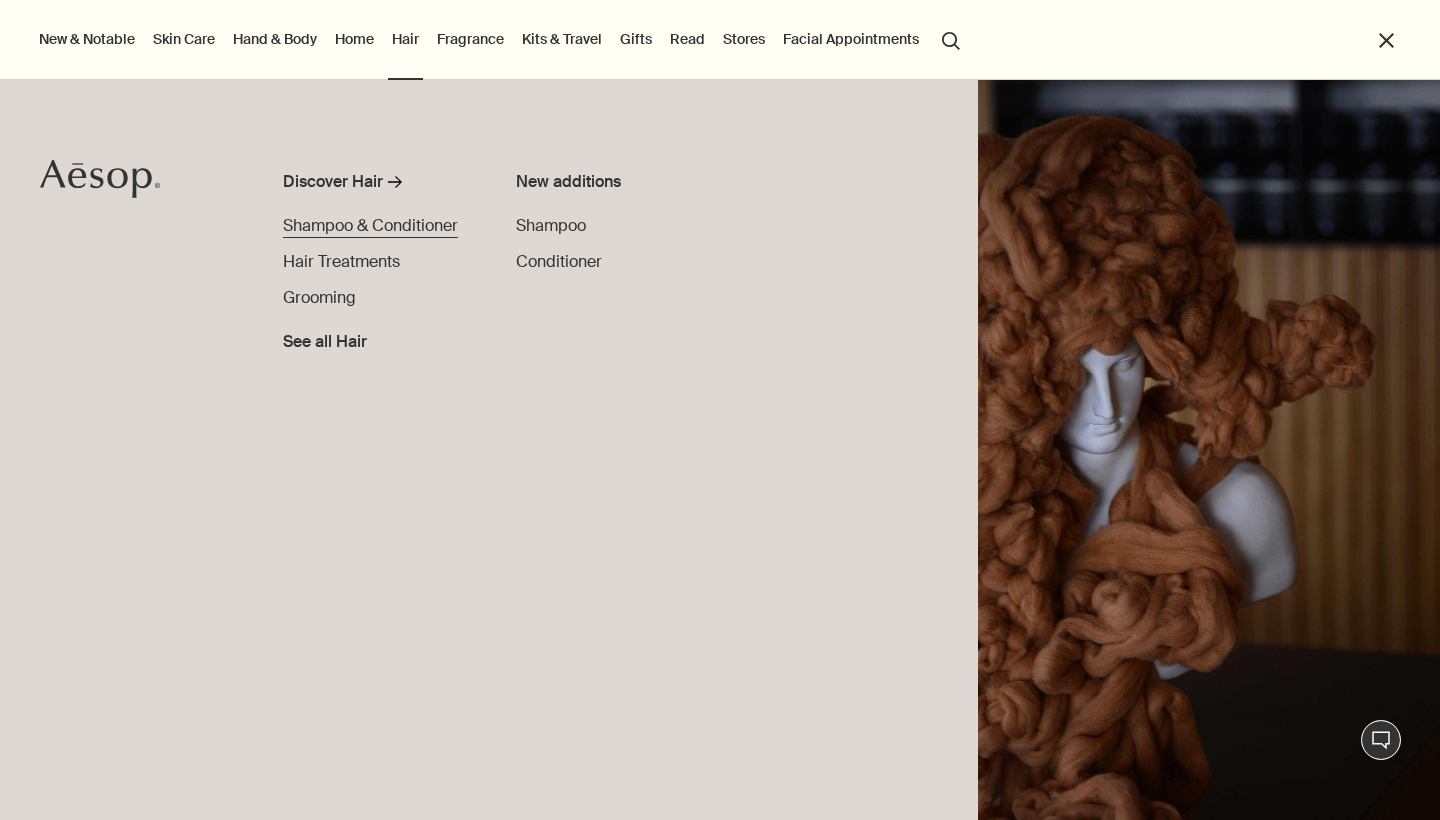 click on "Shampoo & Conditioner" at bounding box center (370, 225) 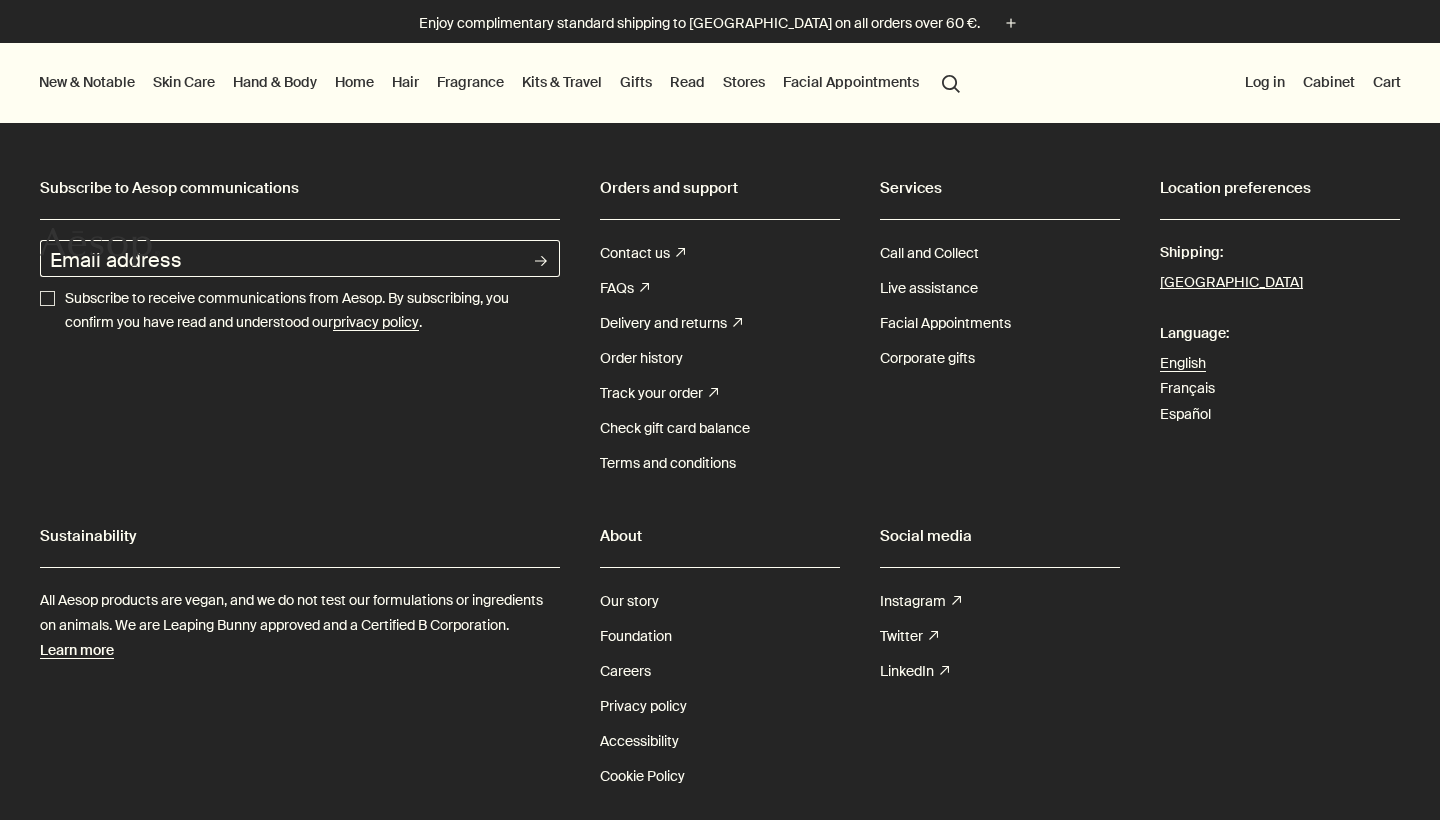 scroll, scrollTop: 0, scrollLeft: 0, axis: both 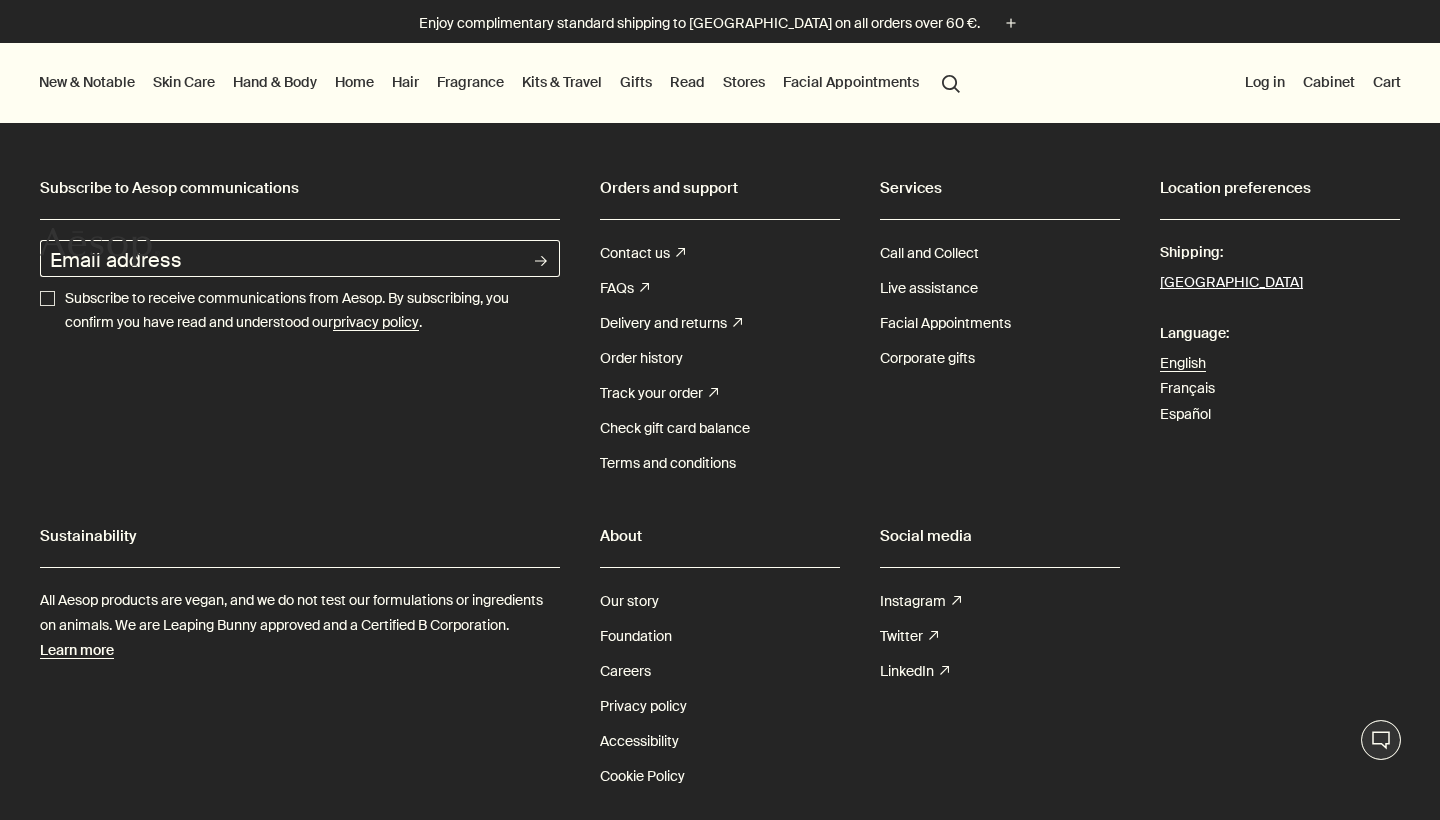 click on "[GEOGRAPHIC_DATA]" at bounding box center [1231, 283] 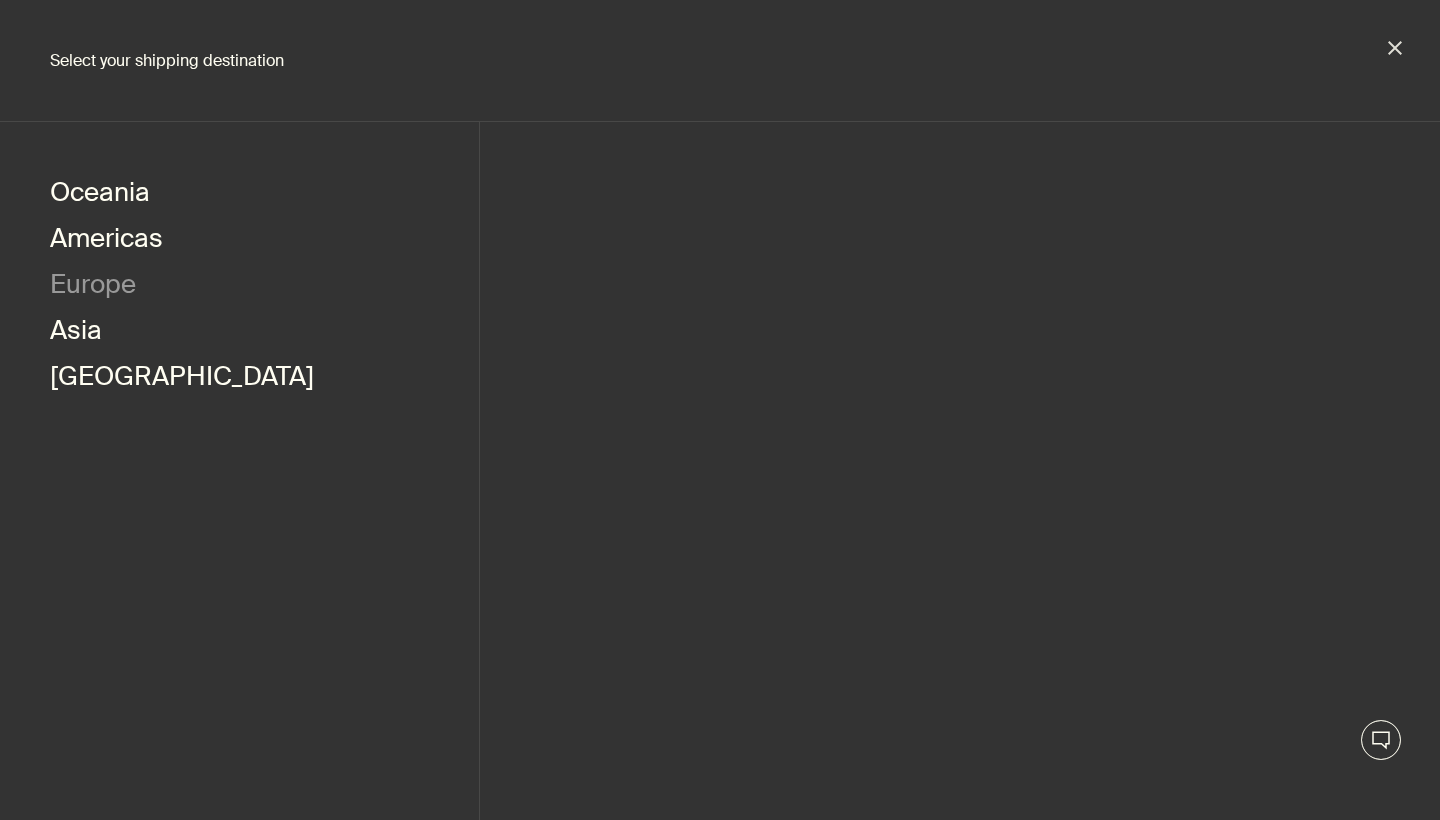 click on "Europe" at bounding box center (93, 287) 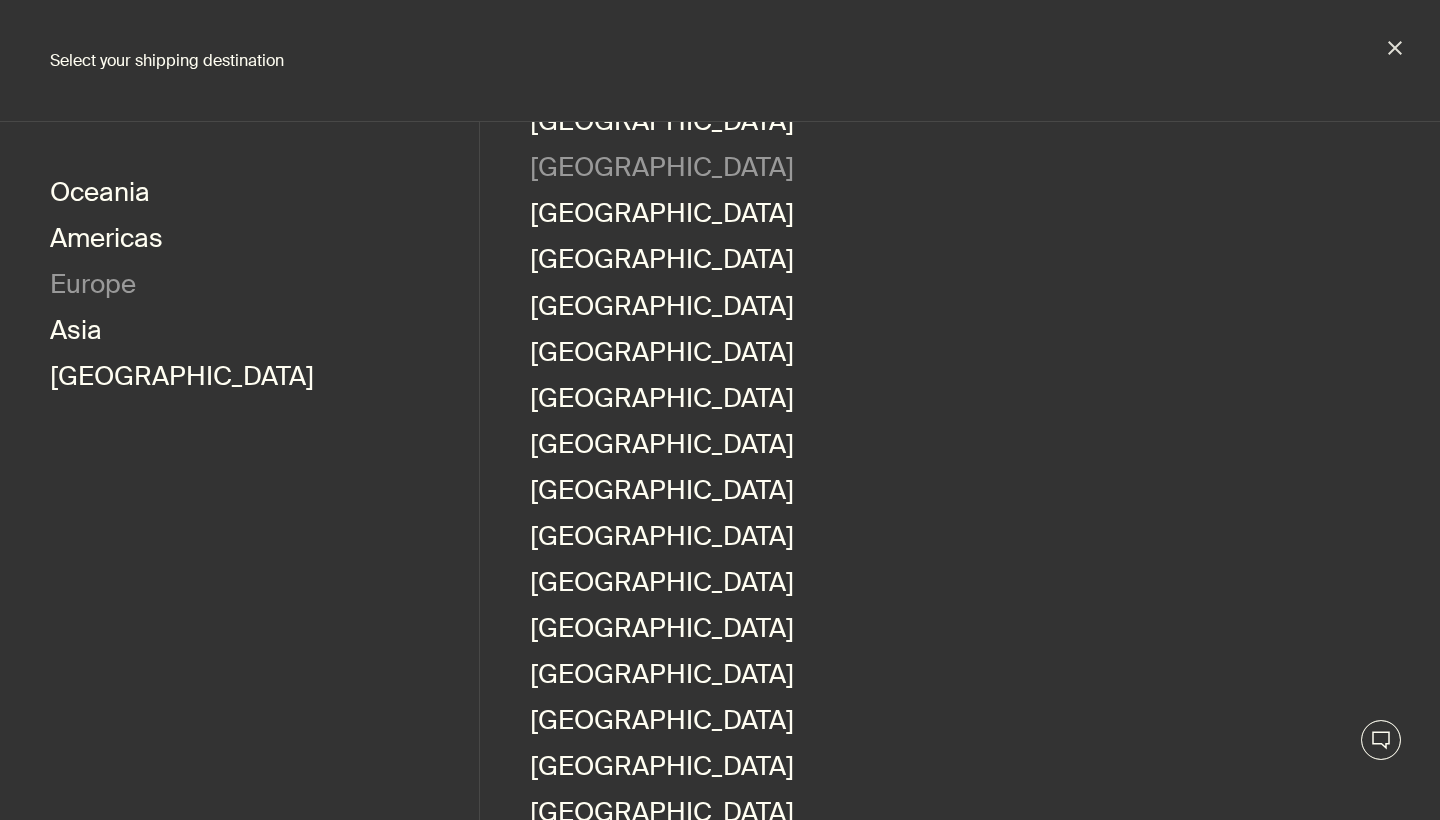 scroll, scrollTop: 352, scrollLeft: 0, axis: vertical 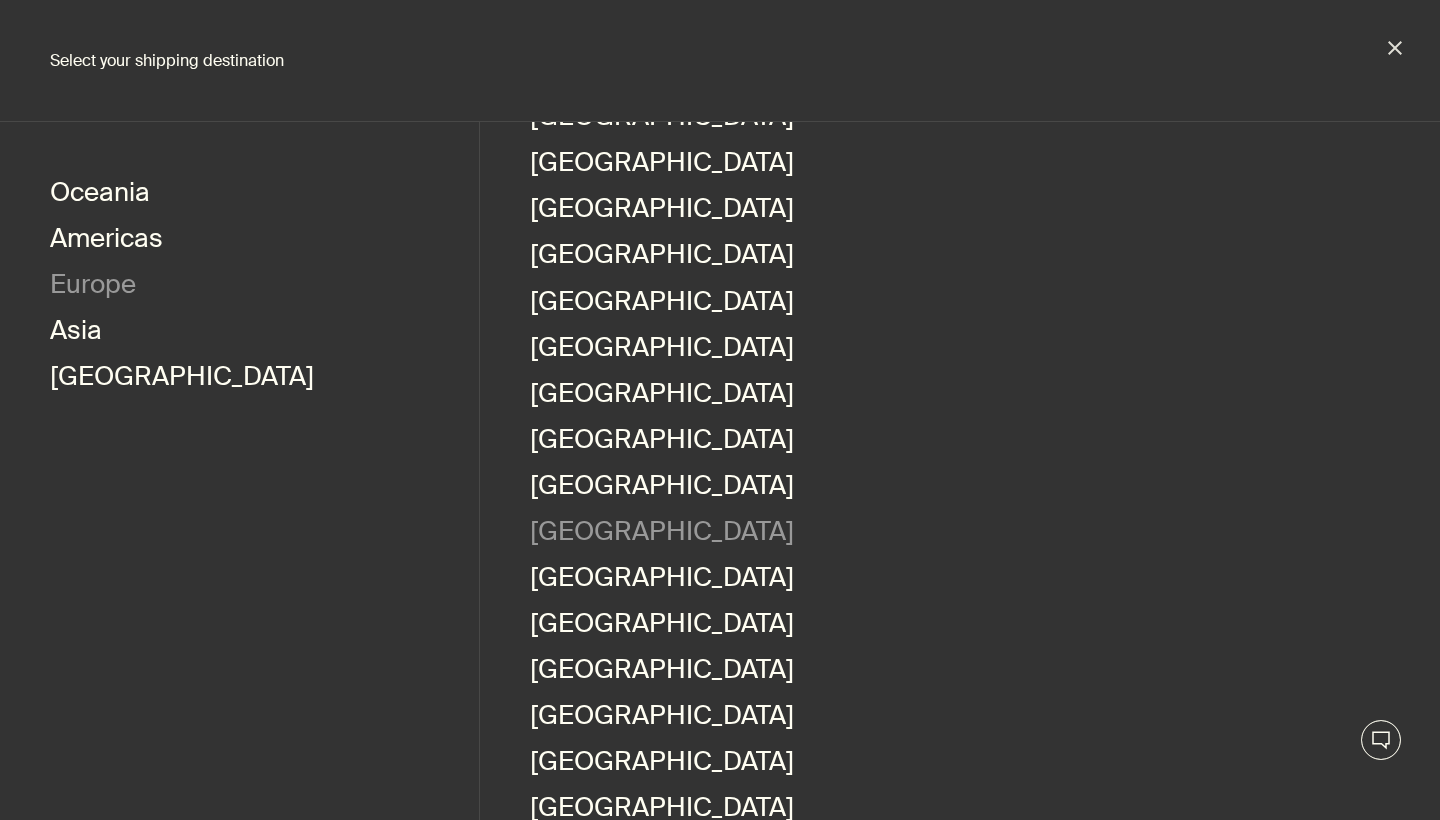 click on "Ireland" at bounding box center (662, 534) 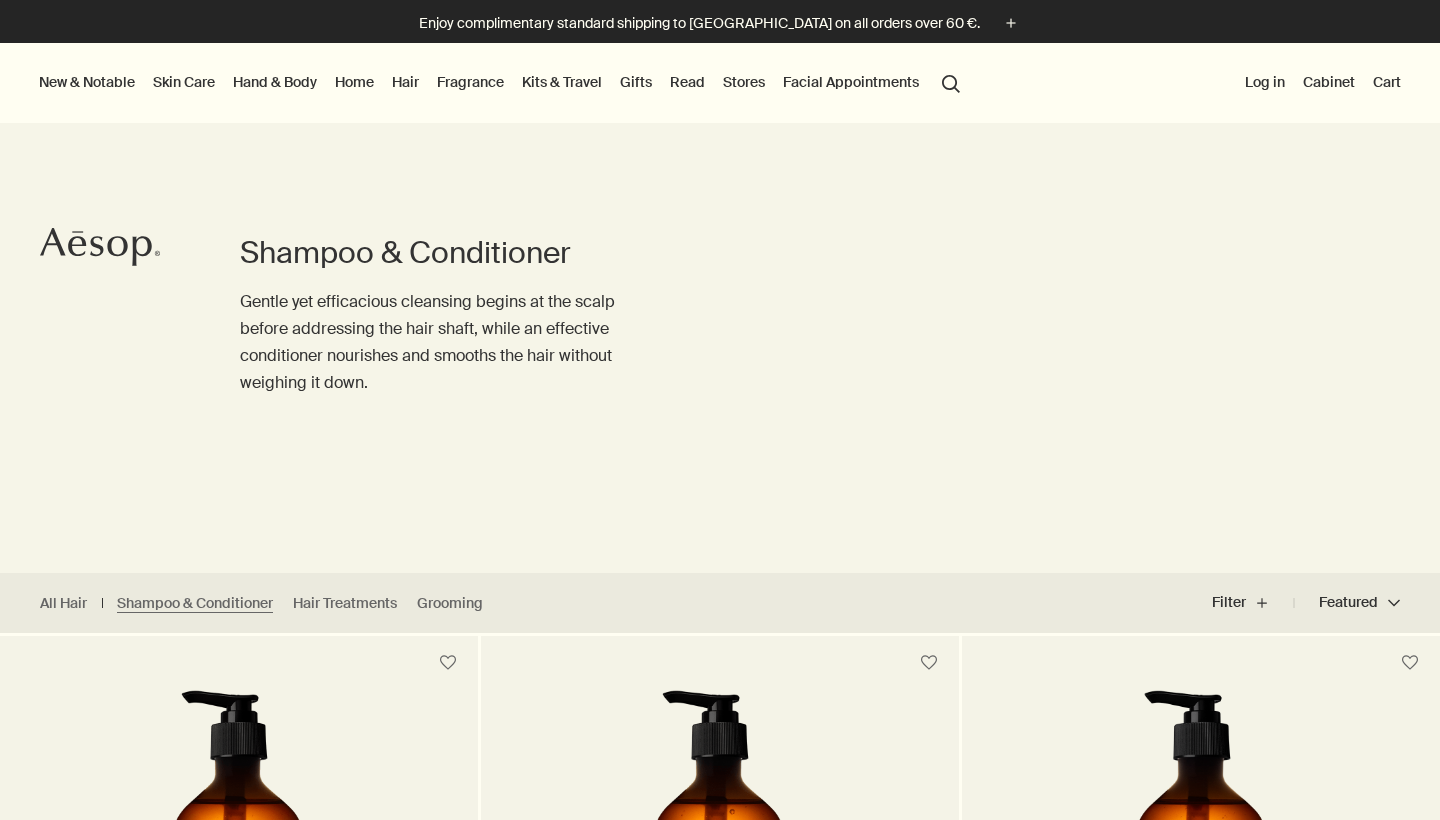scroll, scrollTop: 0, scrollLeft: 0, axis: both 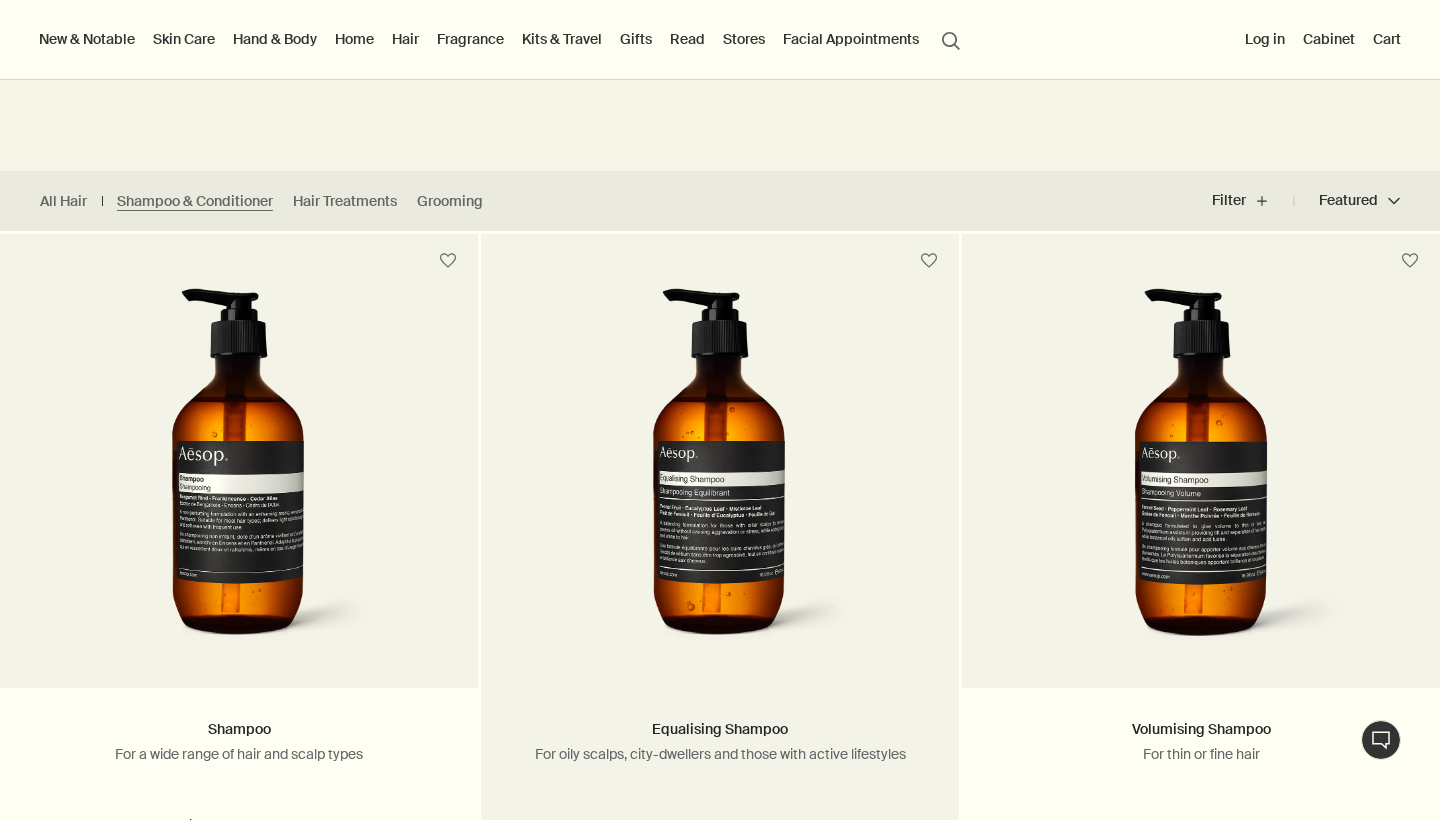 click at bounding box center (720, 473) 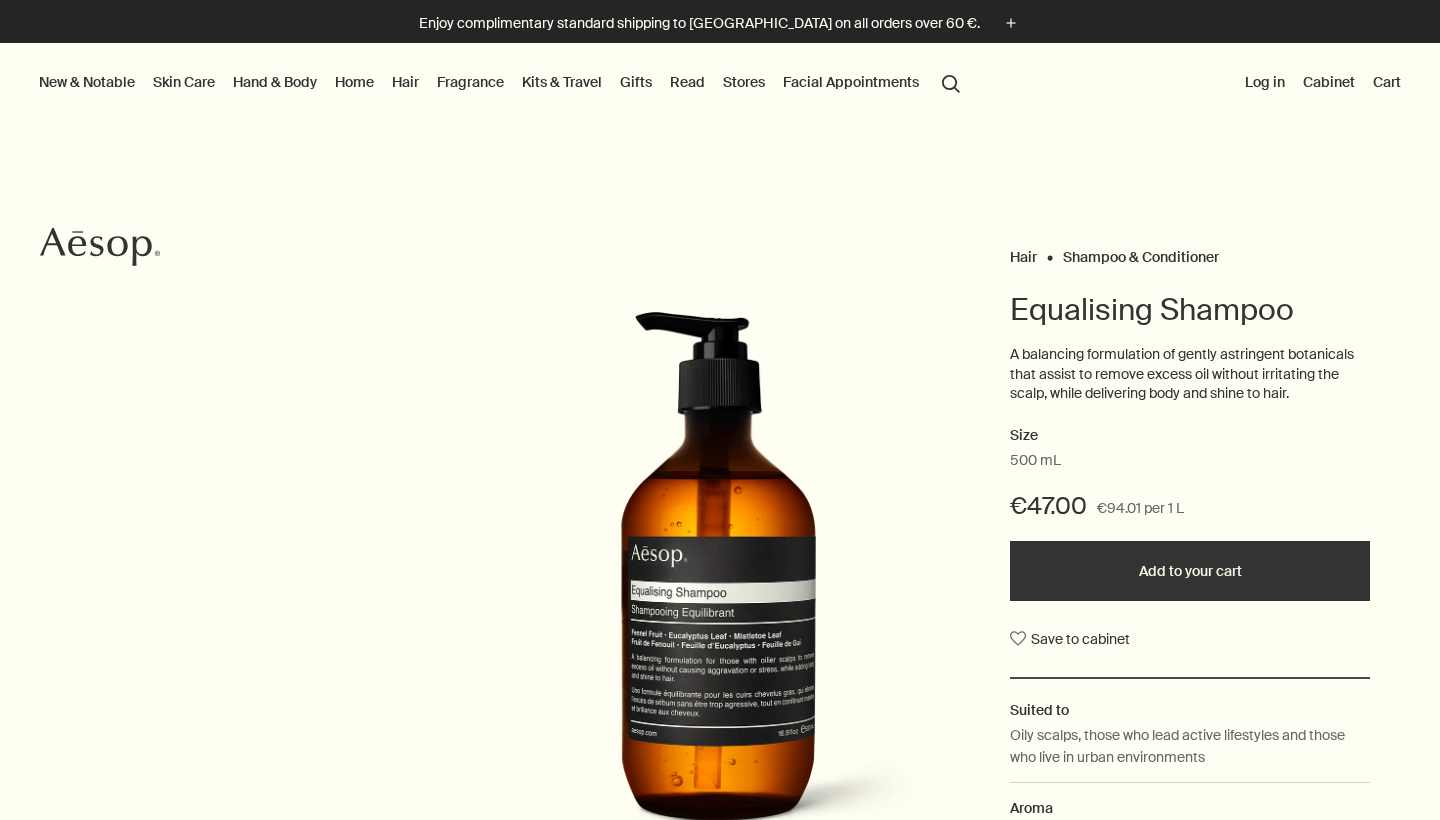 scroll, scrollTop: 0, scrollLeft: 0, axis: both 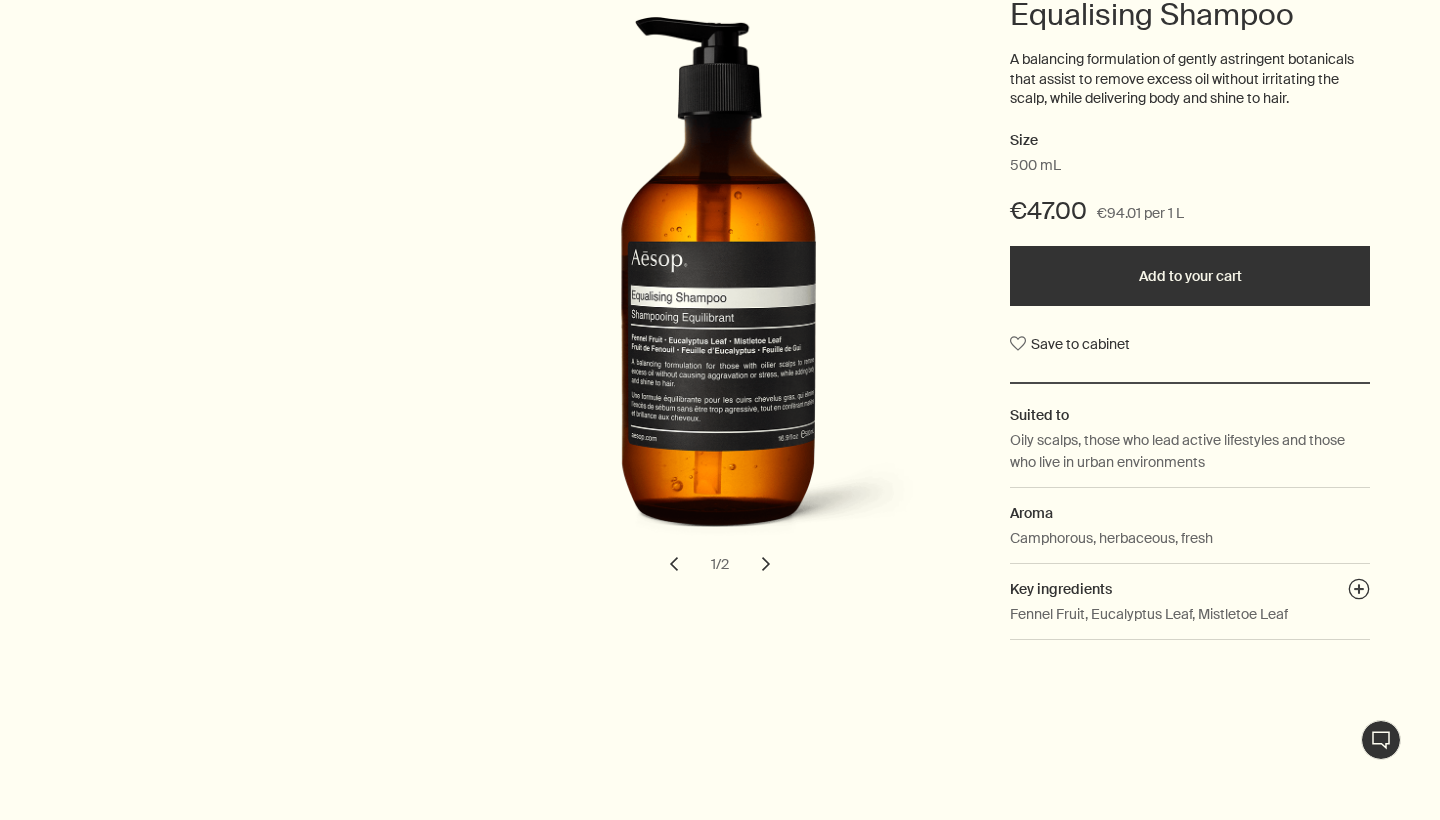 click on "Add to your cart" at bounding box center [1190, 276] 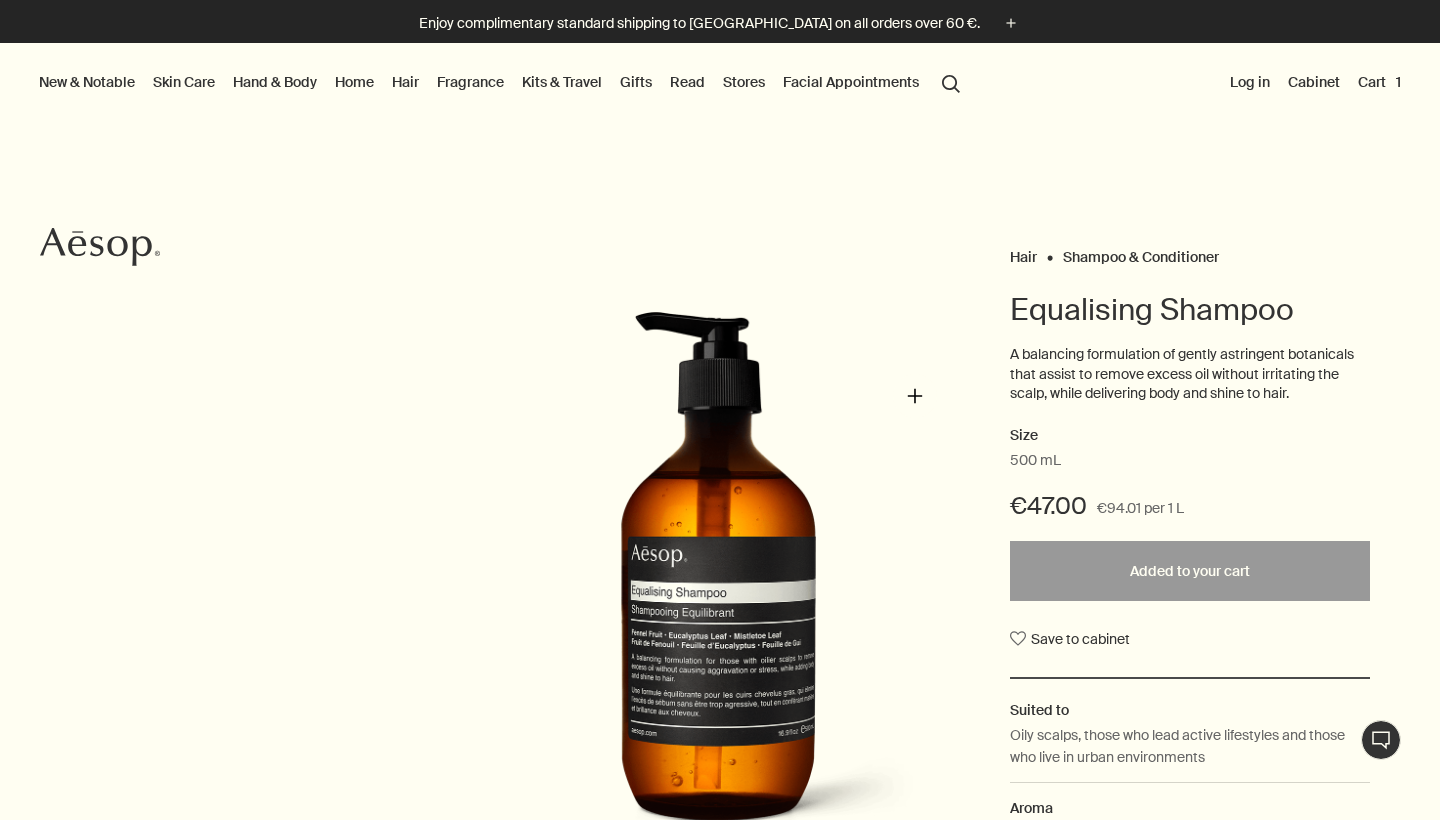 scroll, scrollTop: 0, scrollLeft: 0, axis: both 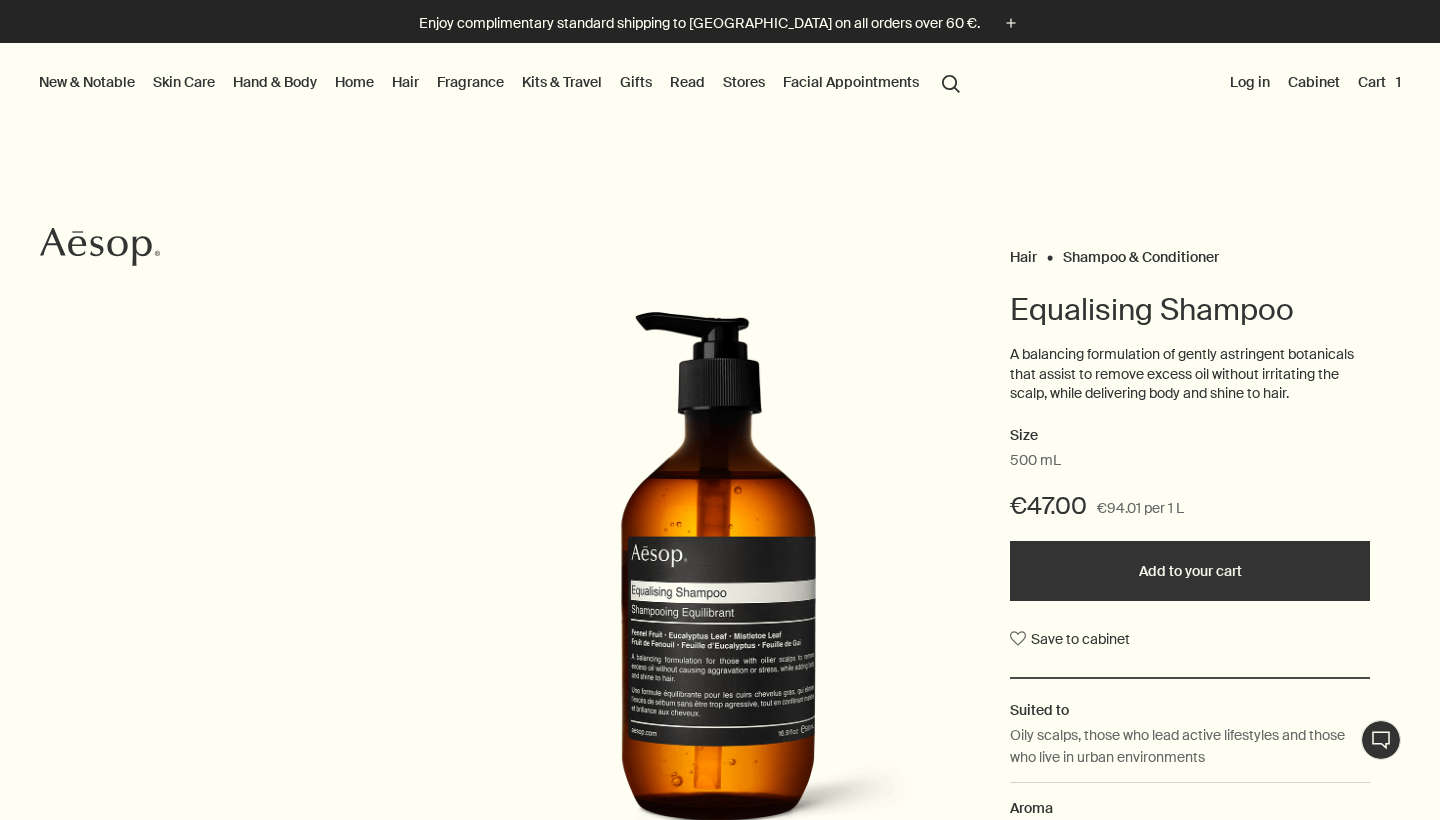 click on "Hair" at bounding box center [405, 82] 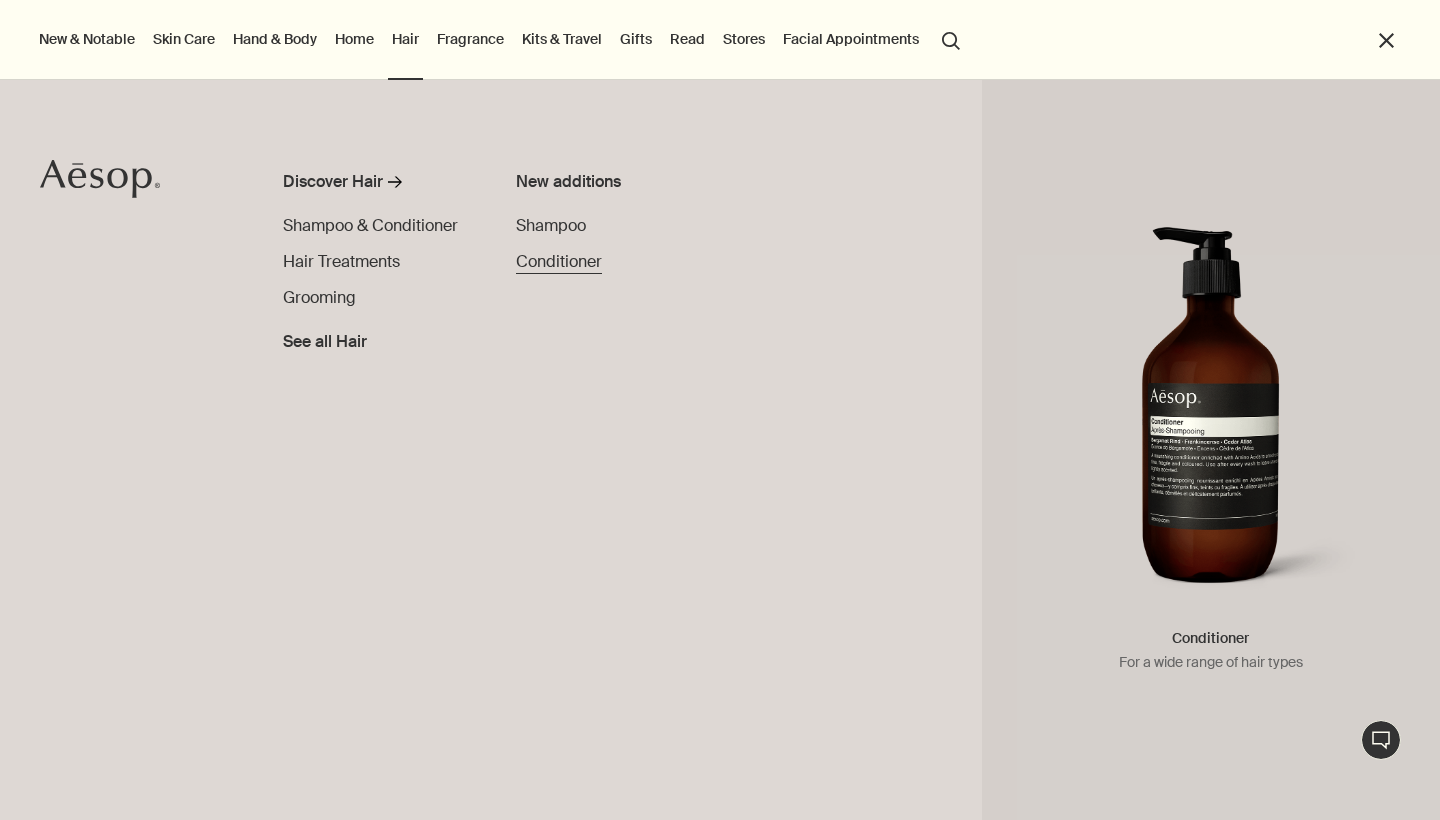 click on "Conditioner" at bounding box center [559, 261] 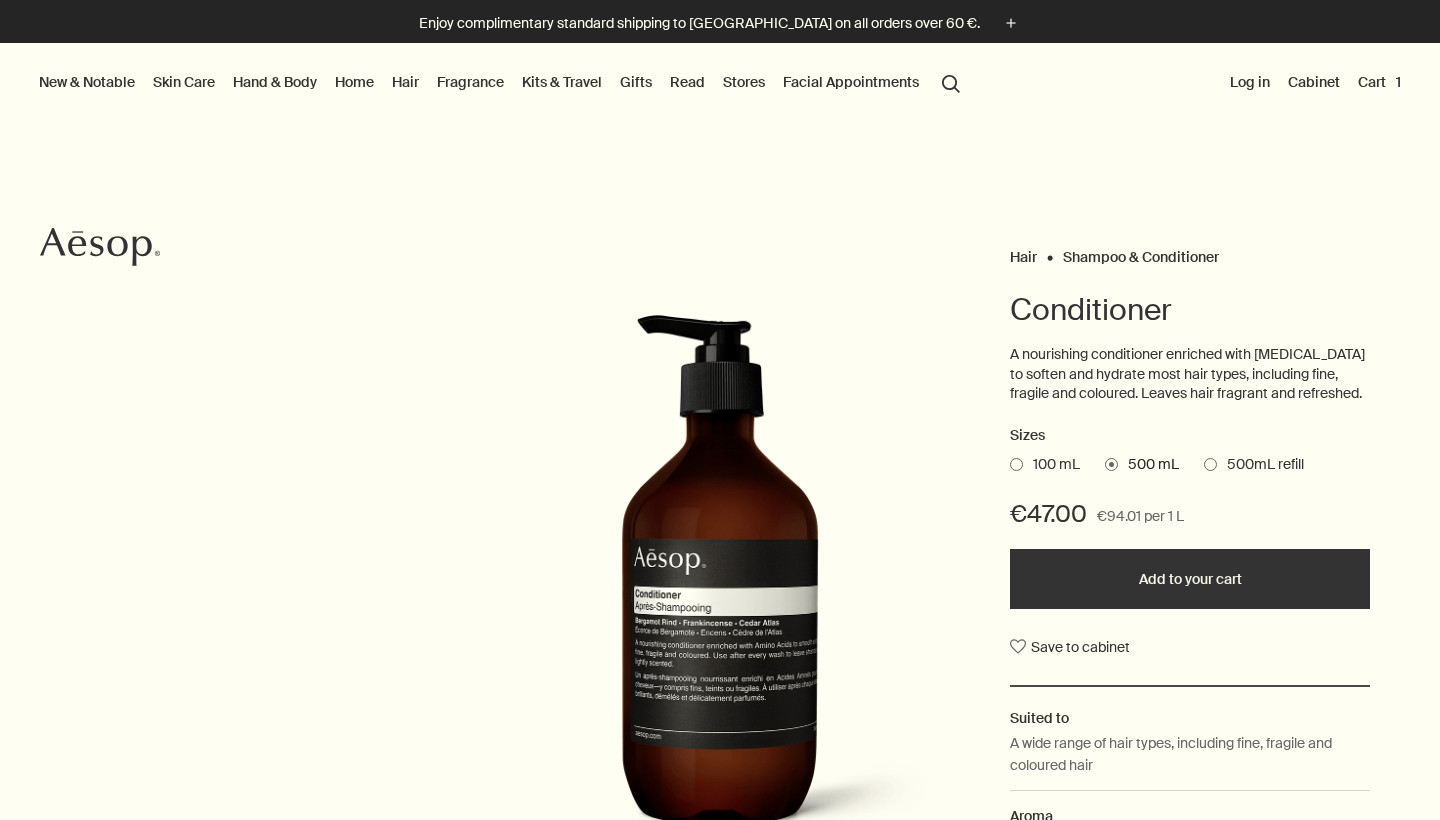 scroll, scrollTop: 0, scrollLeft: 0, axis: both 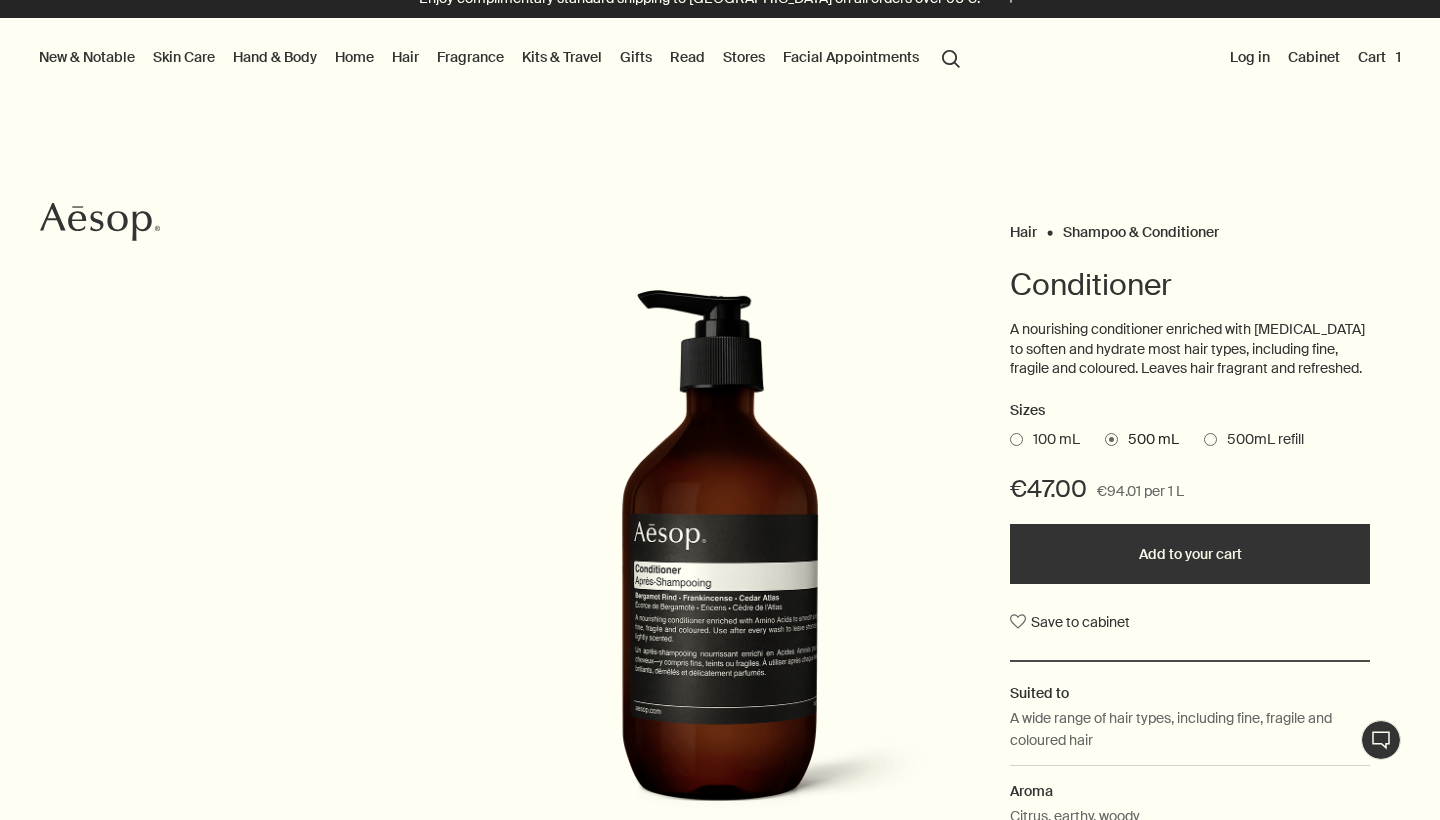 click on "Add to your cart" at bounding box center [1190, 554] 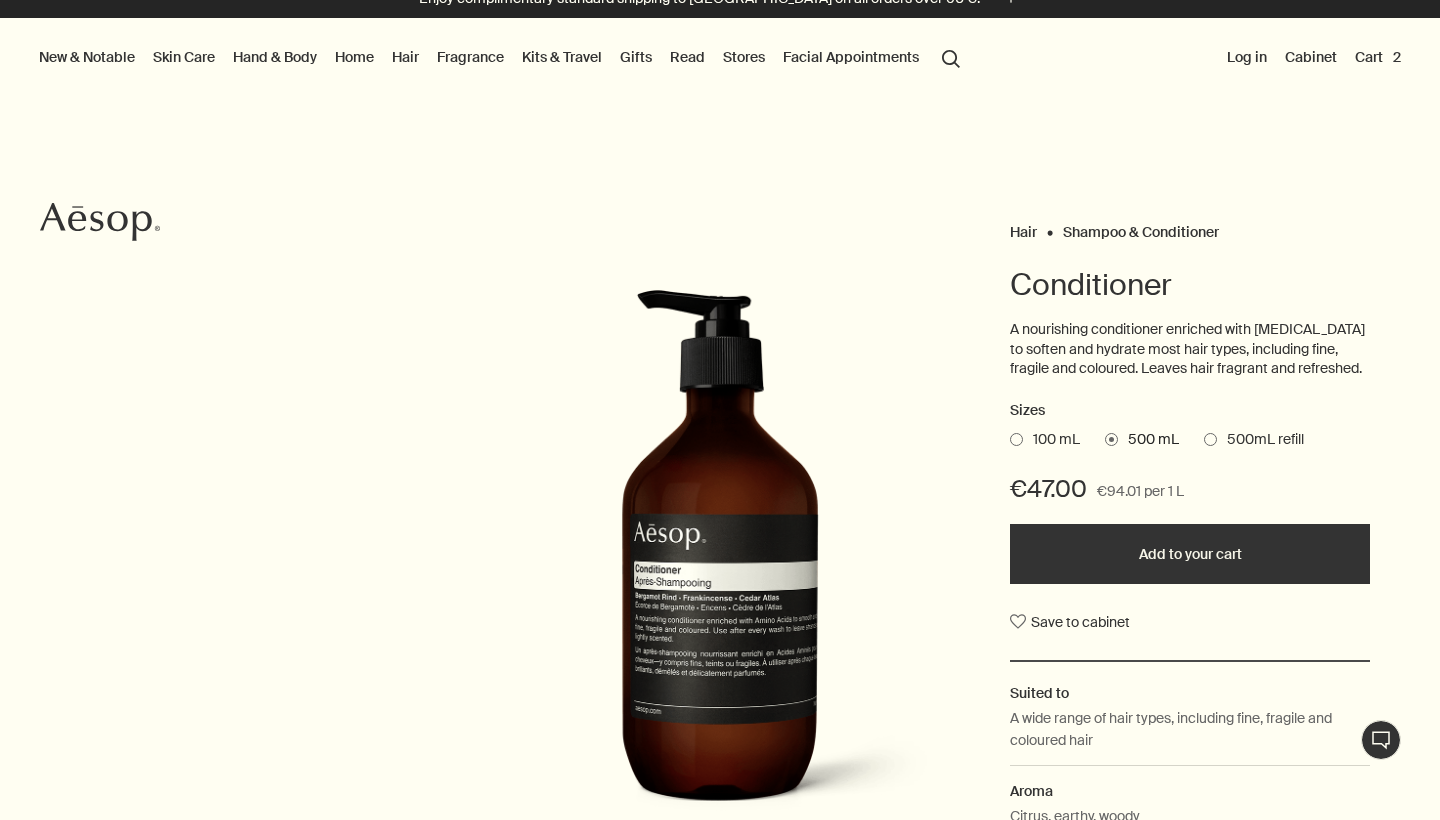 click on "Hand & Body" at bounding box center (275, 57) 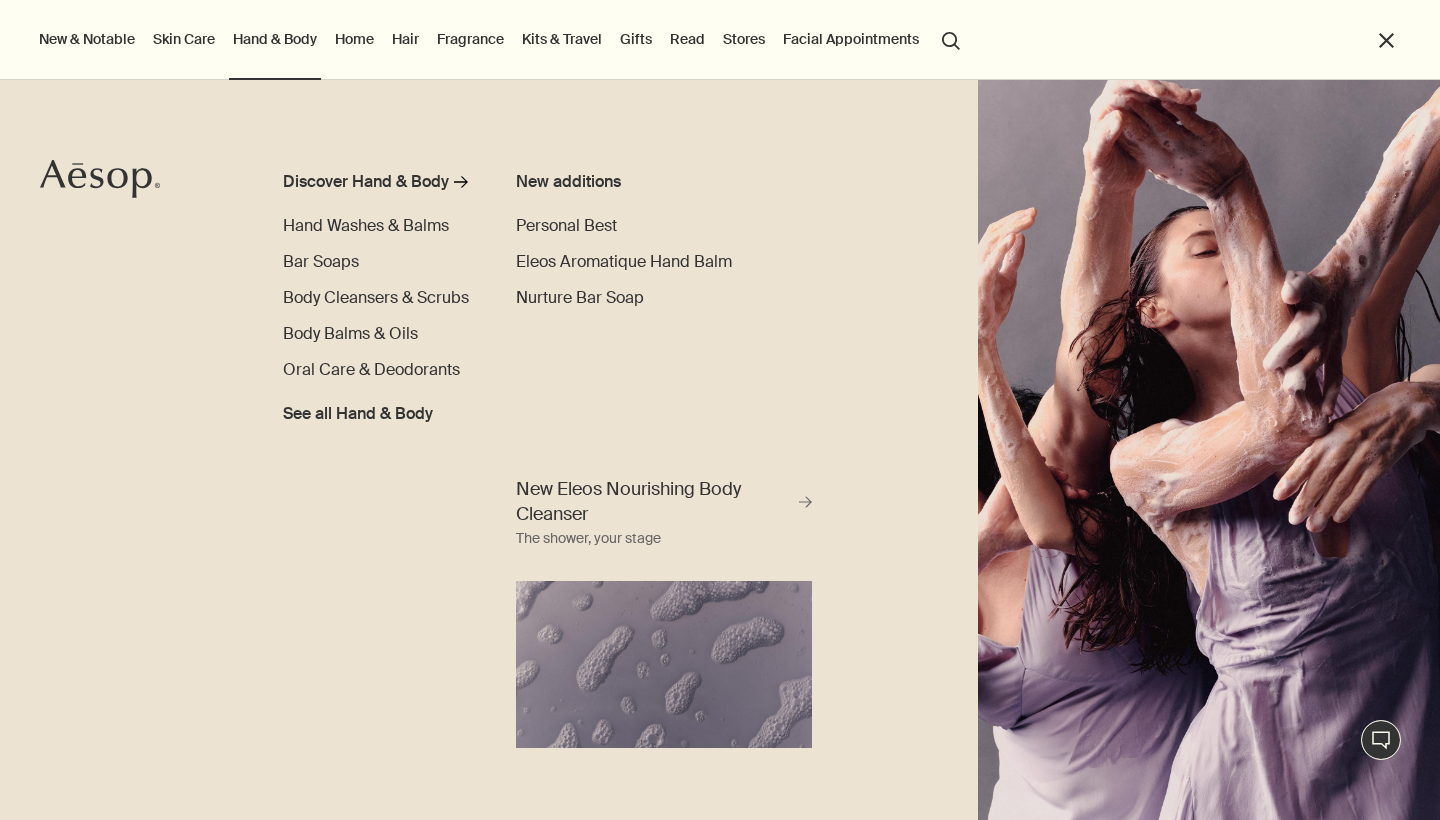 click on "Skin Care" at bounding box center (184, 39) 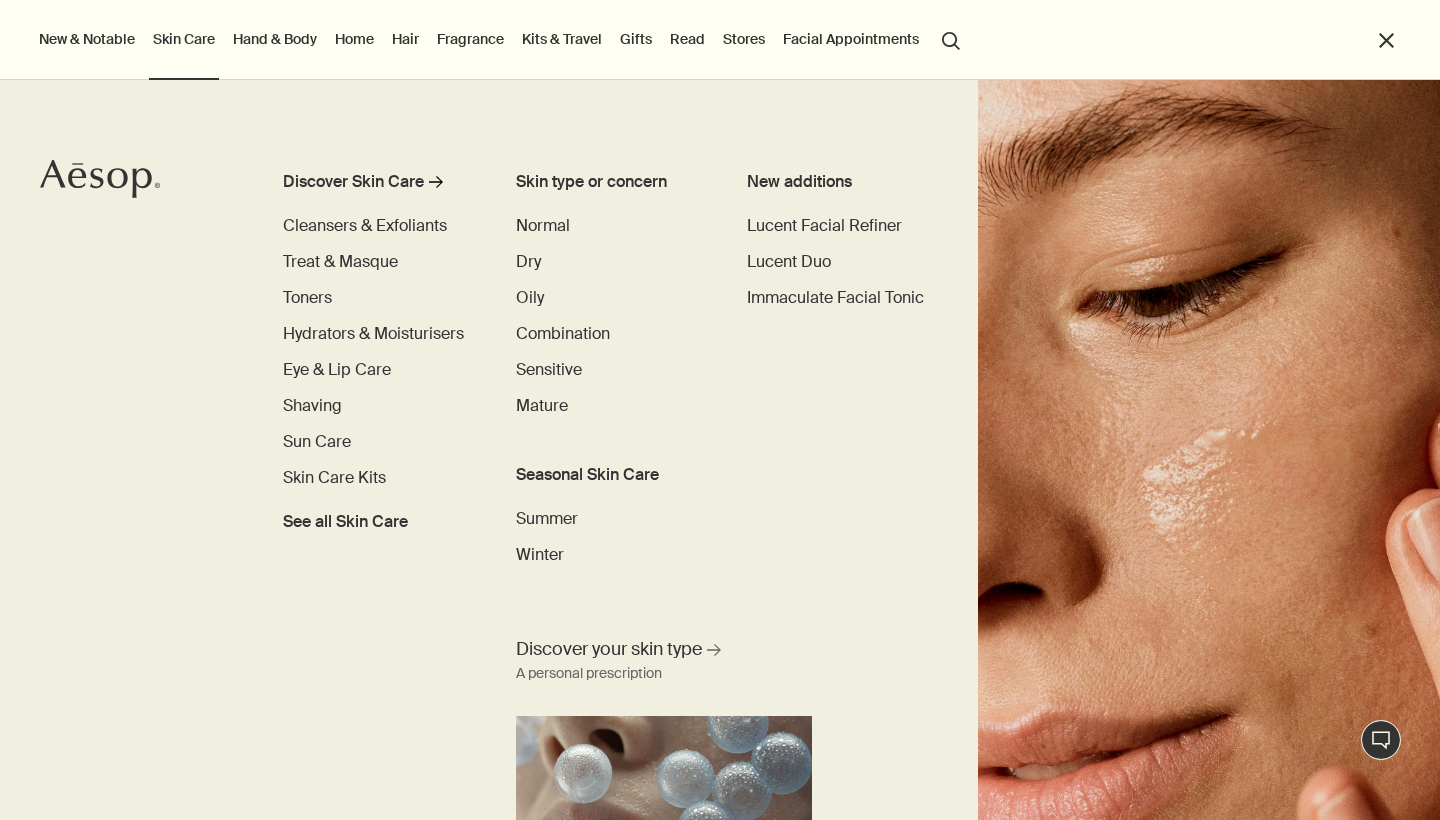 click on "search Search" at bounding box center (951, 39) 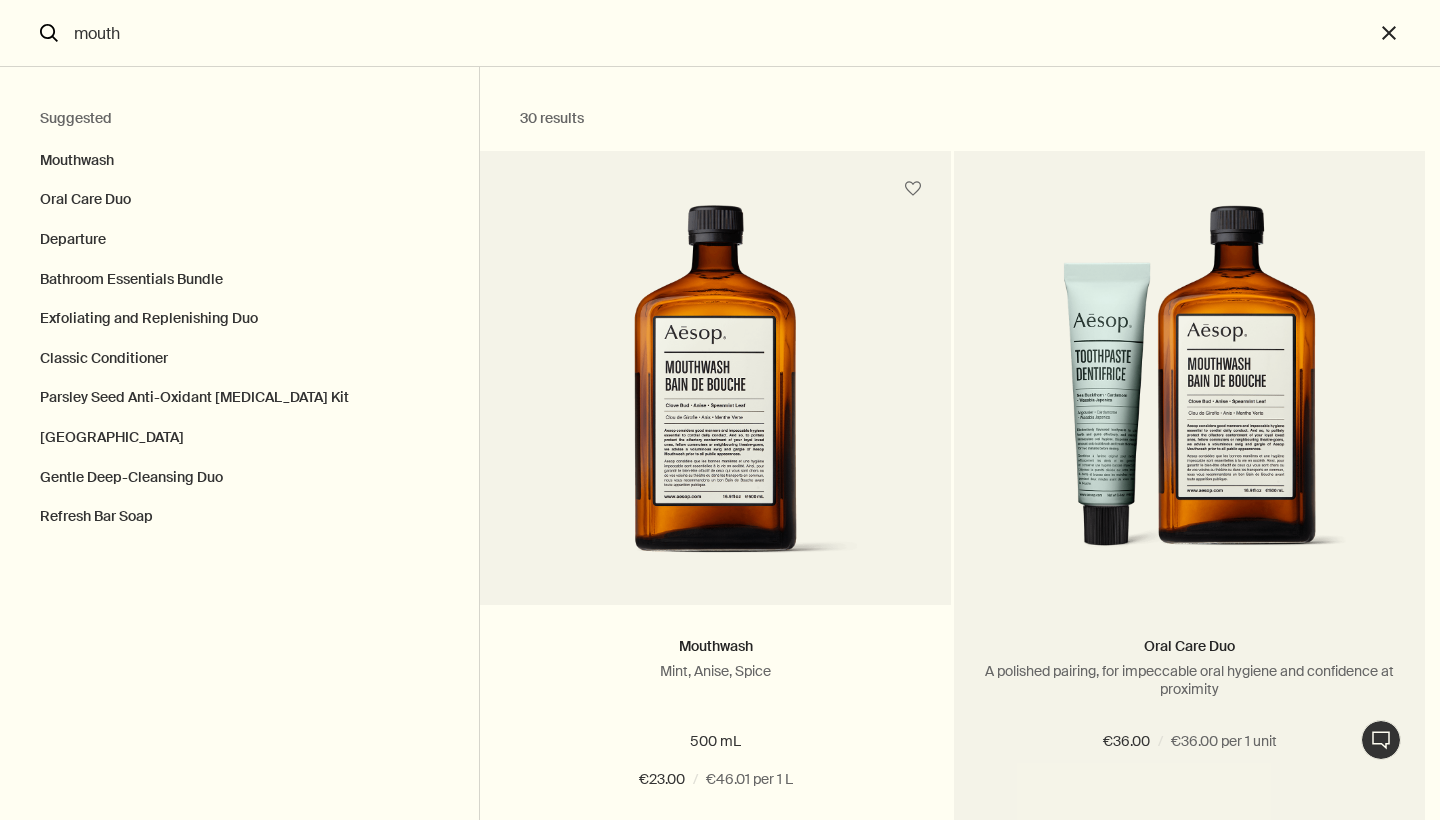type on "mouth" 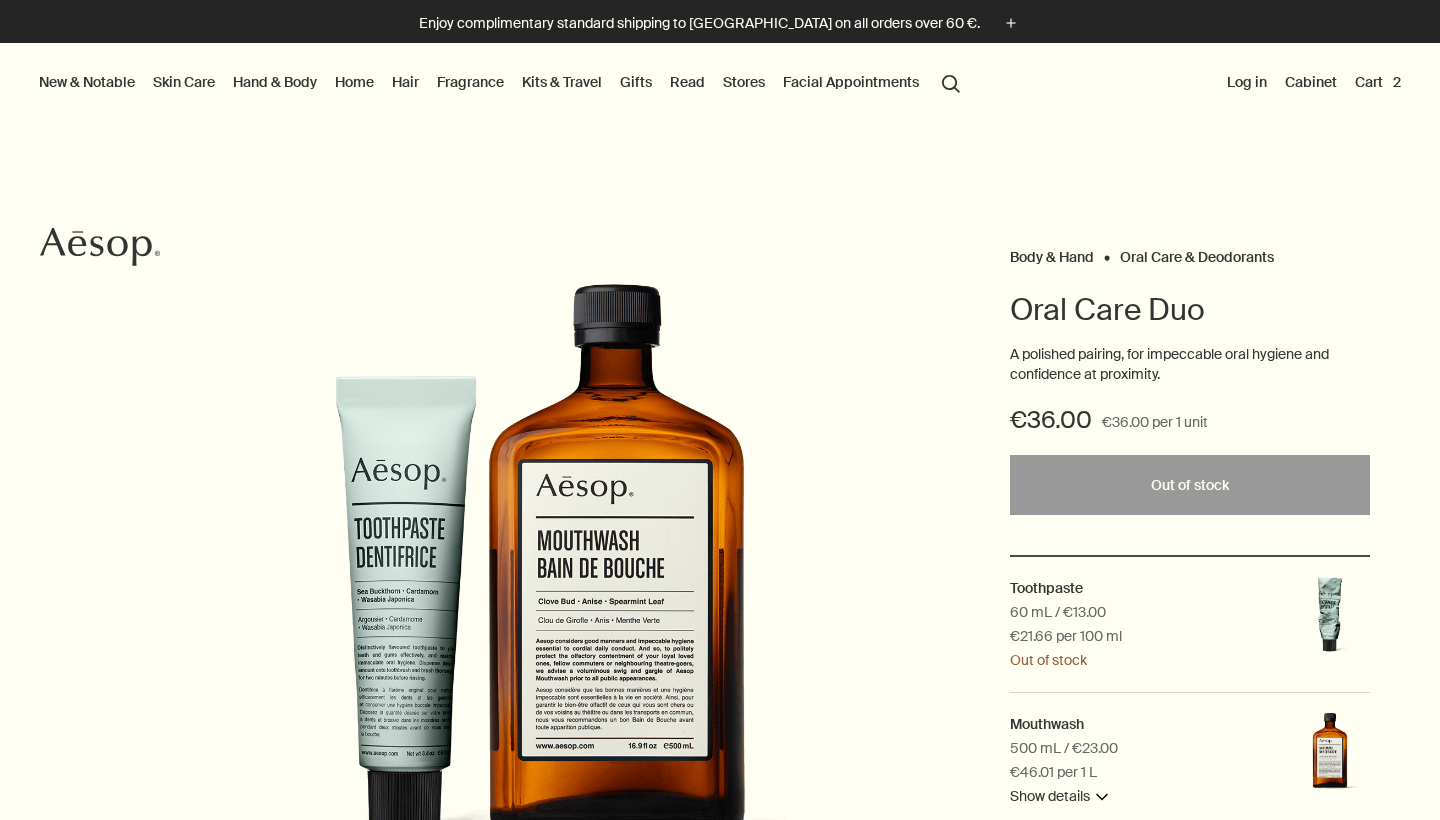 scroll, scrollTop: 235, scrollLeft: 0, axis: vertical 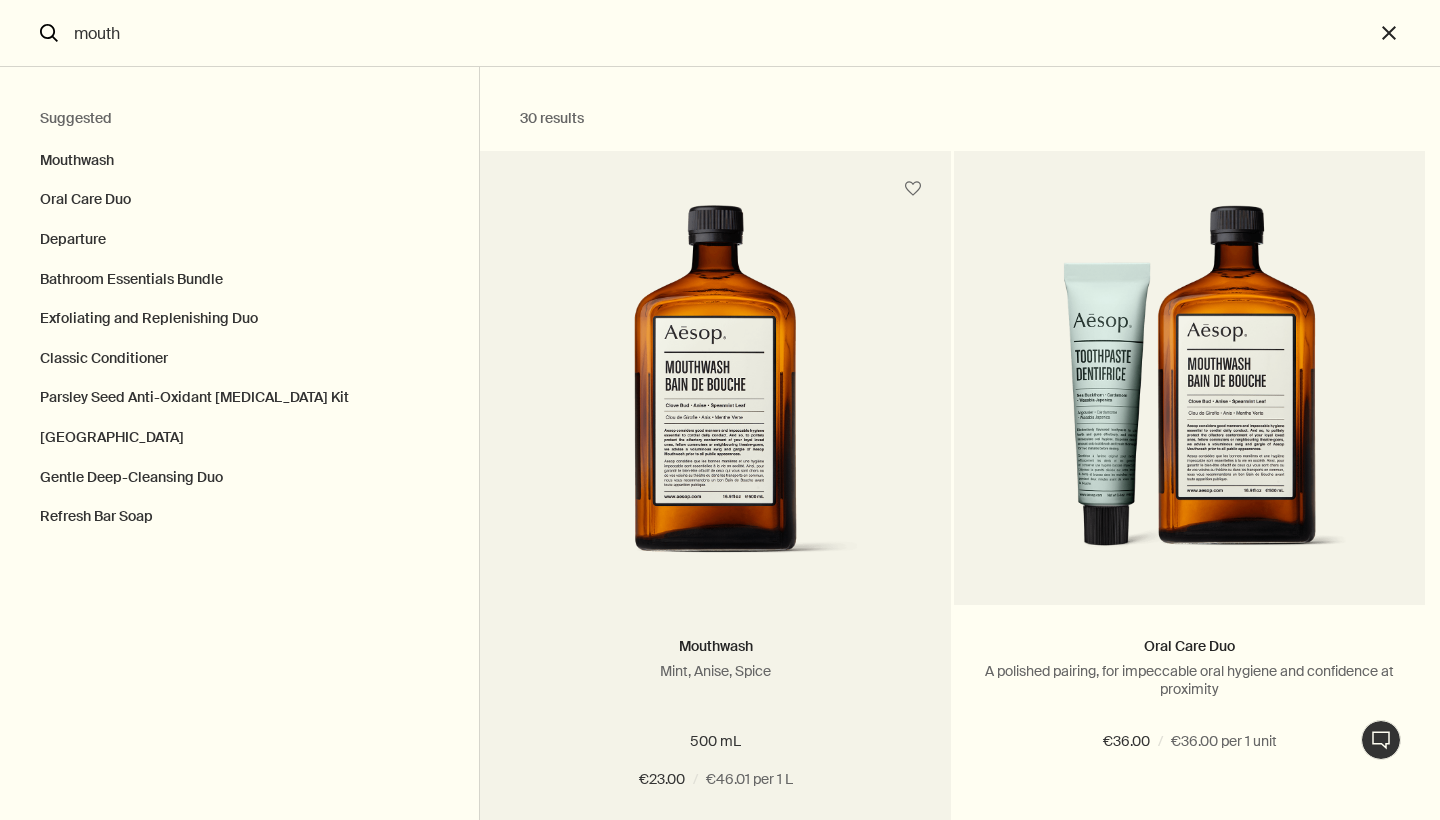 click on "Add Add to your cart" at bounding box center (715, 852) 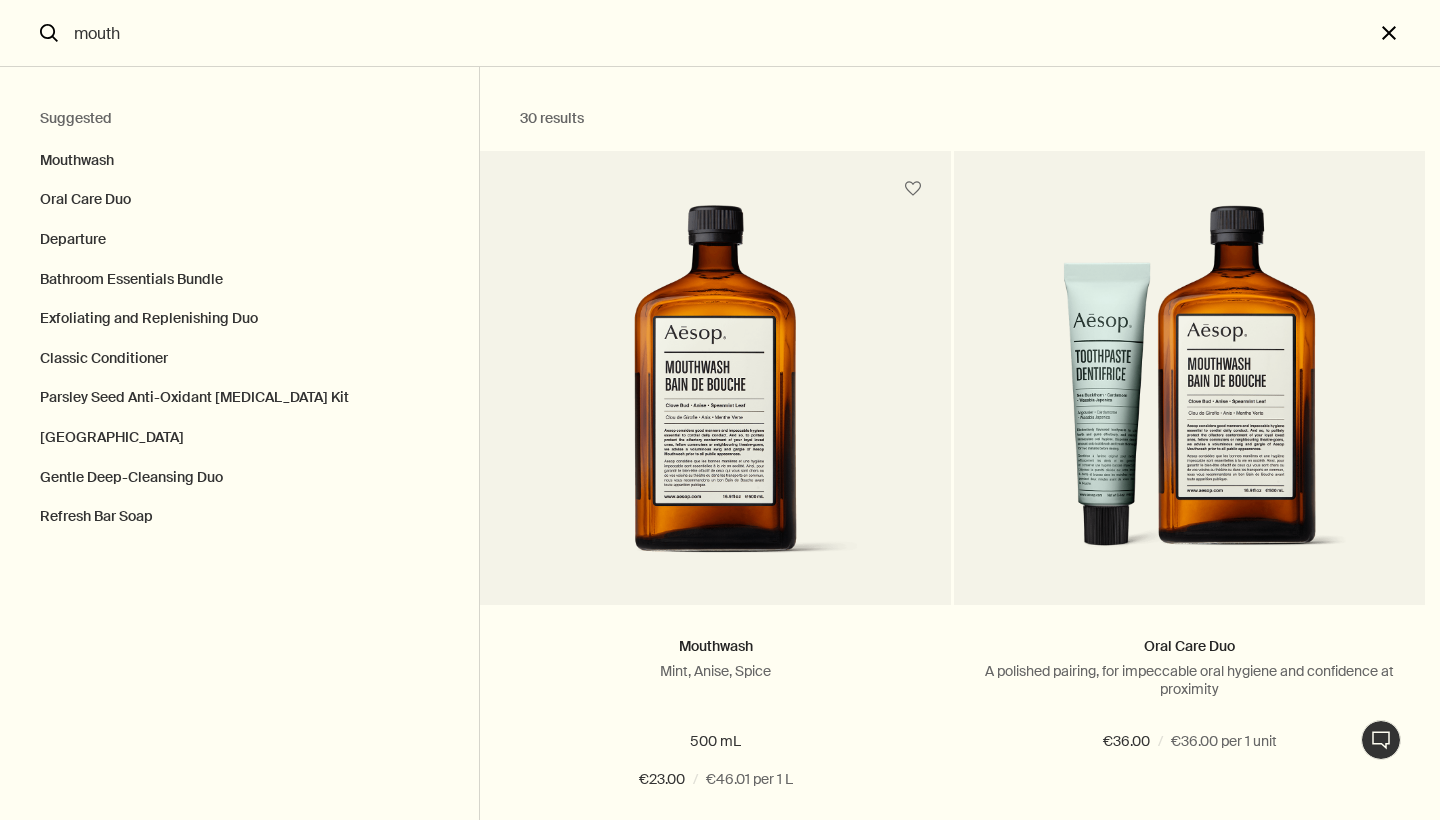 click on "close" at bounding box center (1407, 33) 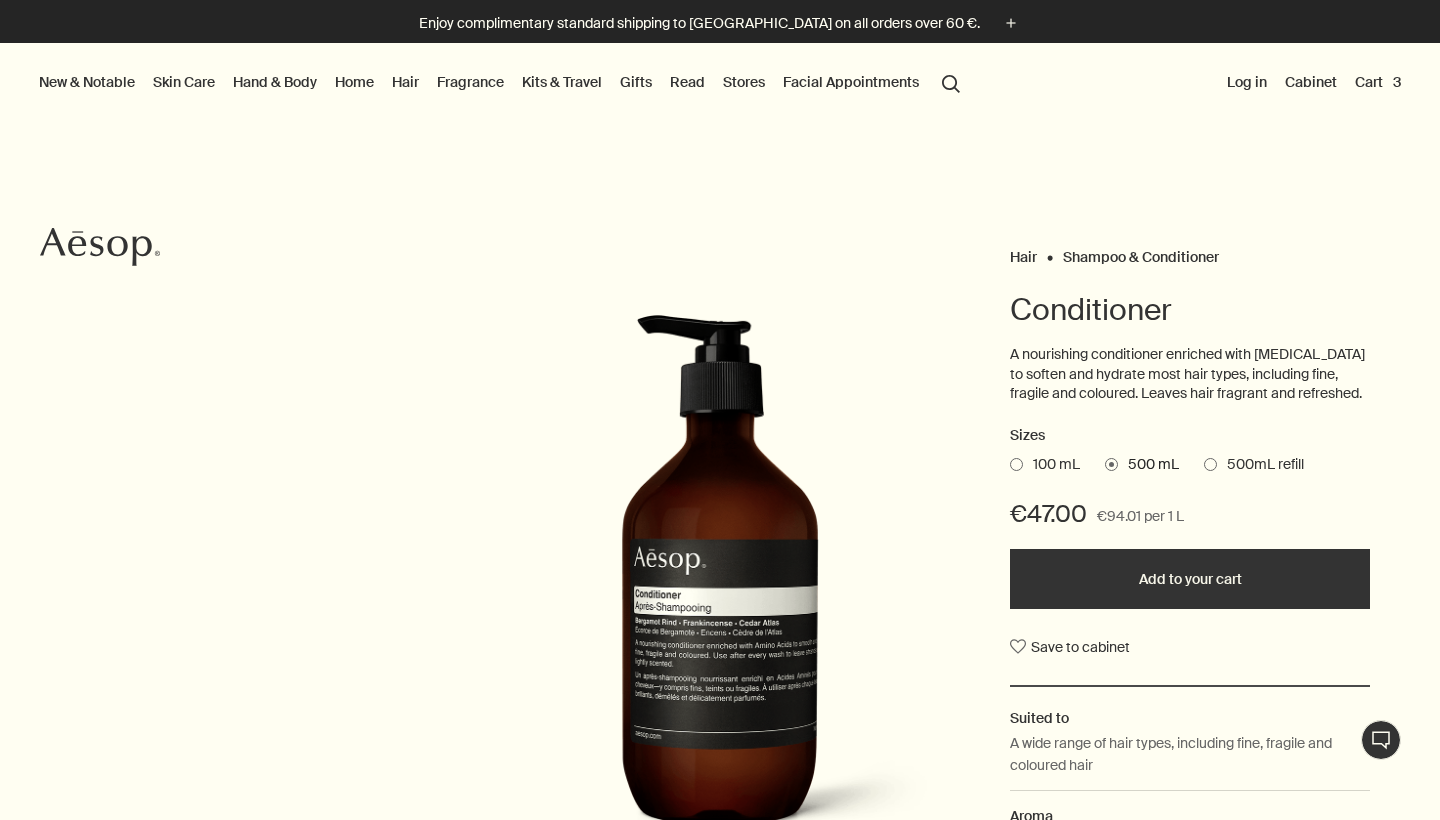 click on "Hand & Body" at bounding box center [275, 82] 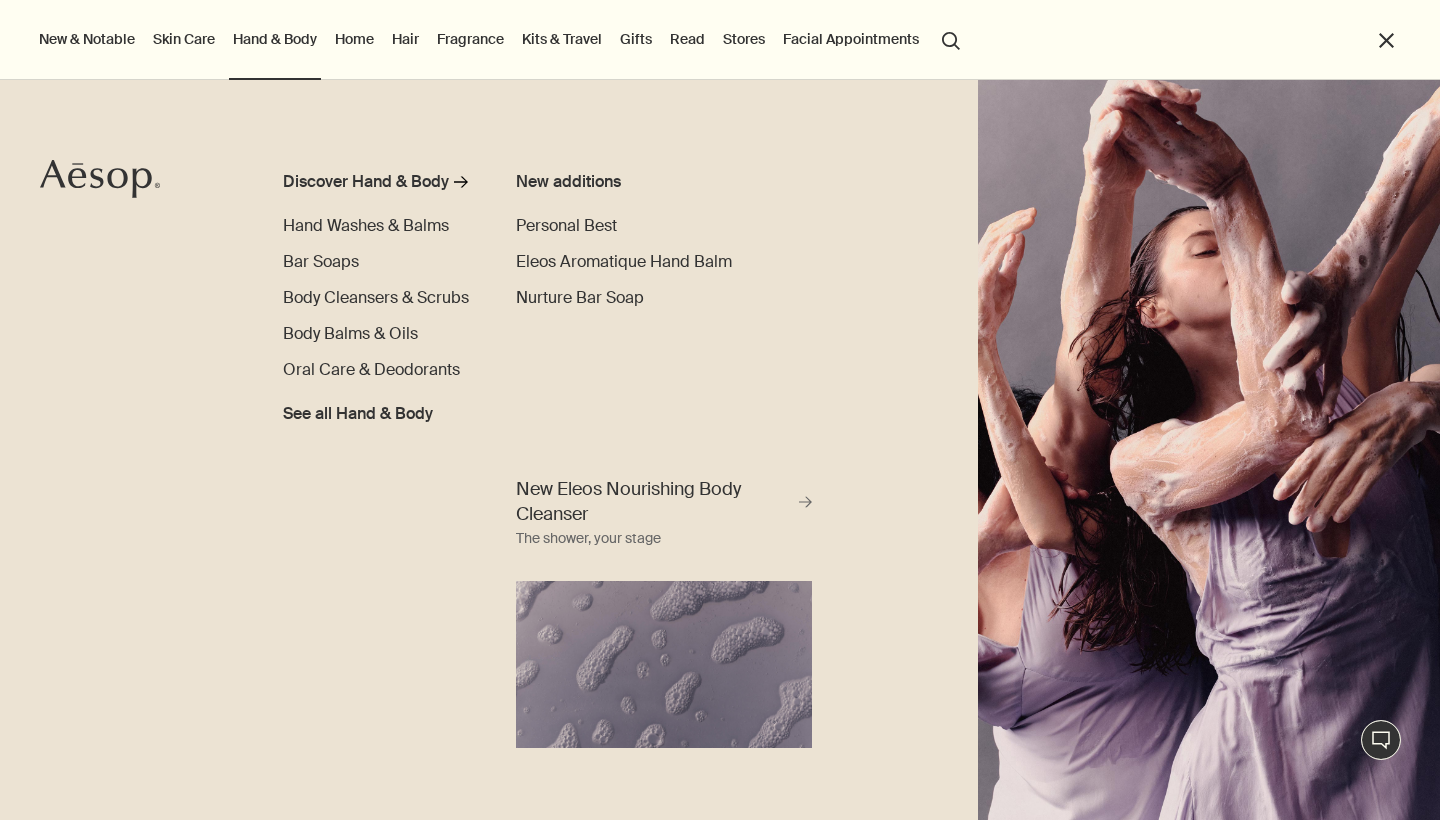 click on "Skin Care" at bounding box center [184, 39] 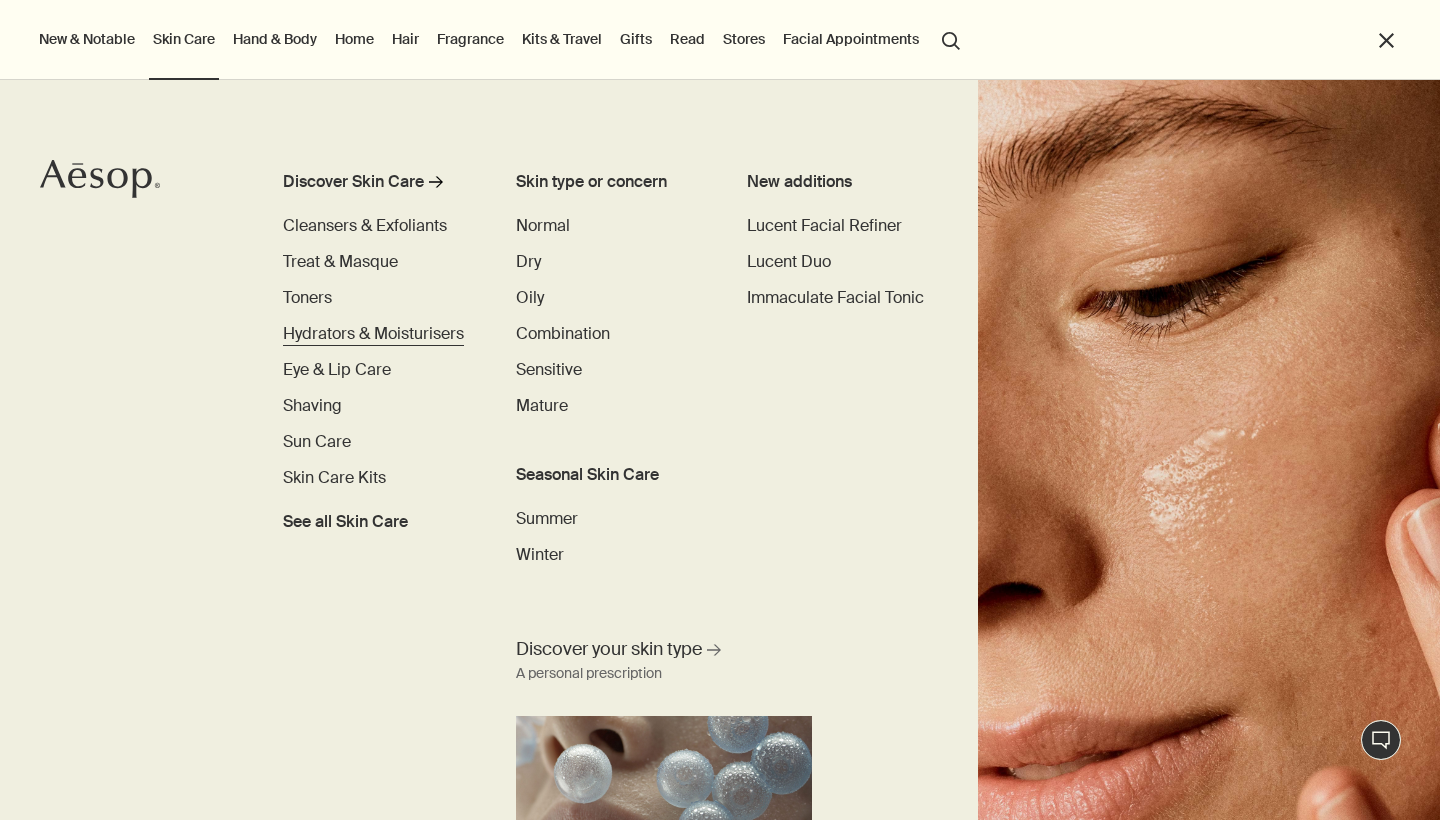 click on "Hydrators & Moisturisers" at bounding box center (373, 333) 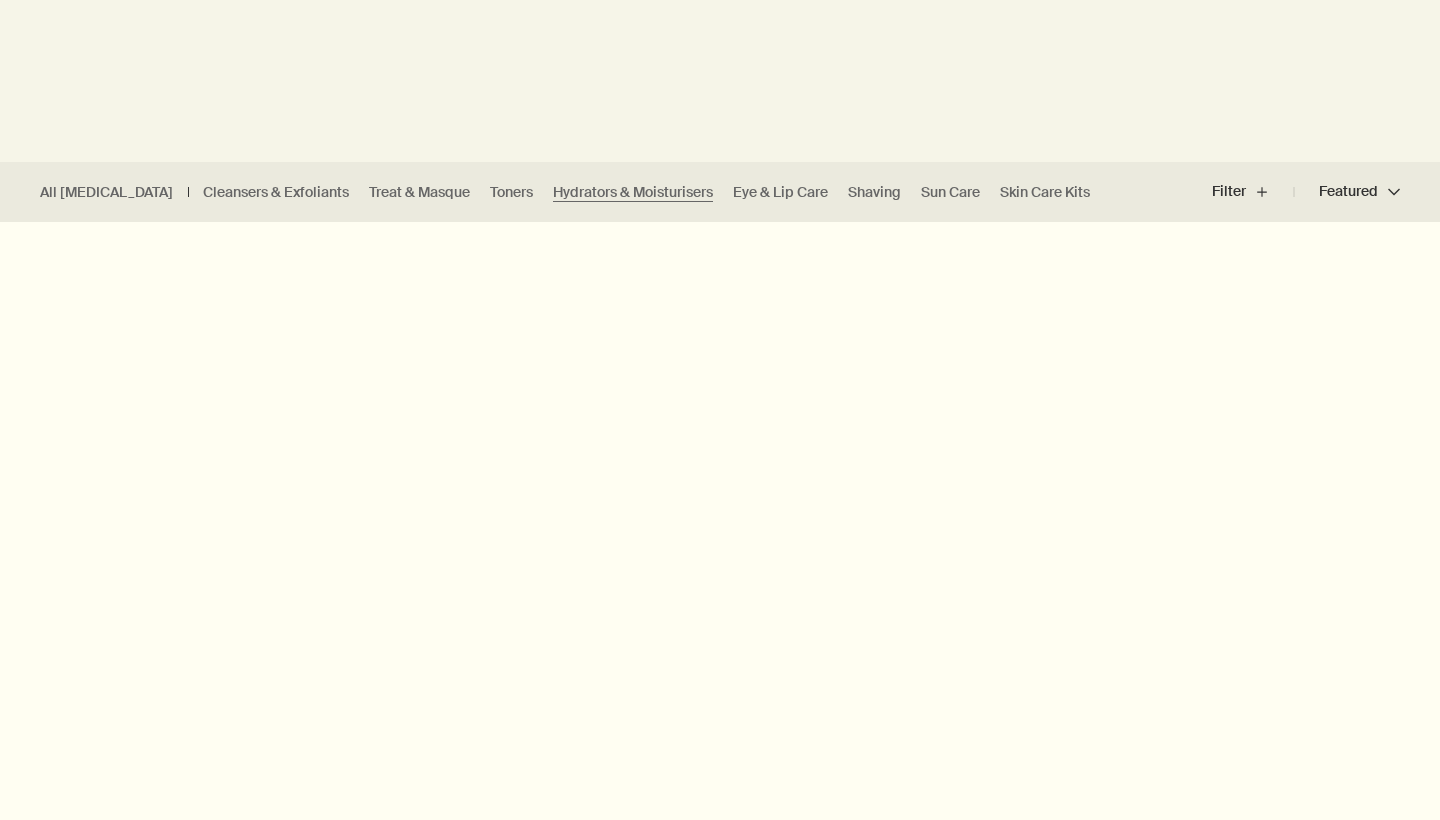 scroll, scrollTop: 411, scrollLeft: 0, axis: vertical 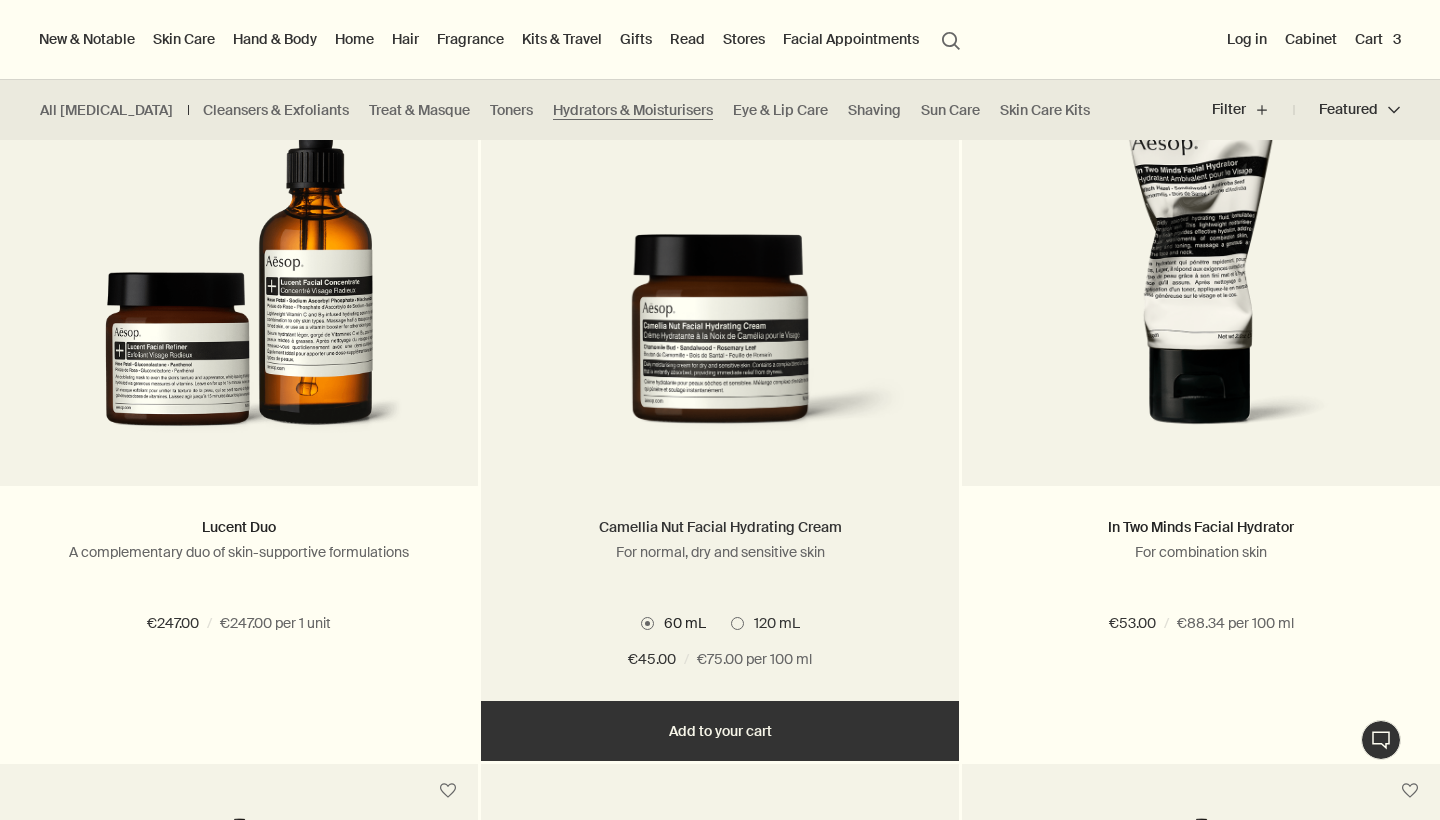 click on "Camellia Nut Facial Hydrating Cream" at bounding box center [720, 527] 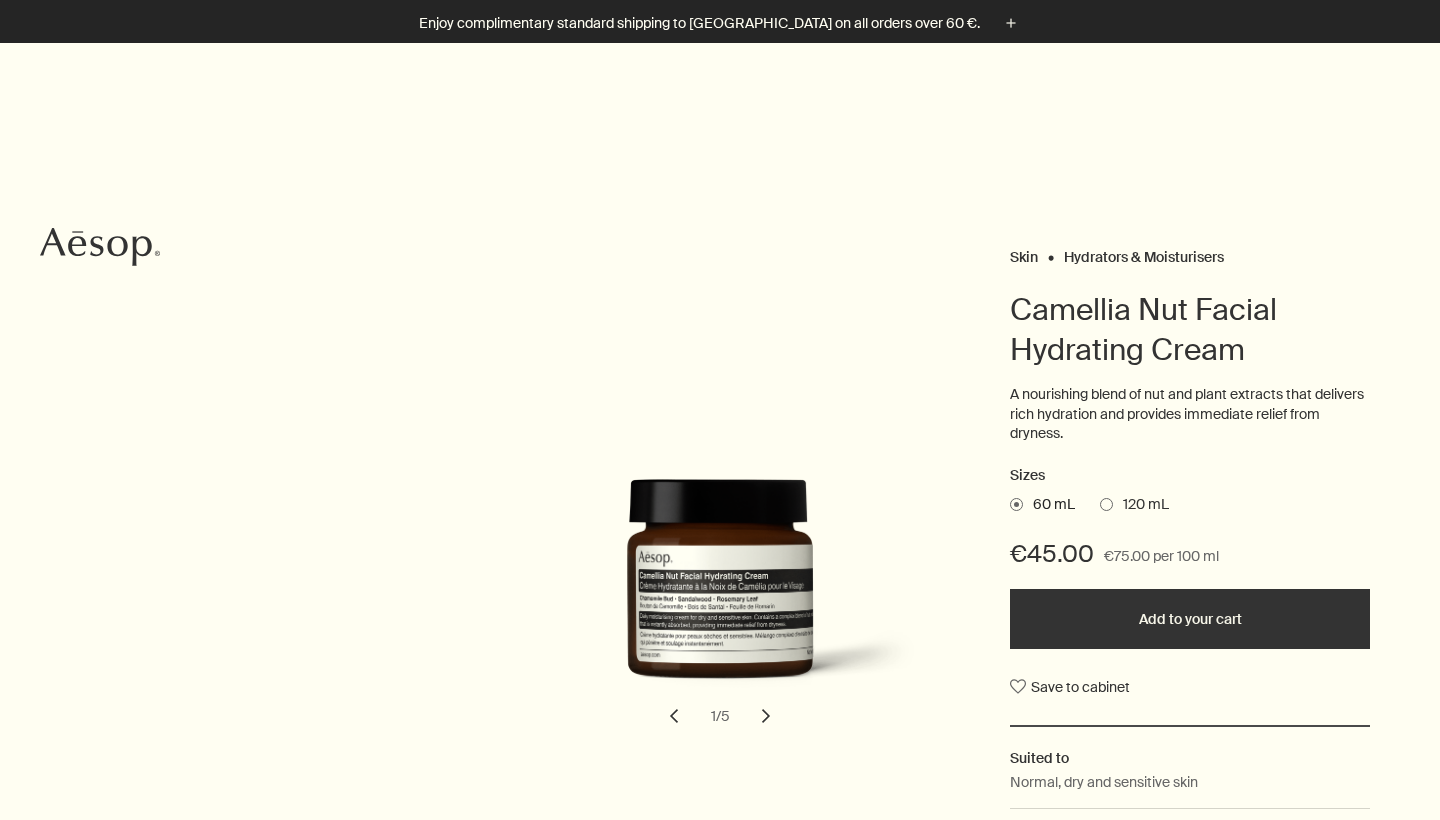 scroll, scrollTop: 471, scrollLeft: 0, axis: vertical 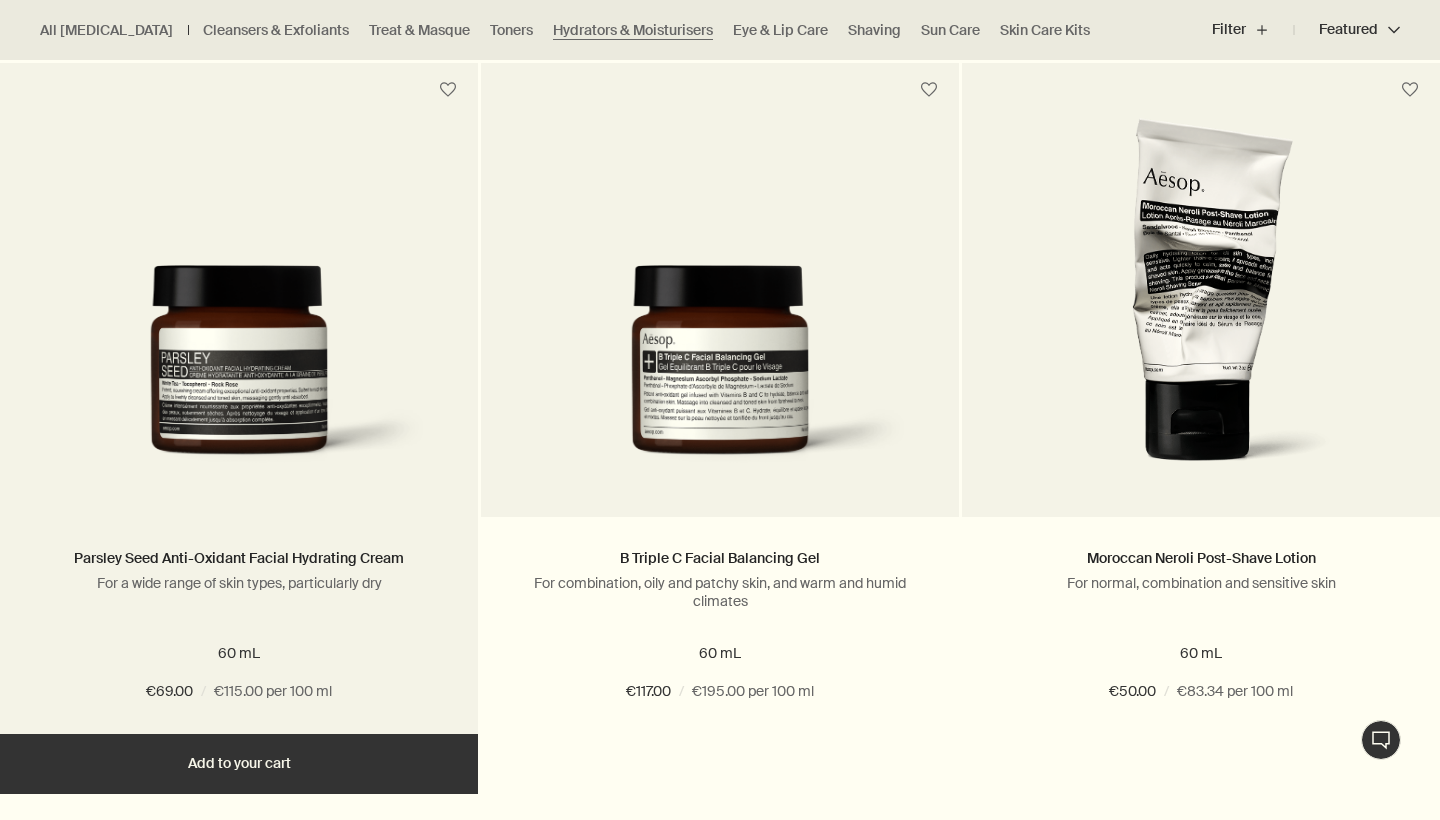 click at bounding box center [239, 376] 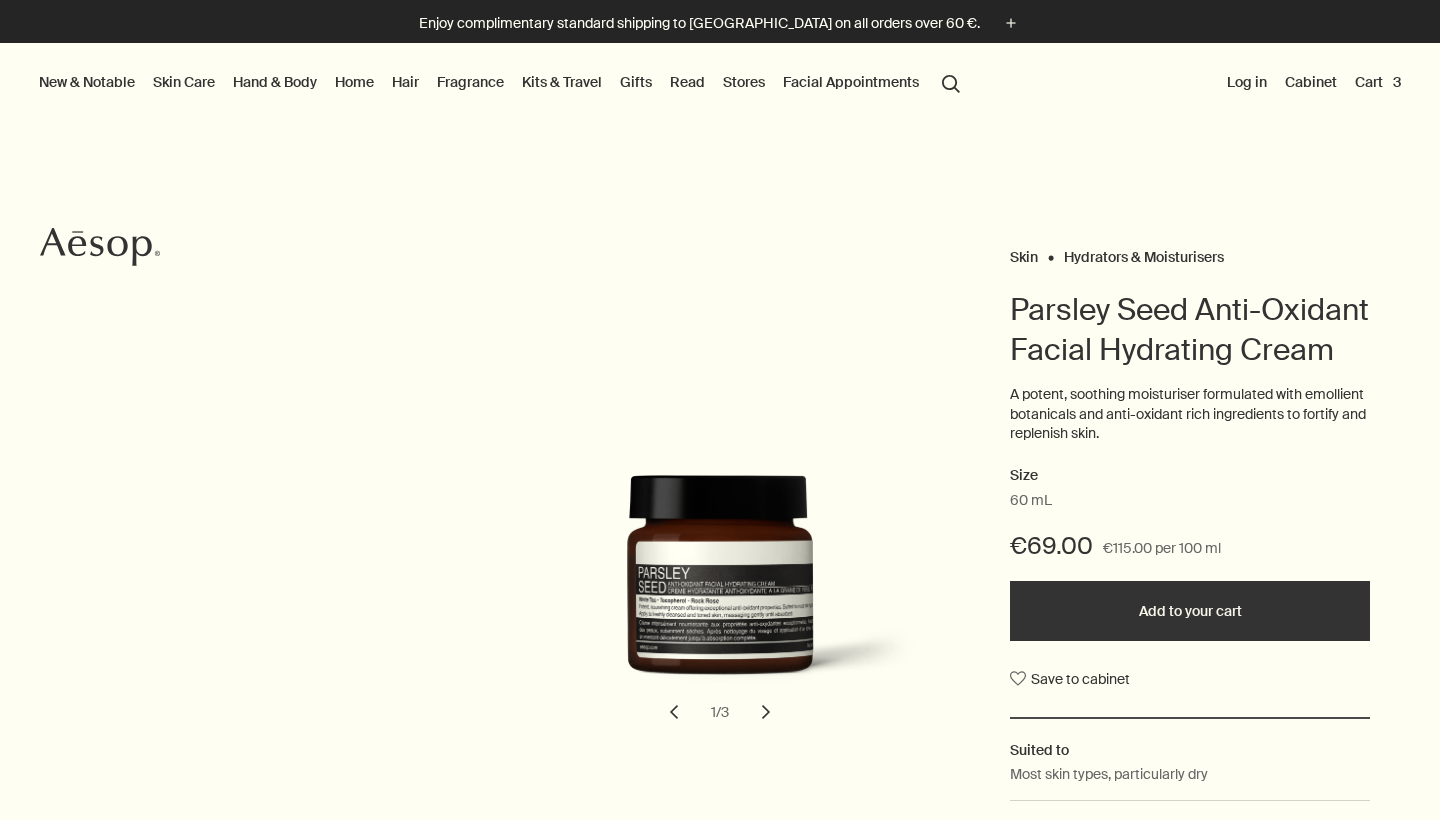 scroll, scrollTop: 0, scrollLeft: 0, axis: both 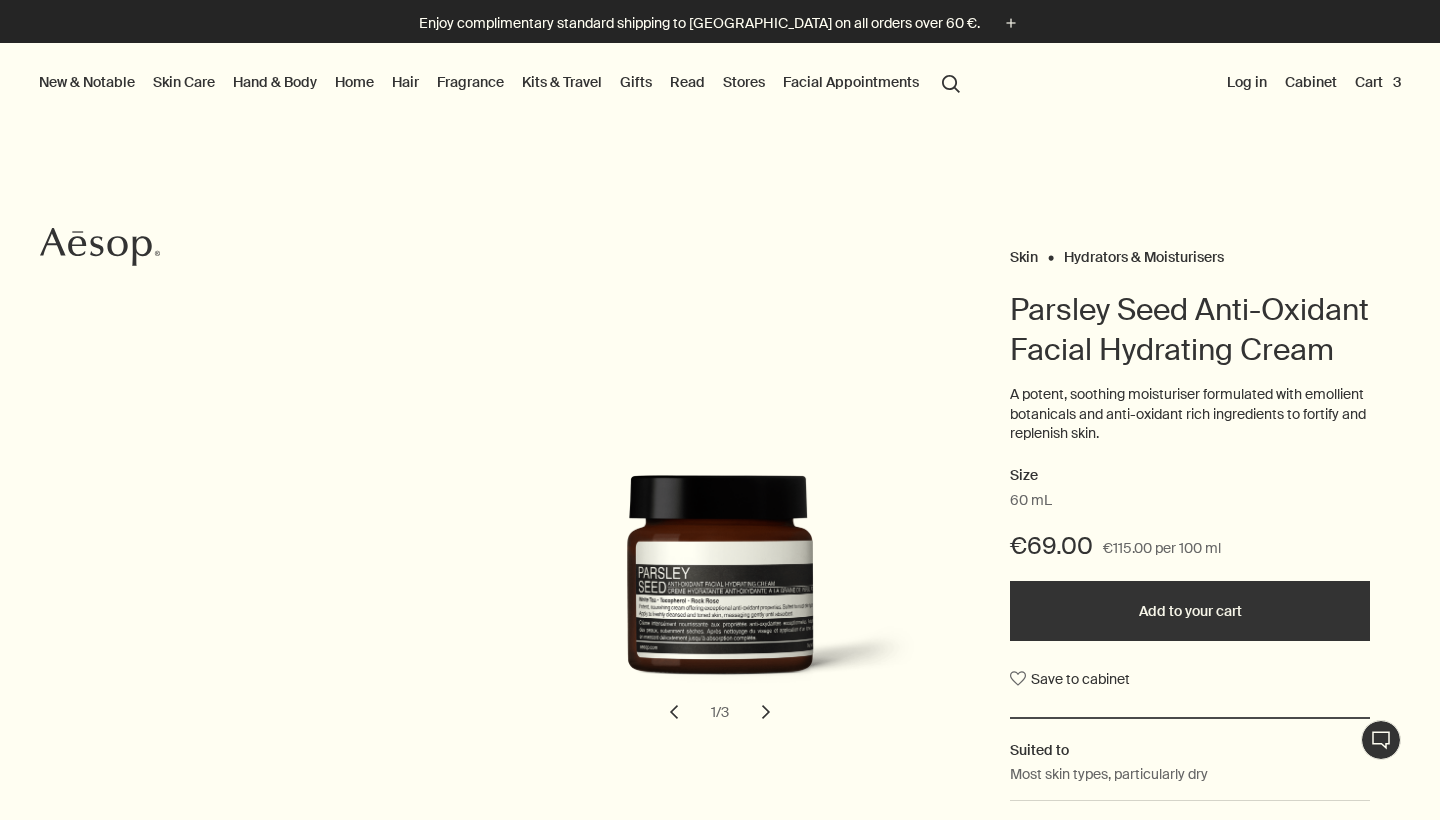 click on "Kits & Travel" at bounding box center (562, 82) 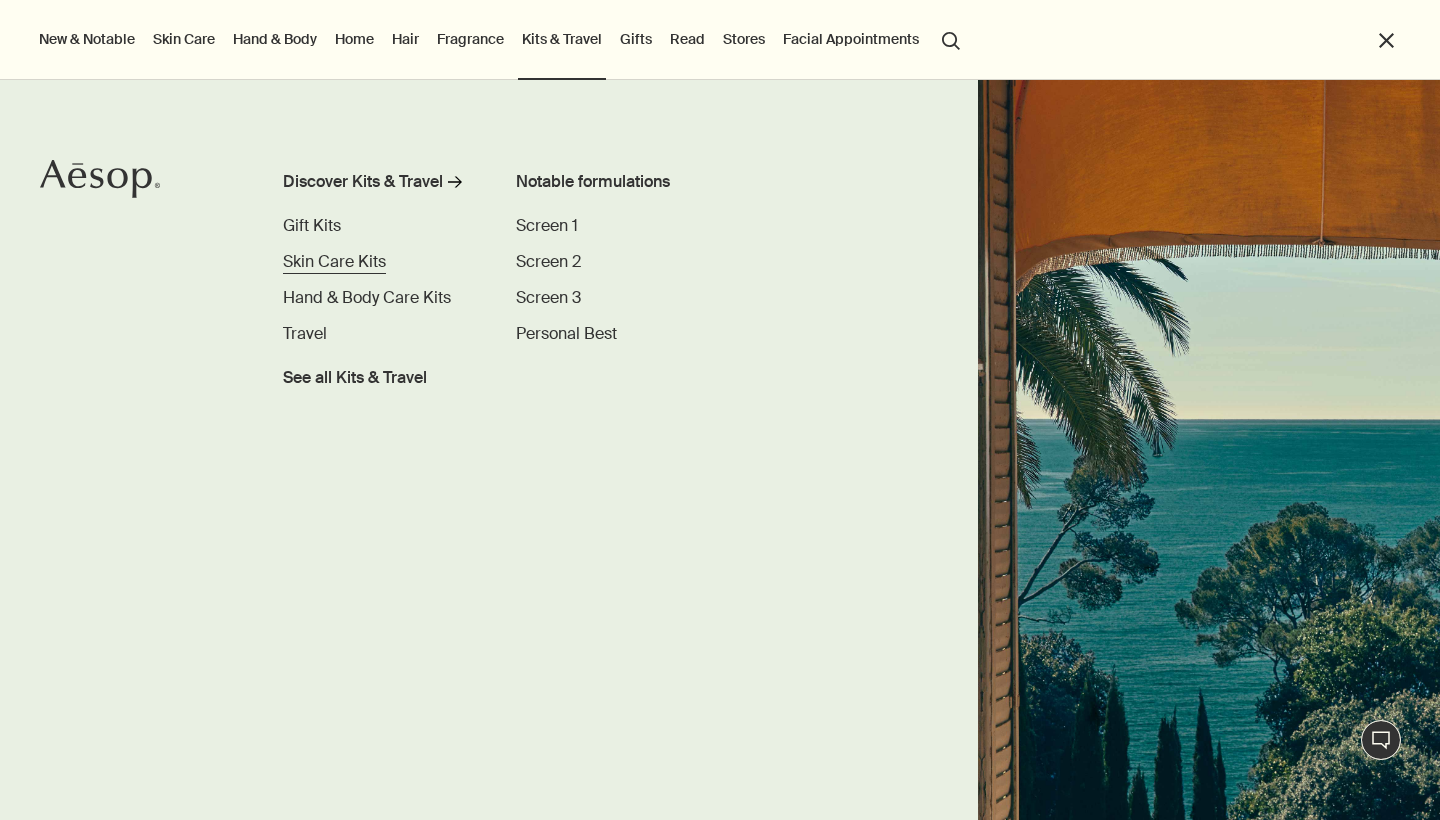 click on "Skin Care Kits" at bounding box center (334, 261) 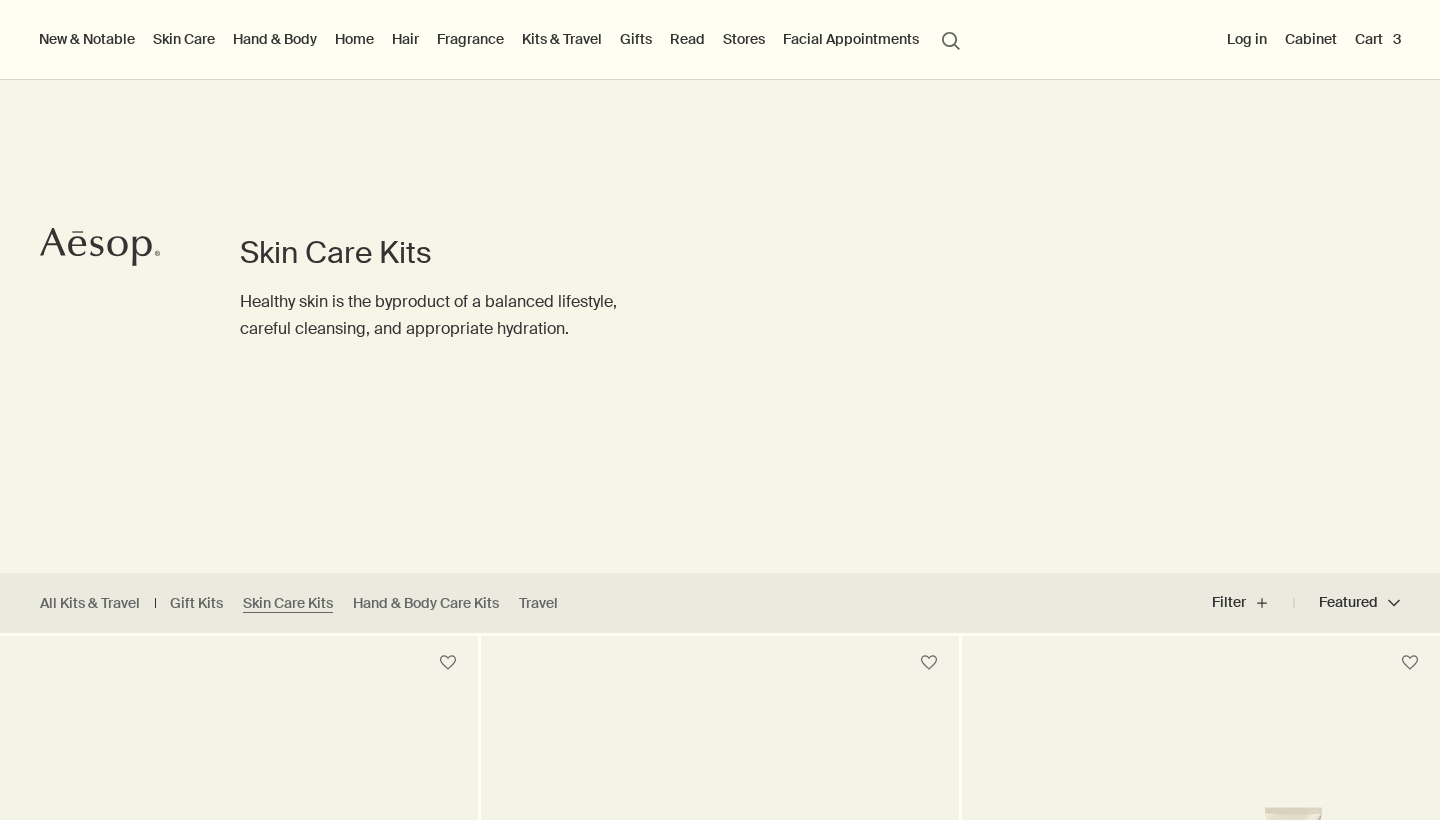 scroll, scrollTop: 315, scrollLeft: 0, axis: vertical 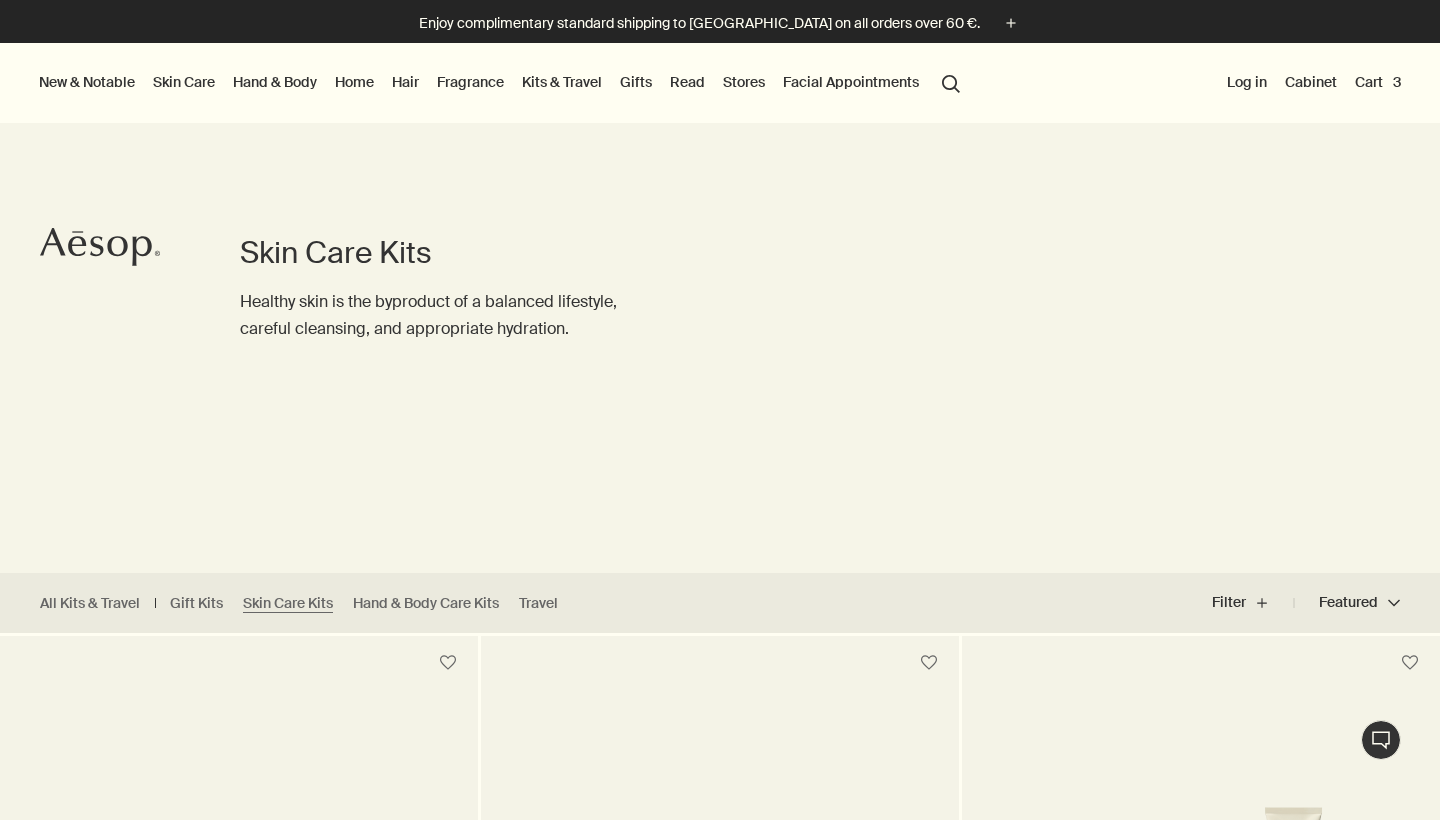 click on "Skin Care" at bounding box center [184, 82] 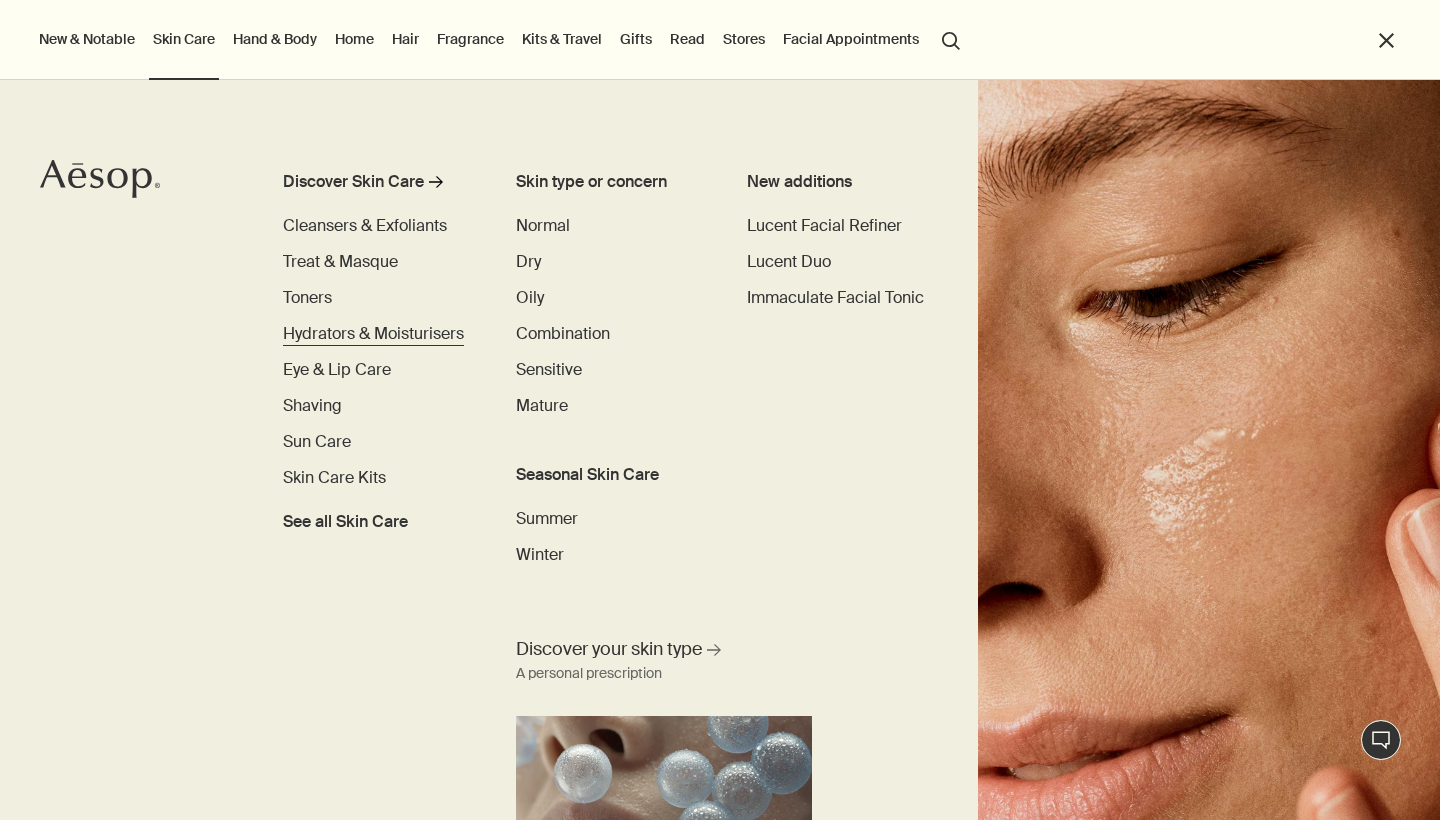 click on "Hydrators & Moisturisers" at bounding box center [373, 333] 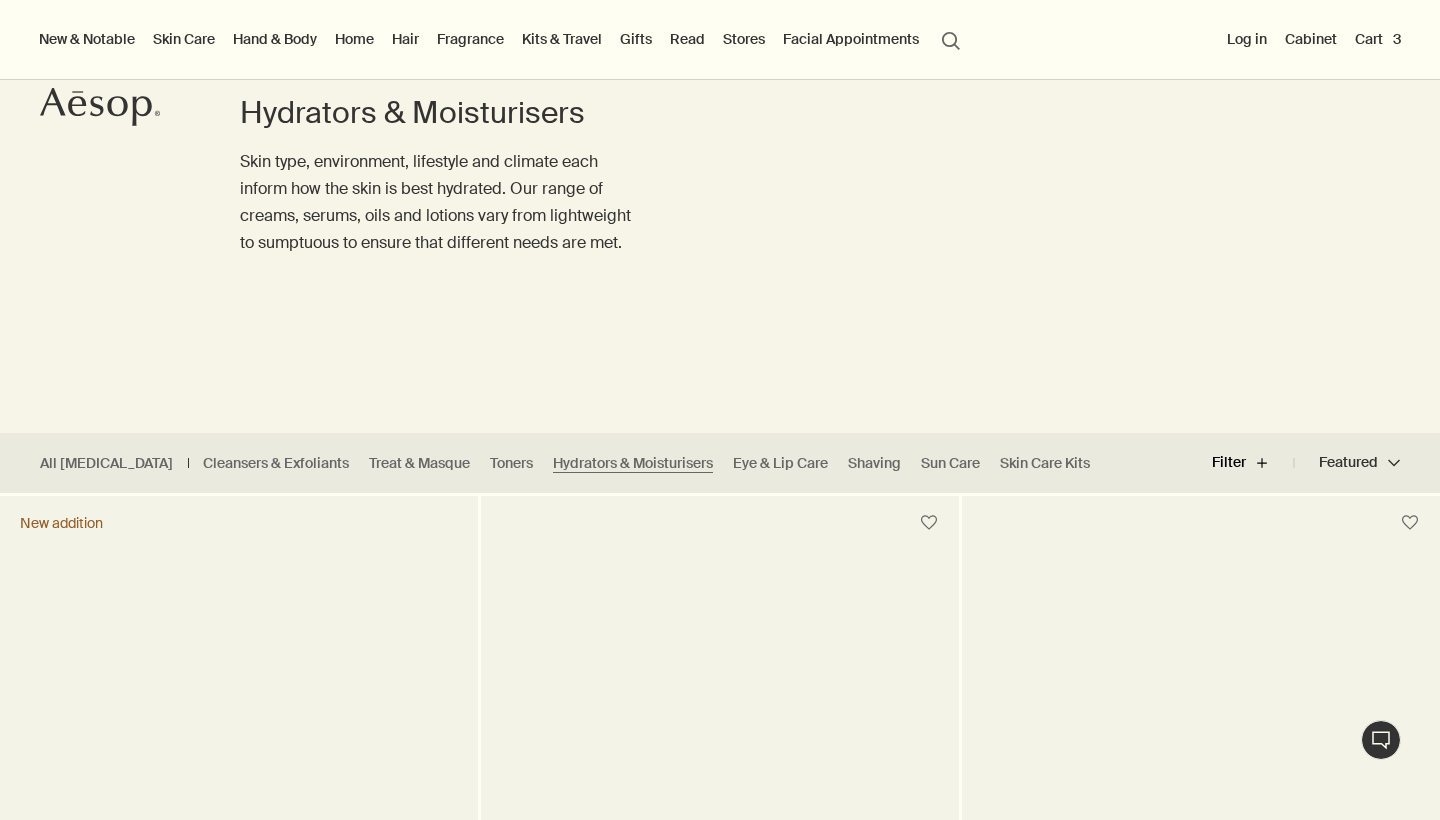 scroll, scrollTop: 140, scrollLeft: 0, axis: vertical 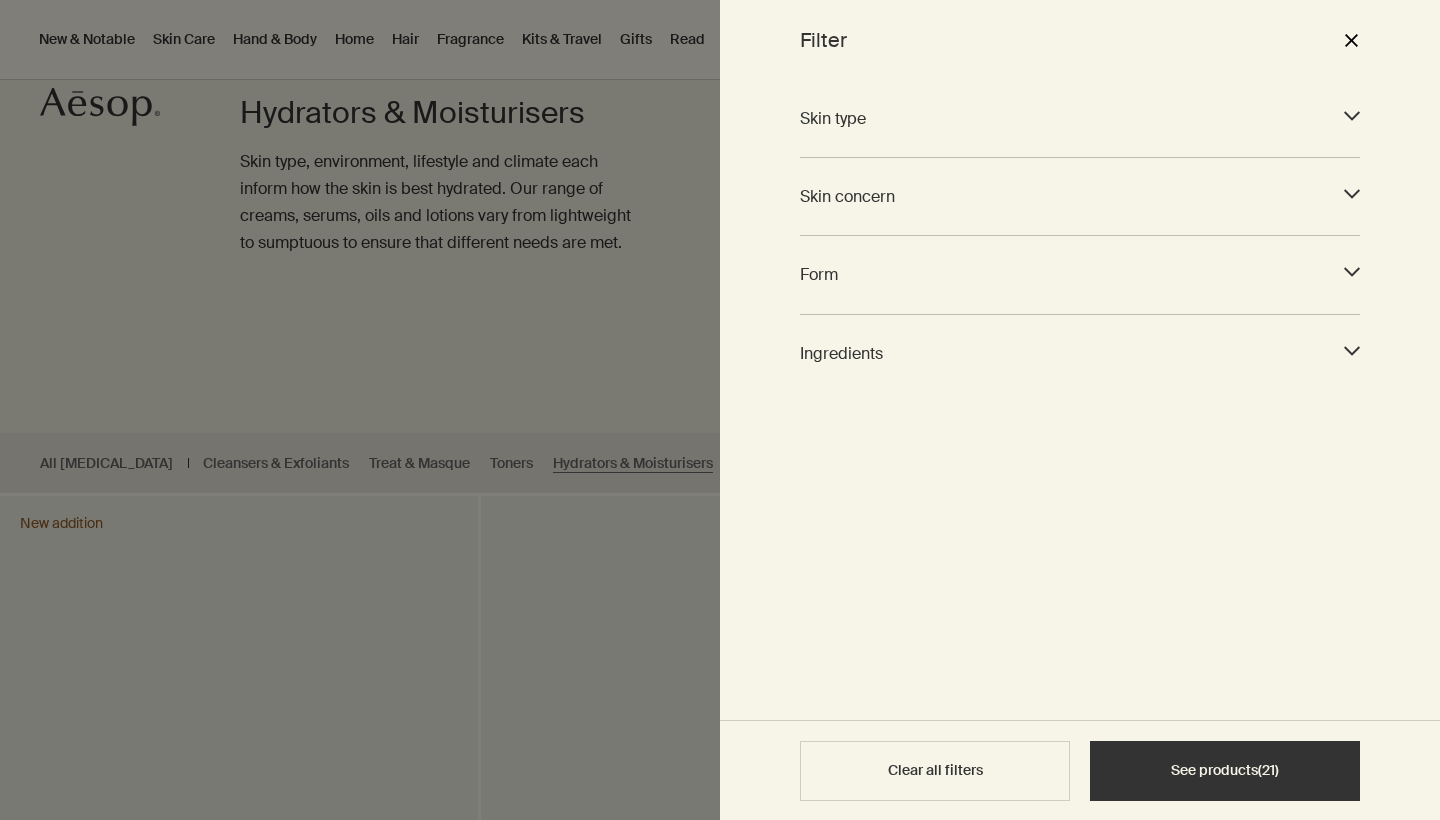 click on "Skin type" at bounding box center (1062, 118) 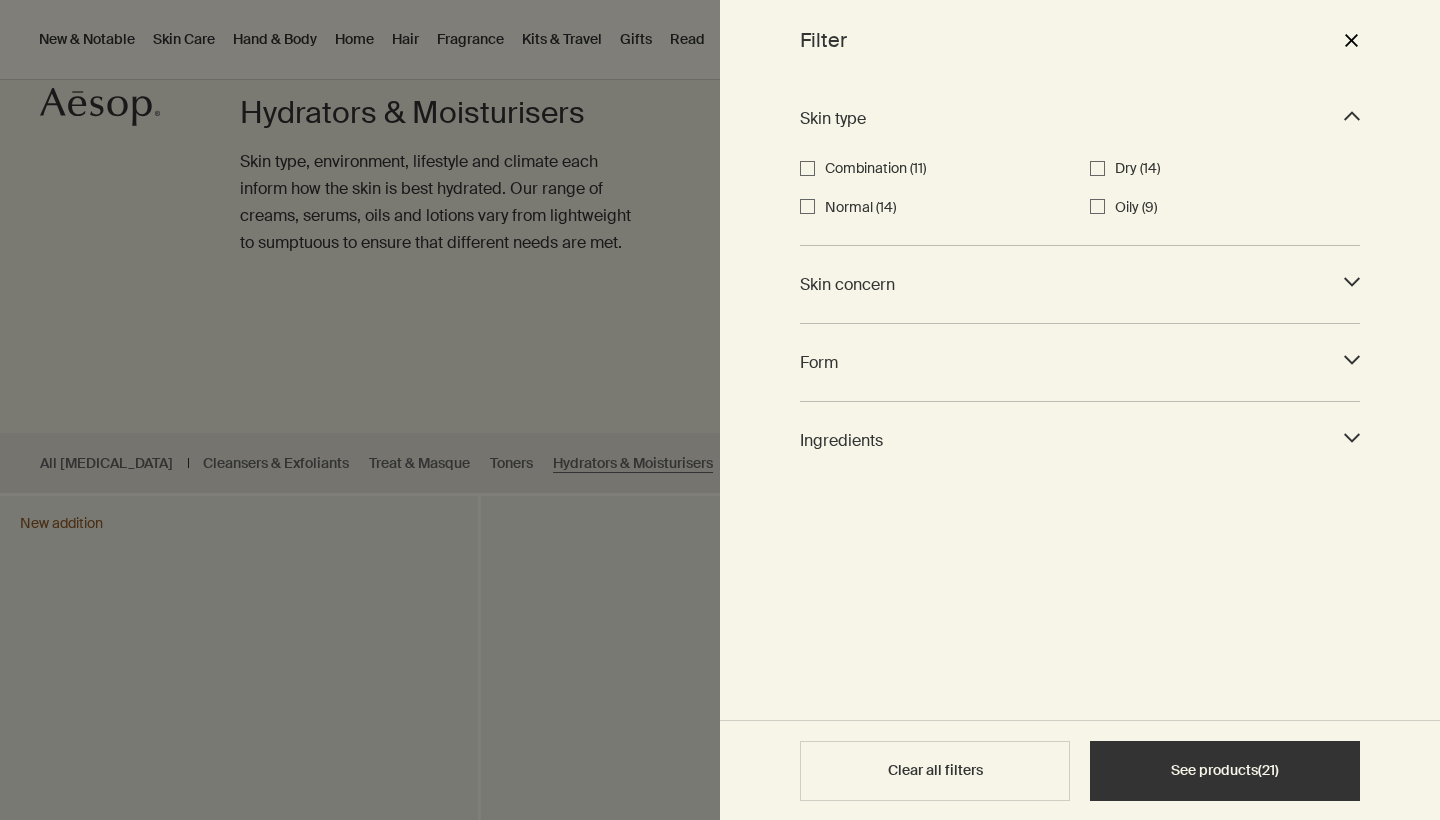 click on "Skin concern" at bounding box center [1062, 284] 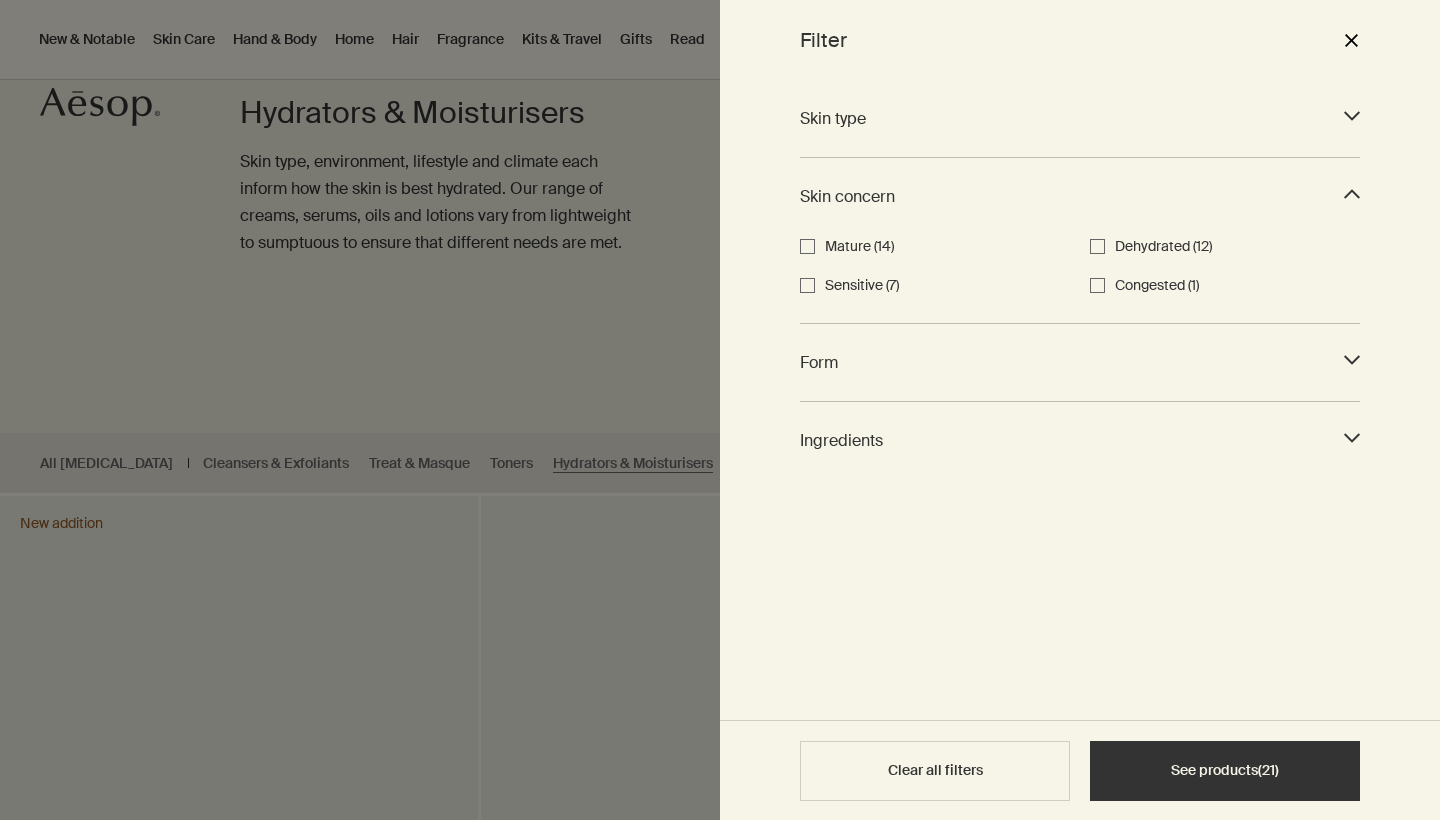 click on "Dehydrated (12)" at bounding box center [1097, 246] 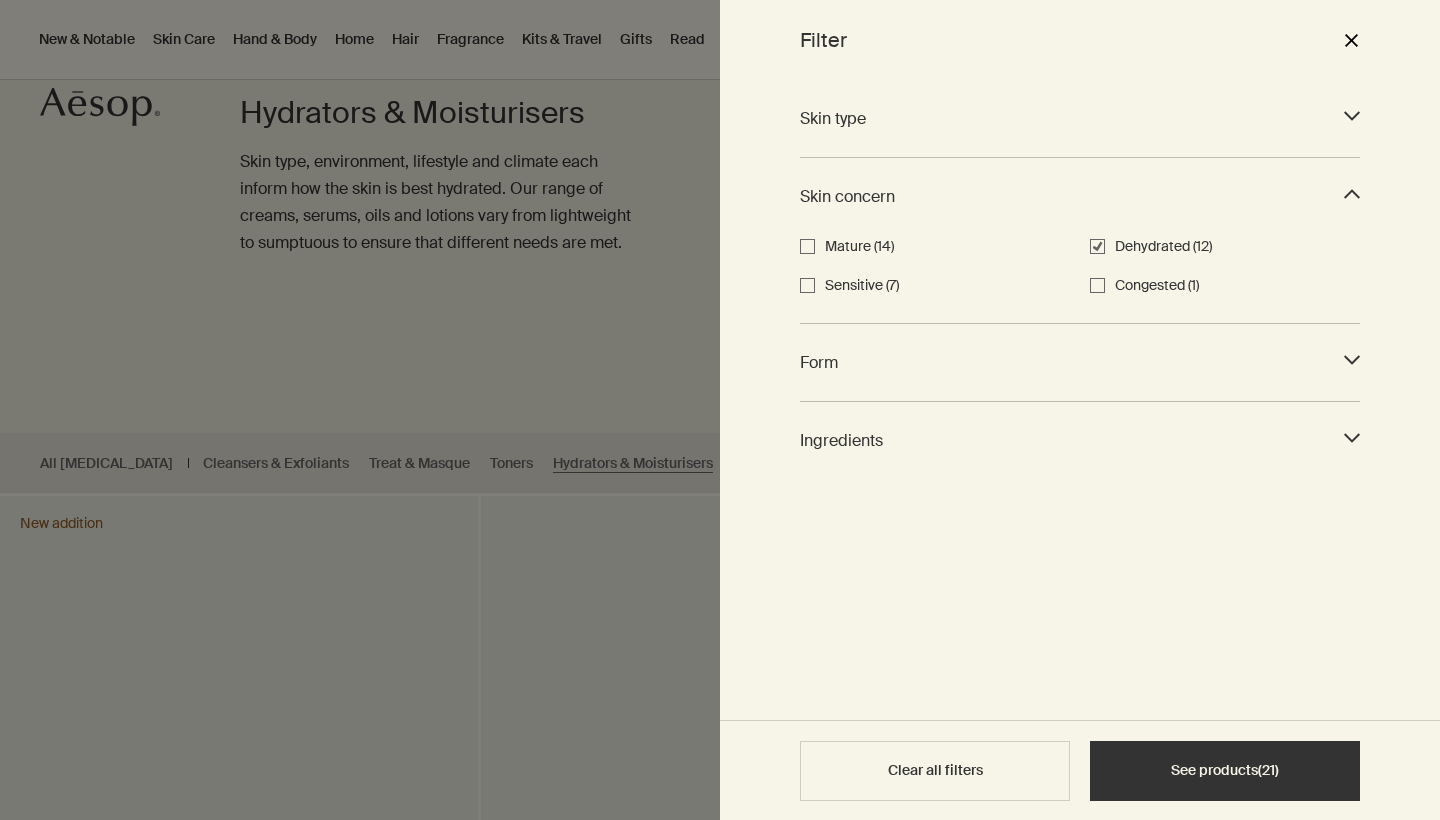 checkbox on "true" 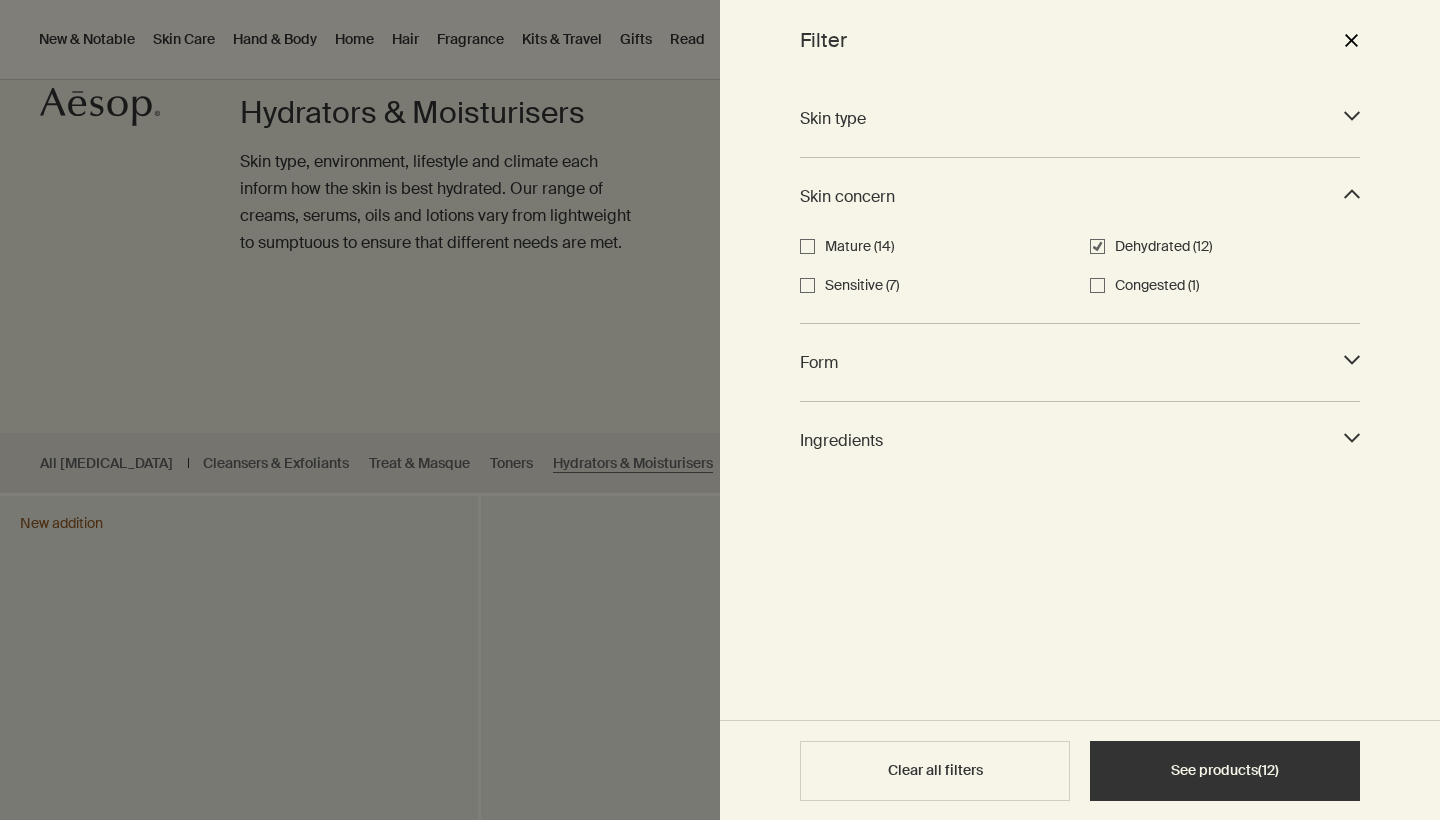 click on "Skin type" at bounding box center [1062, 118] 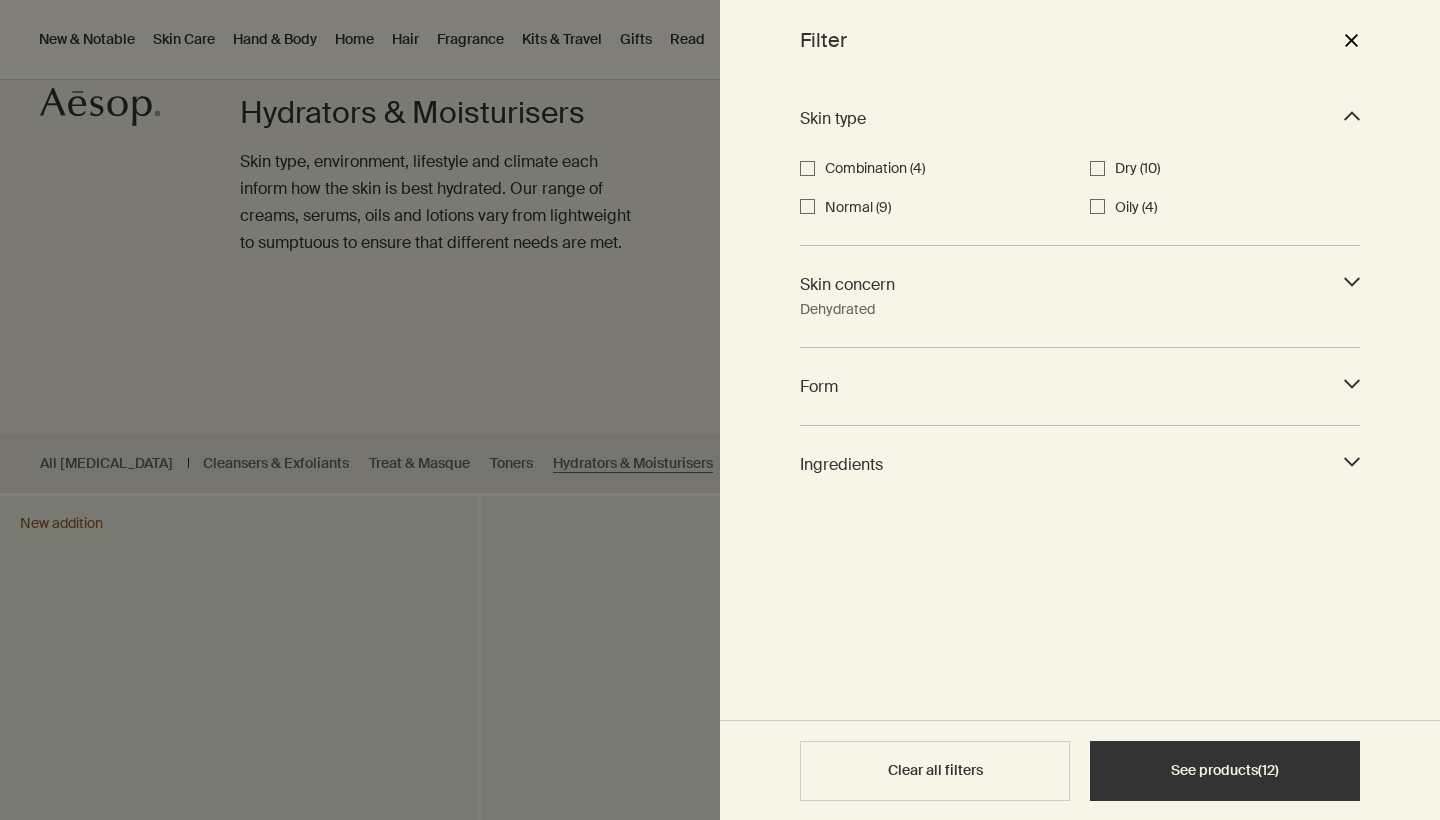 click on "Dry (10)" at bounding box center (1097, 168) 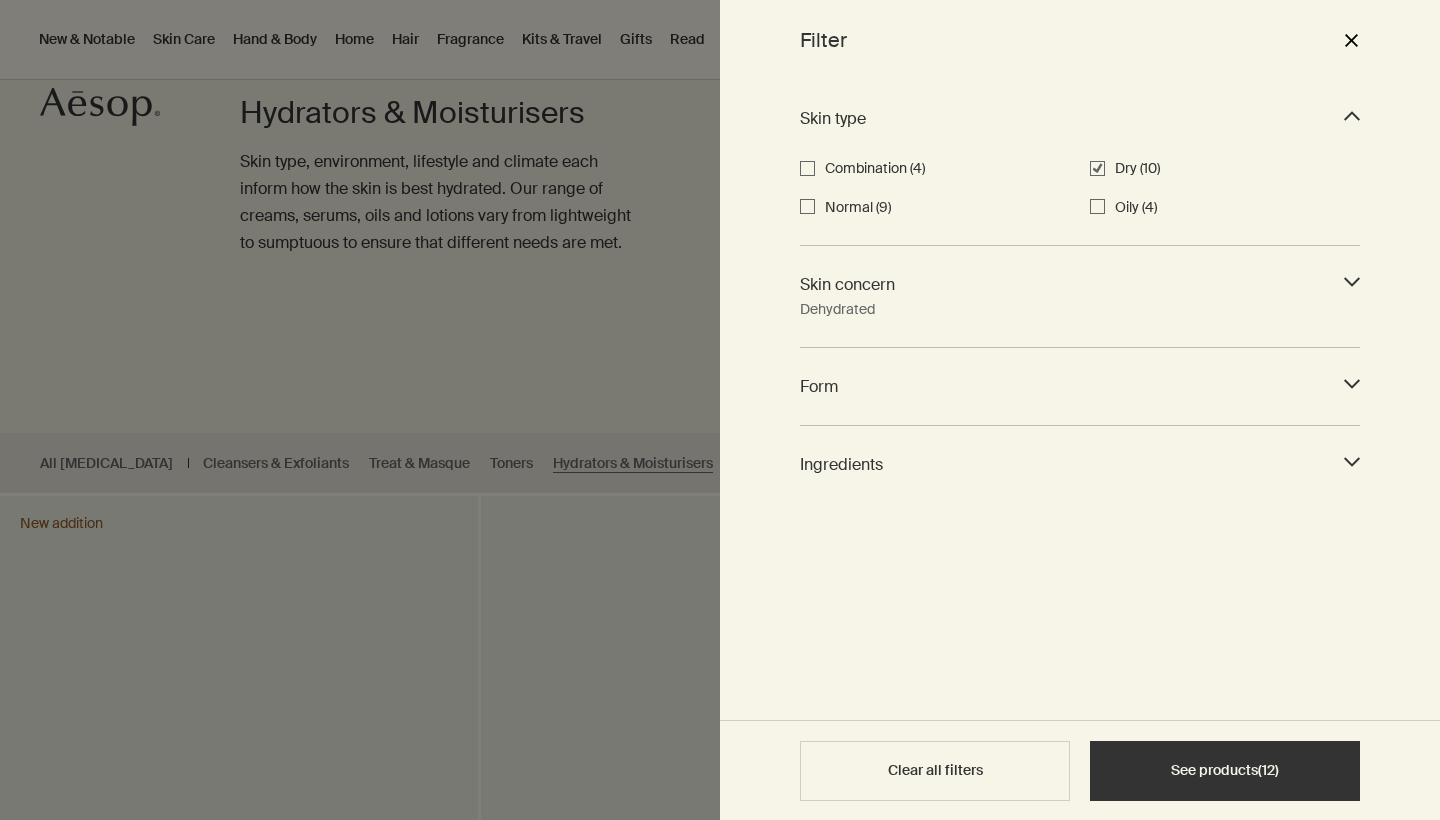 checkbox on "true" 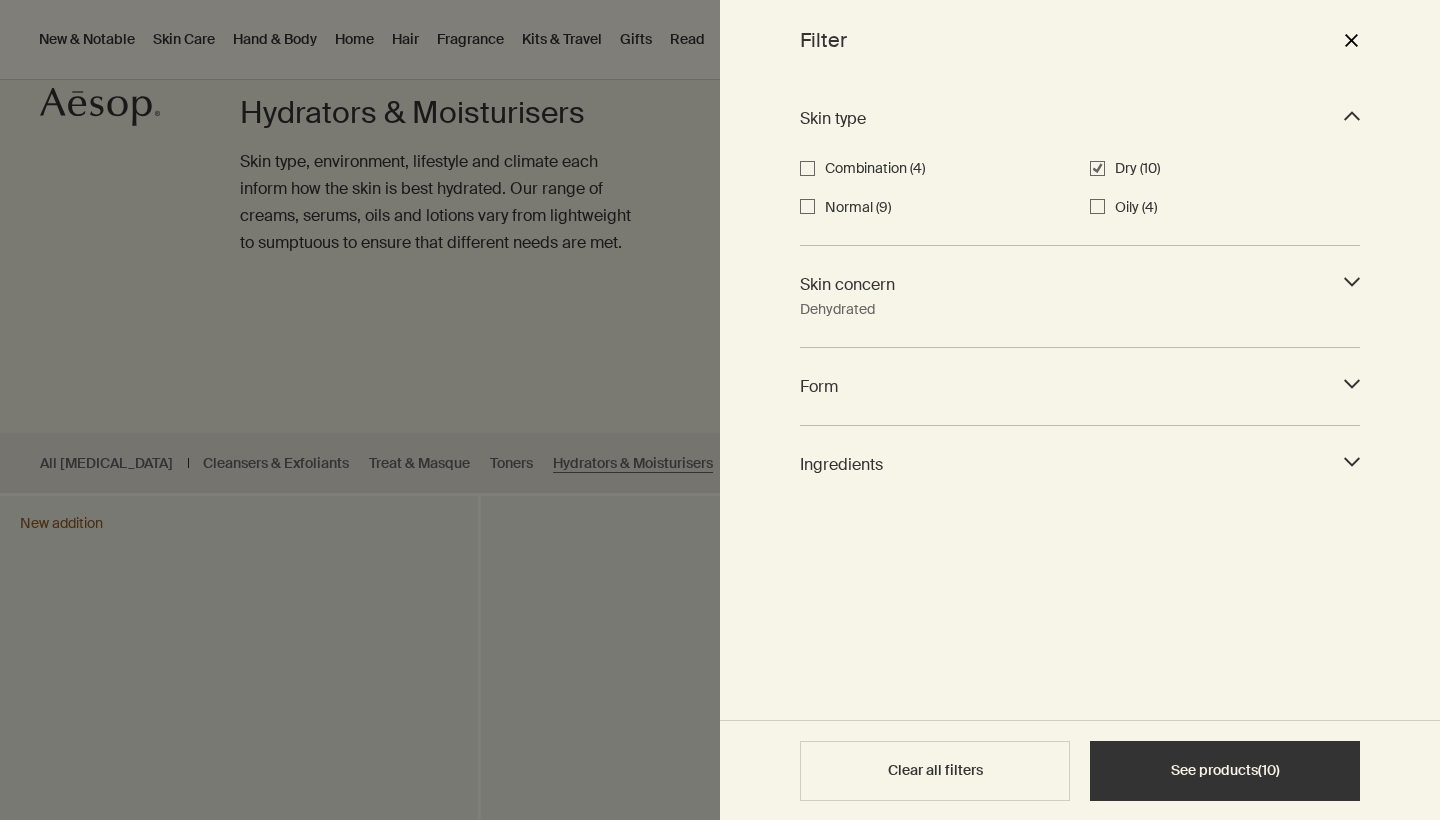 click on "See products   ( 10 )" at bounding box center [1225, 771] 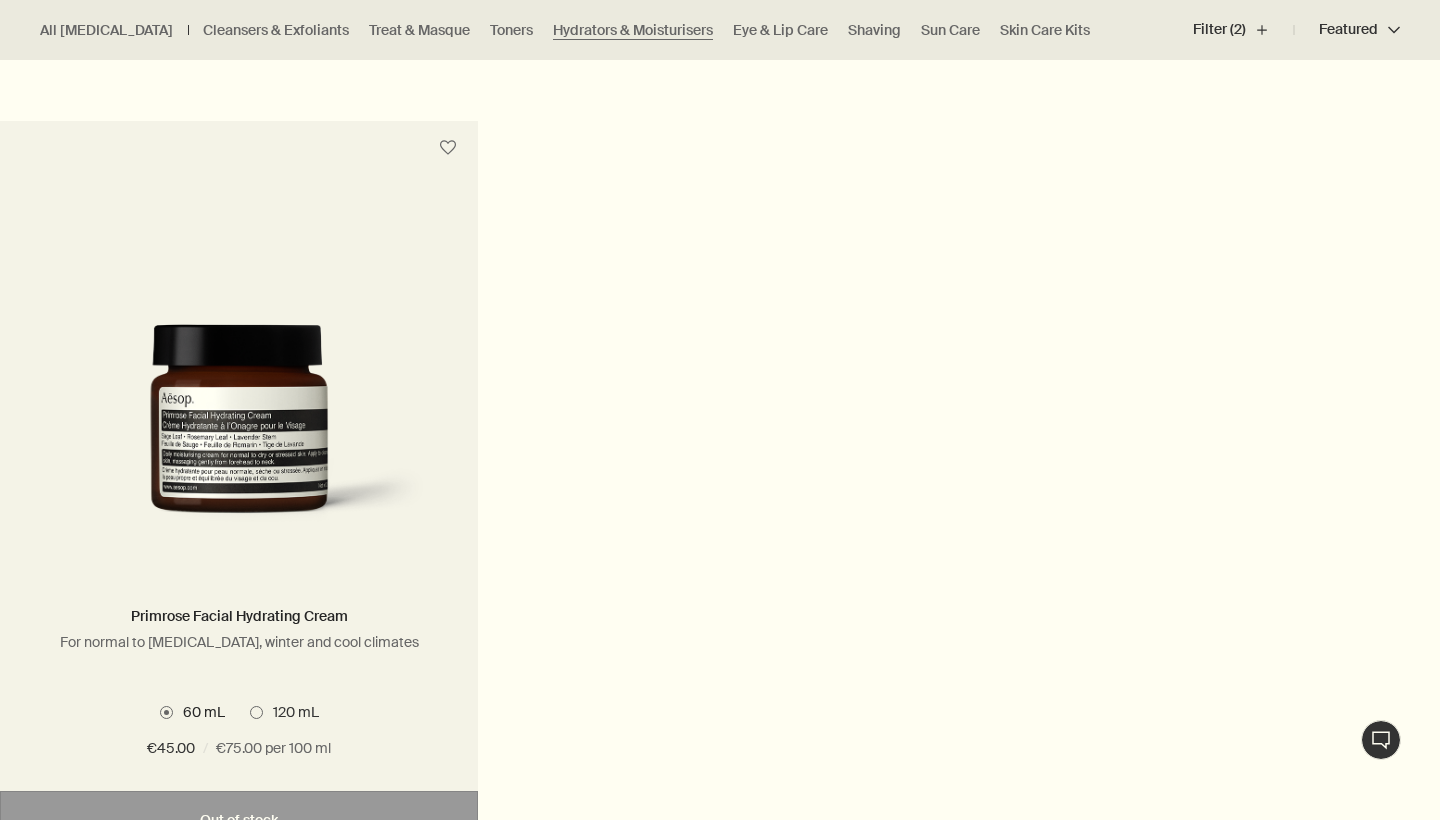 scroll, scrollTop: 2635, scrollLeft: 0, axis: vertical 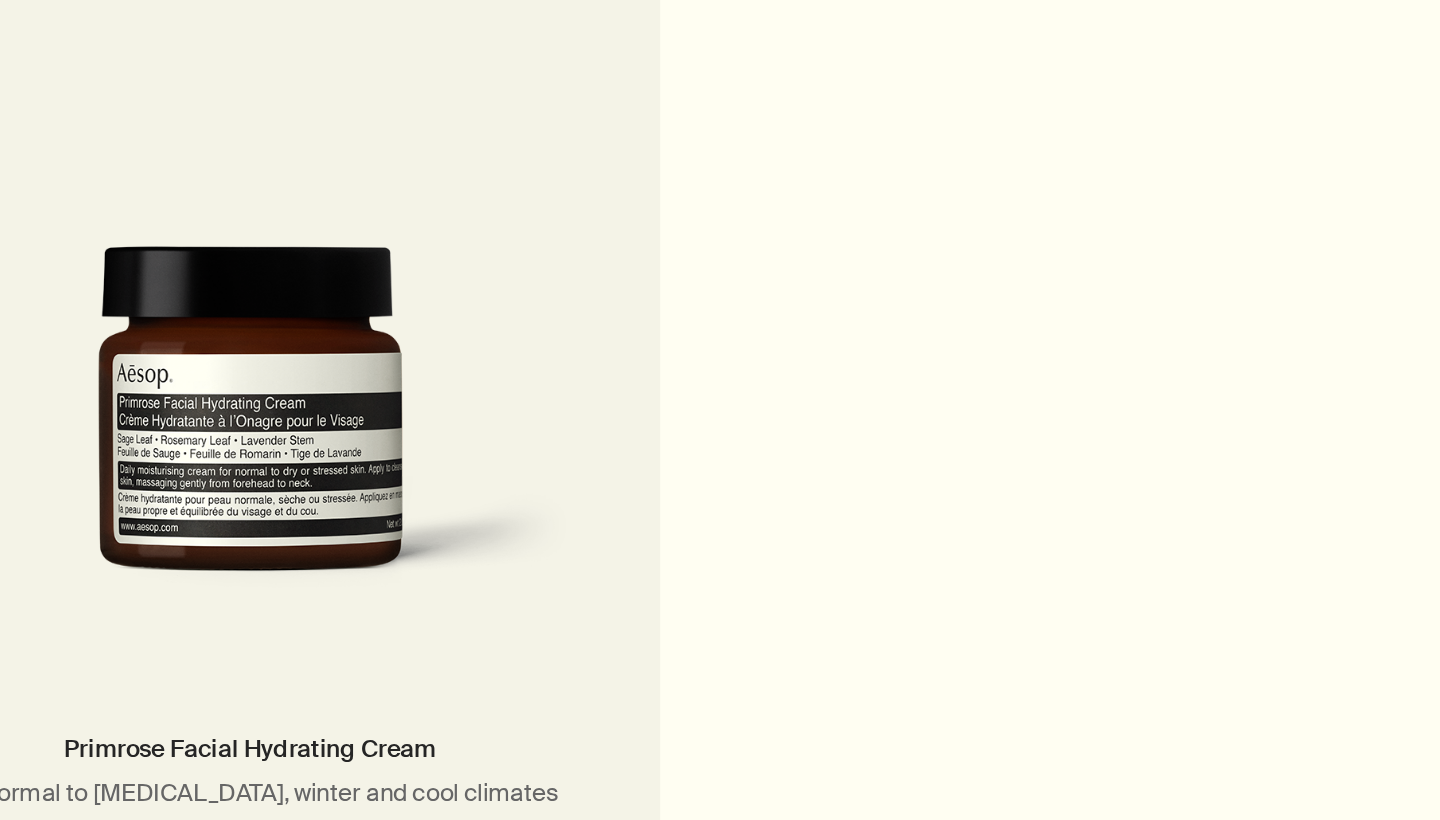 click at bounding box center [239, 596] 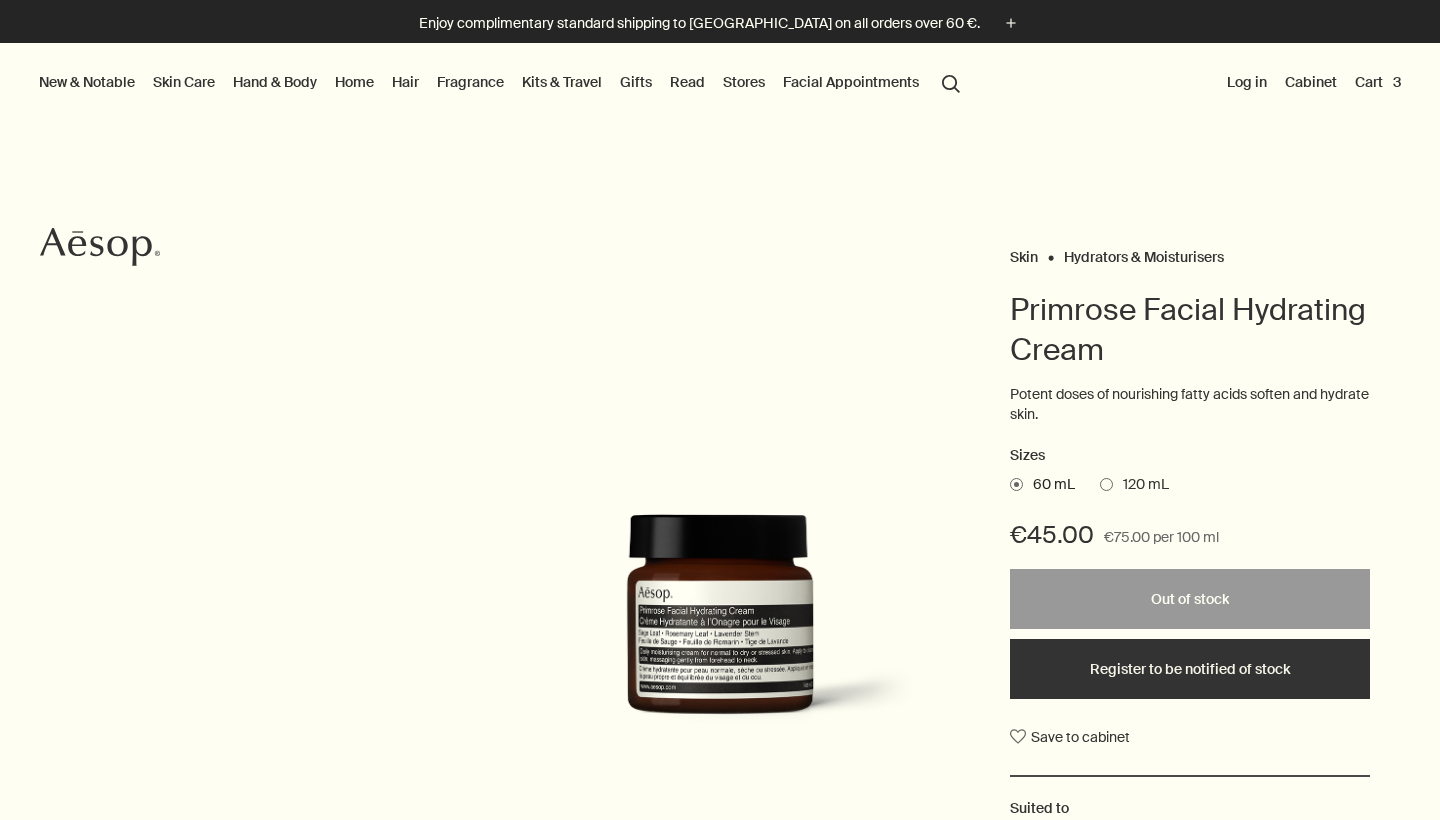 scroll, scrollTop: 0, scrollLeft: 0, axis: both 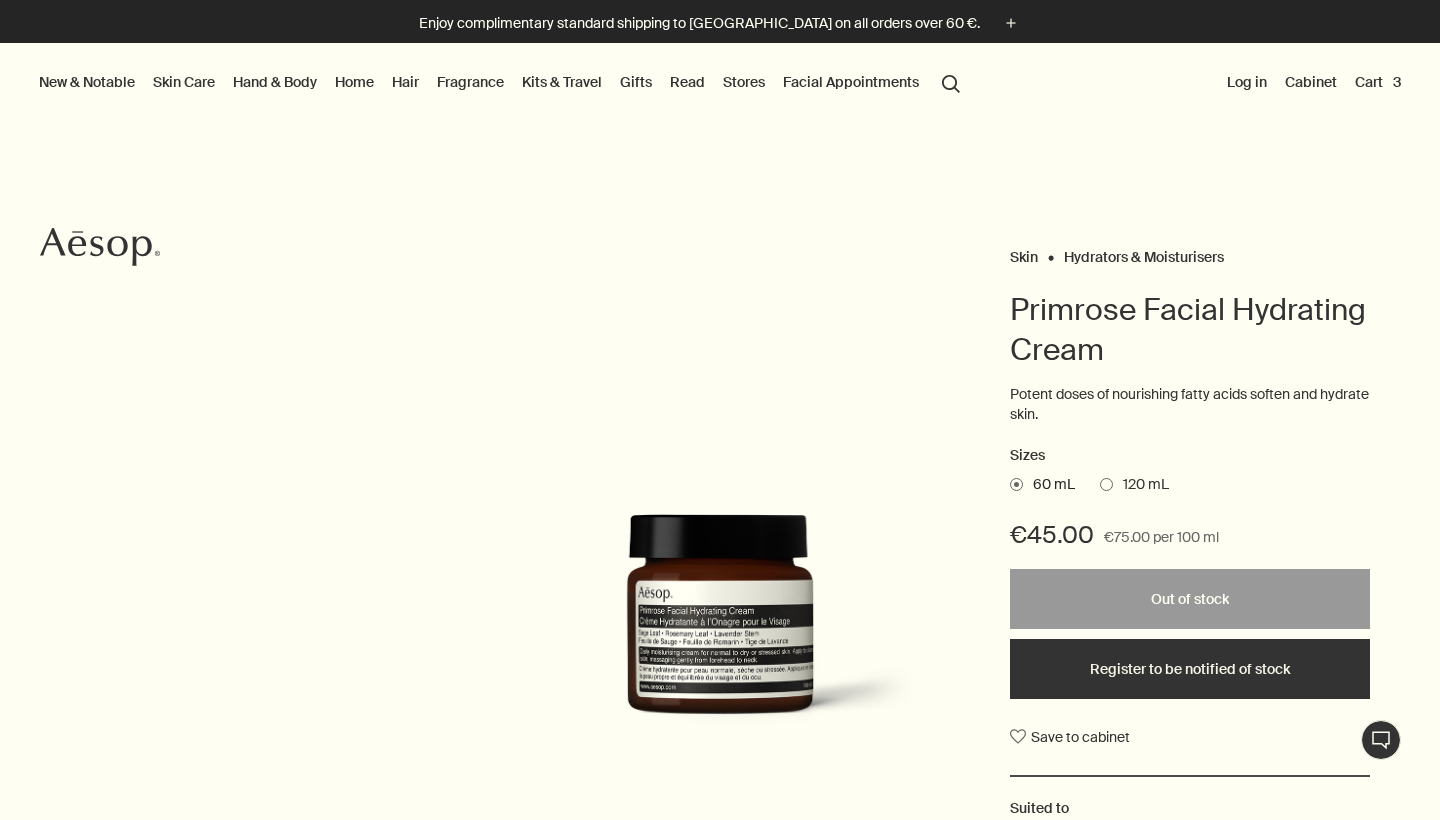 click at bounding box center (1106, 484) 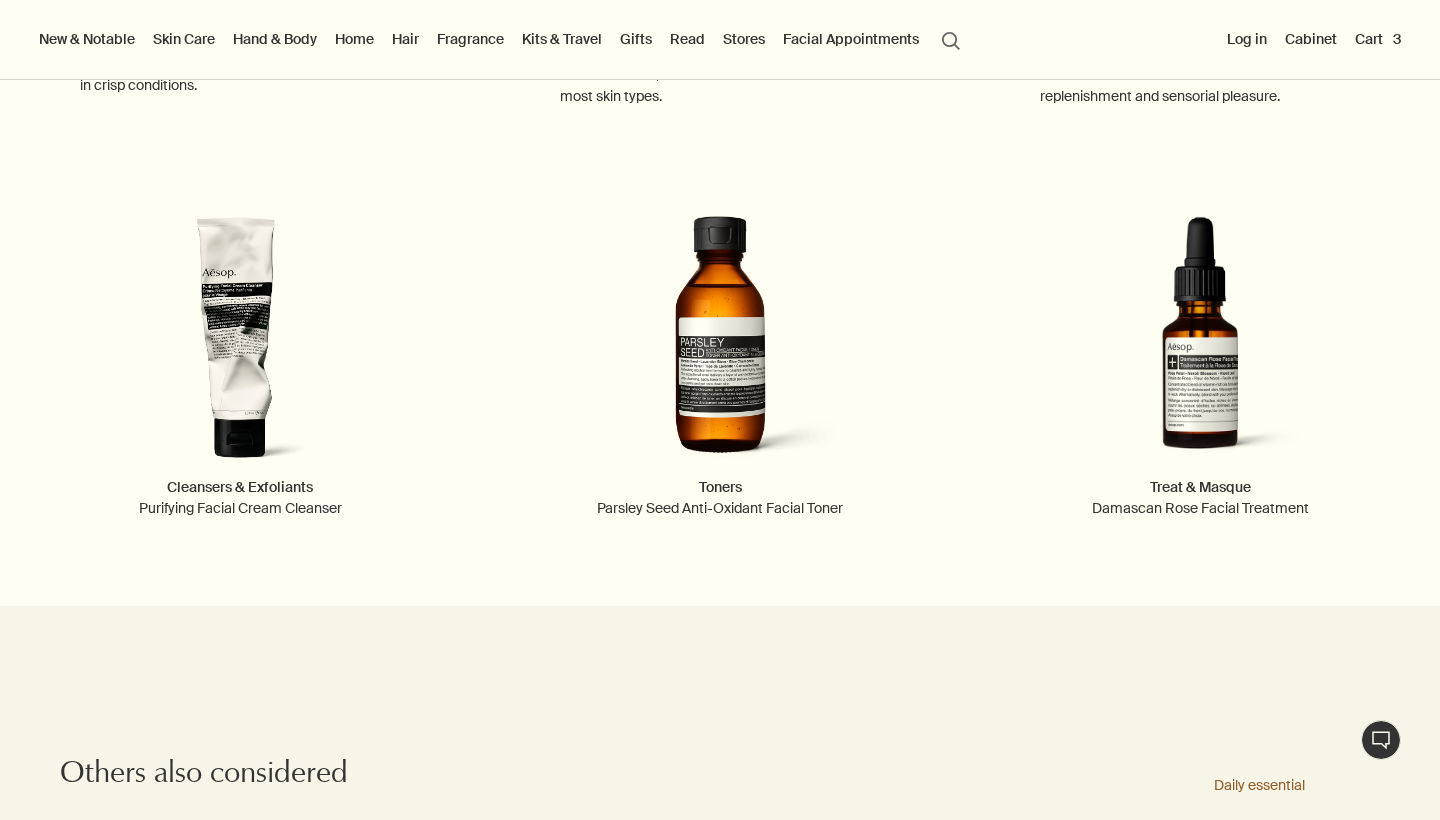 scroll, scrollTop: 2540, scrollLeft: 0, axis: vertical 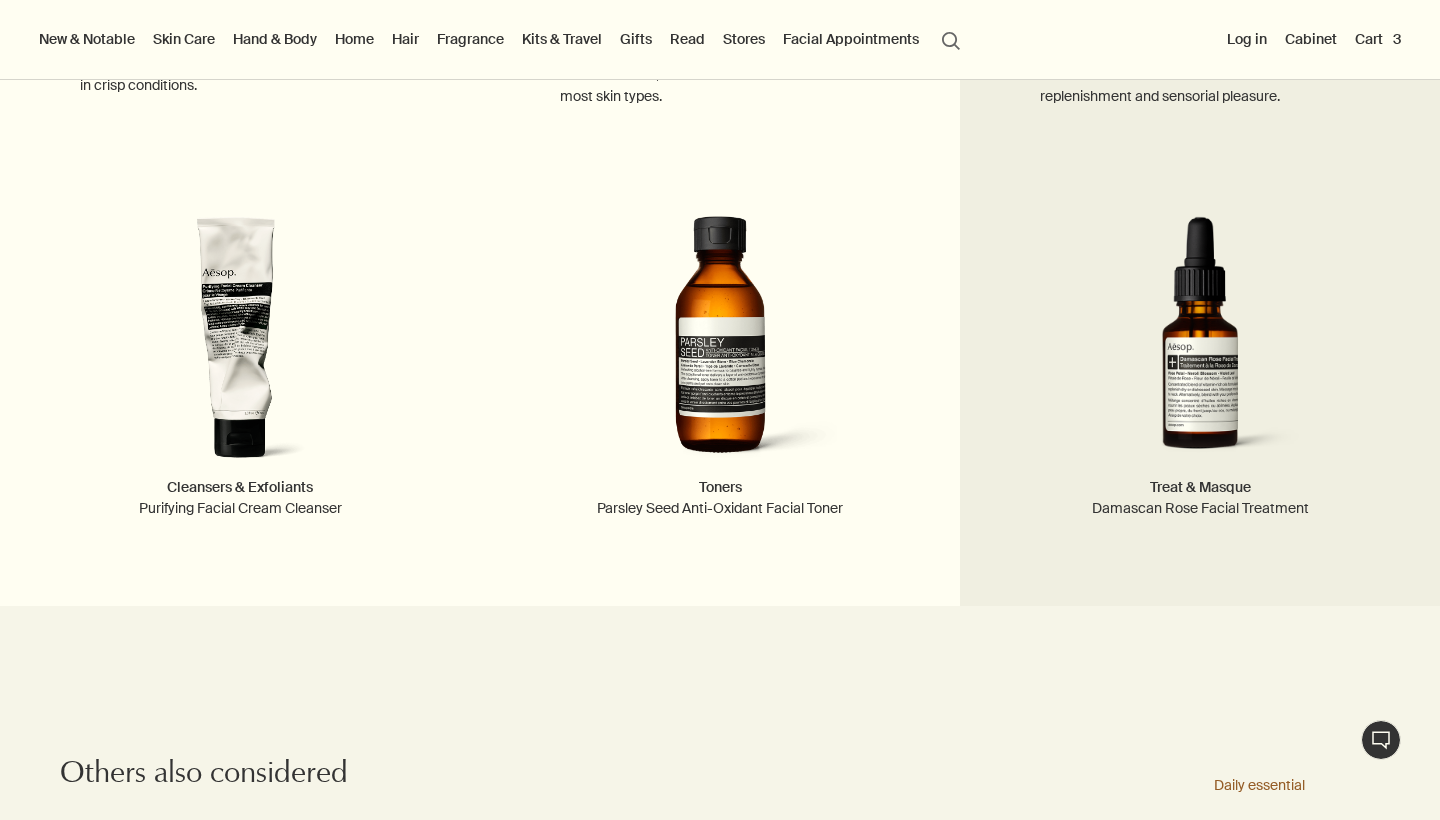 click at bounding box center [1200, 346] 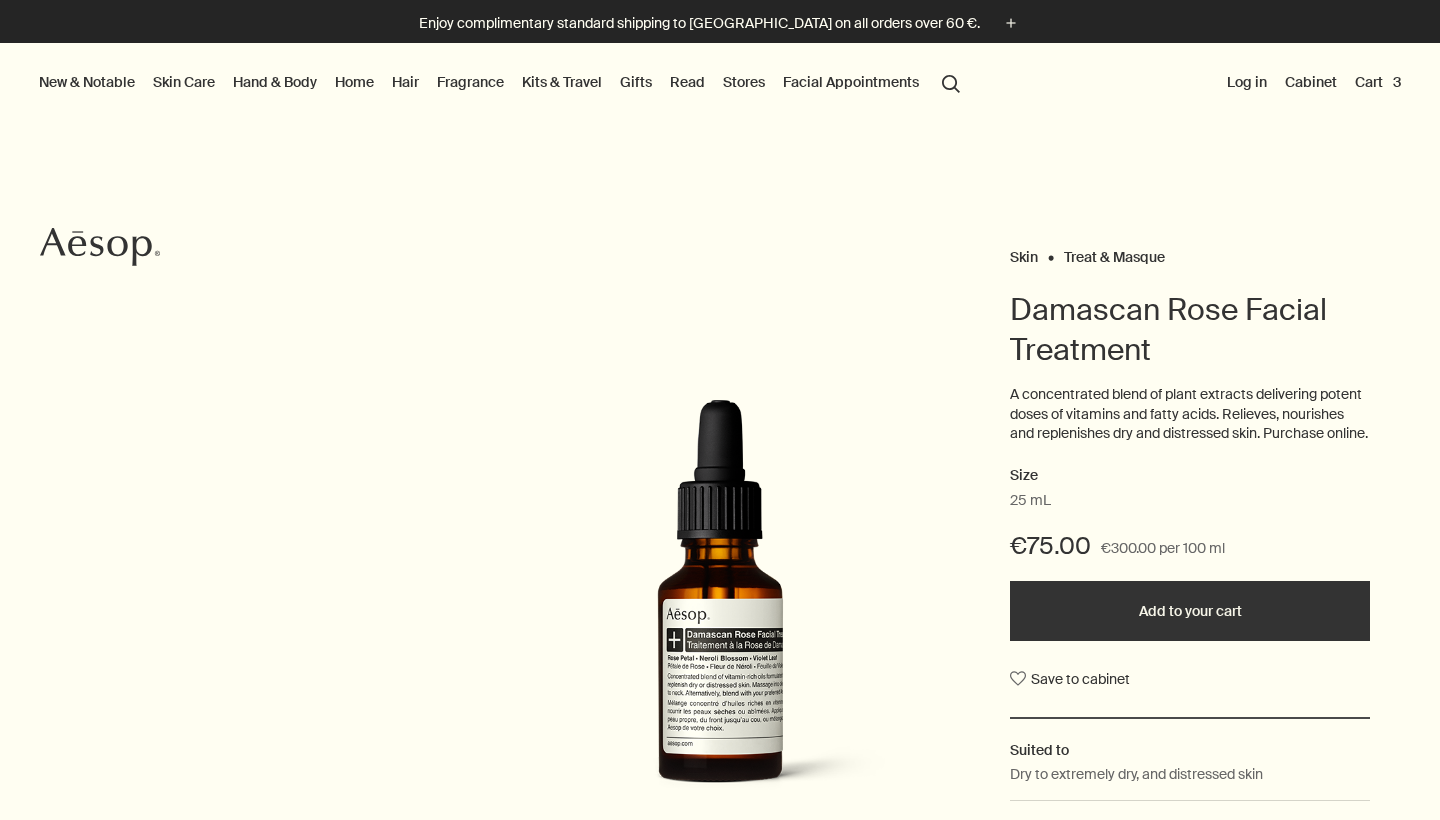 scroll, scrollTop: 0, scrollLeft: 0, axis: both 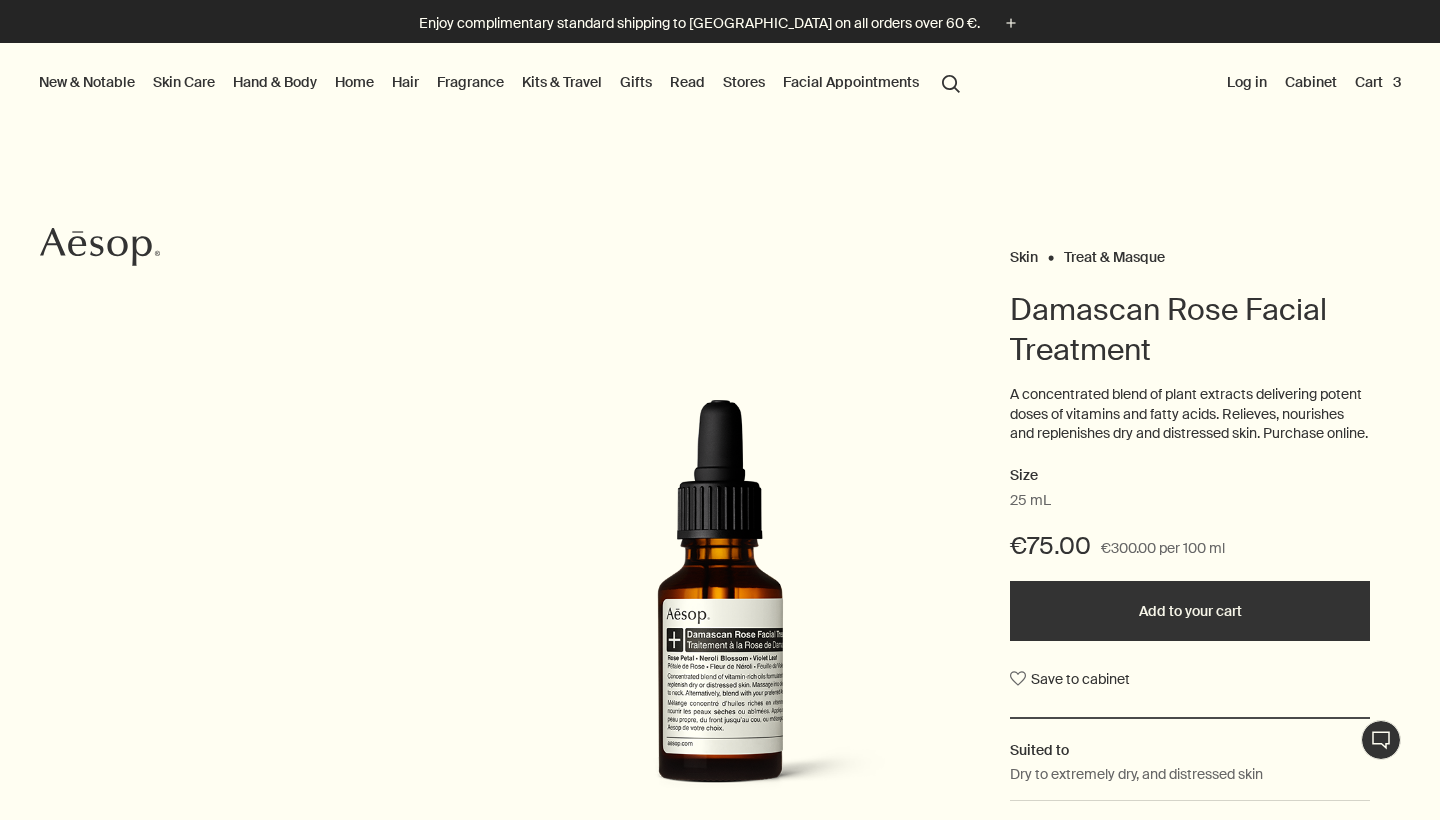 click on "Add to your cart" at bounding box center (1190, 611) 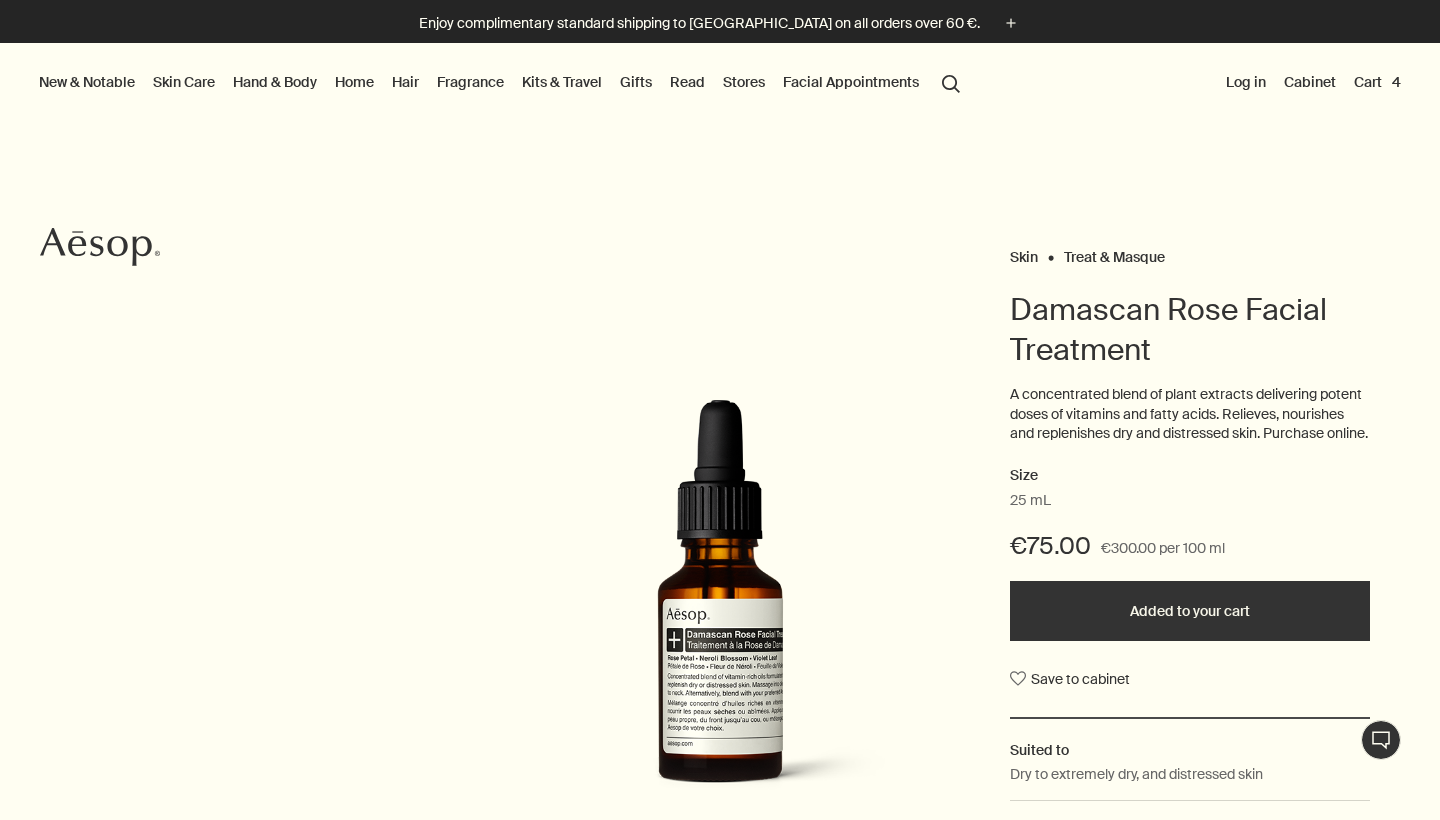 click on "Cart 4" at bounding box center [1377, 82] 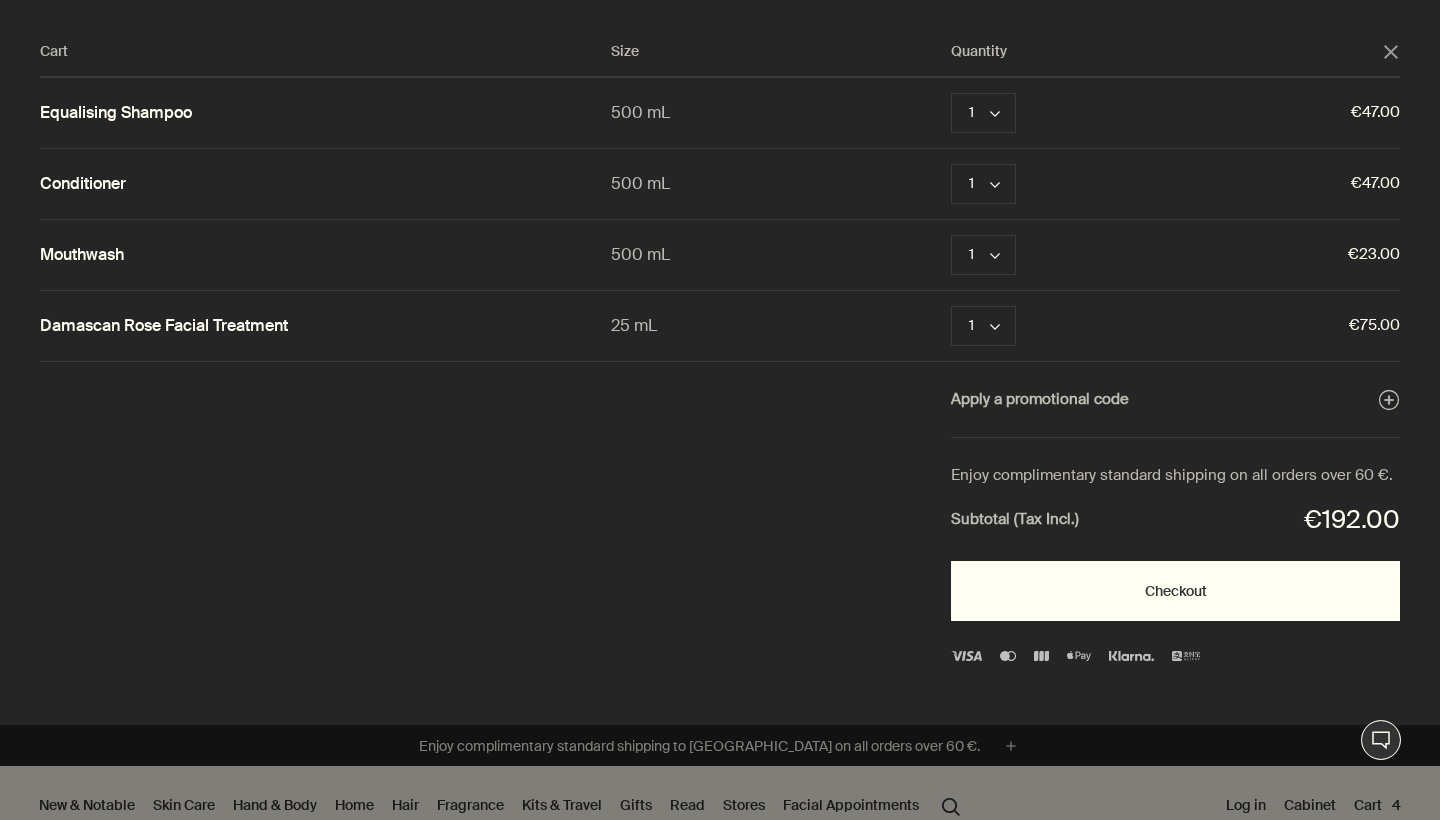 click on "Checkout" at bounding box center (1175, 591) 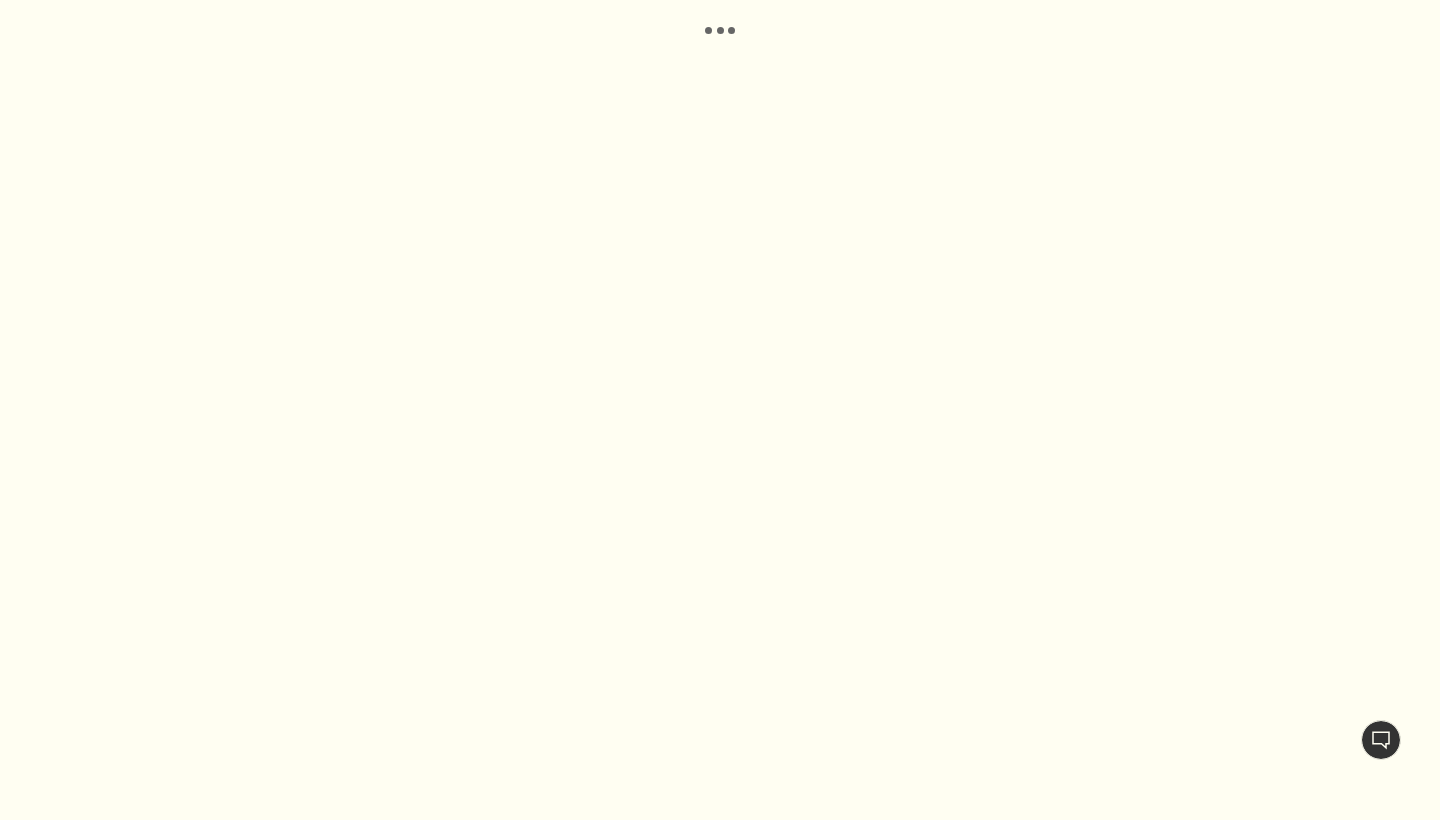 scroll, scrollTop: 0, scrollLeft: 0, axis: both 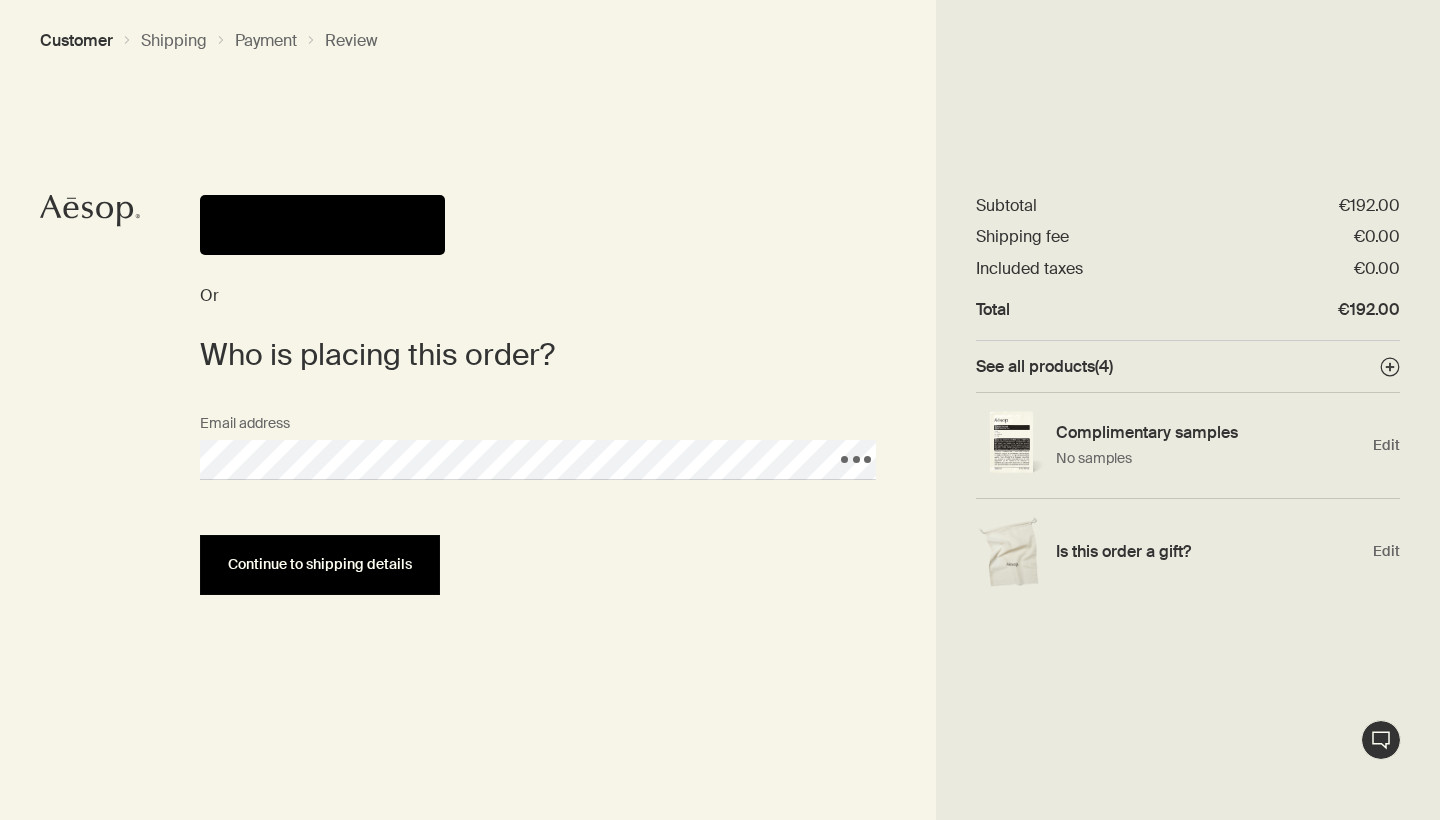 click on "Continue to shipping details" at bounding box center (320, 564) 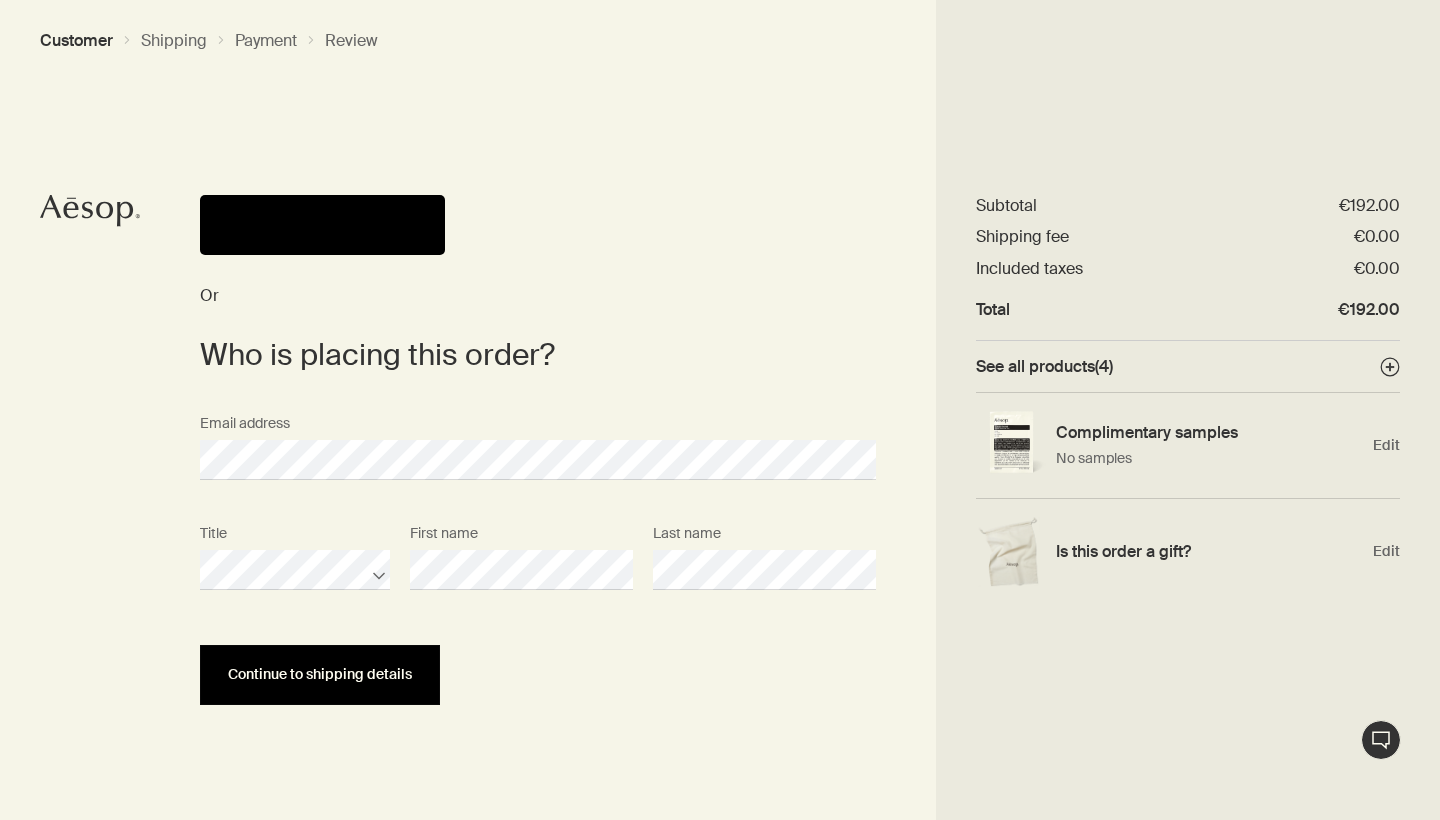 click on "Continue to shipping details" at bounding box center [320, 675] 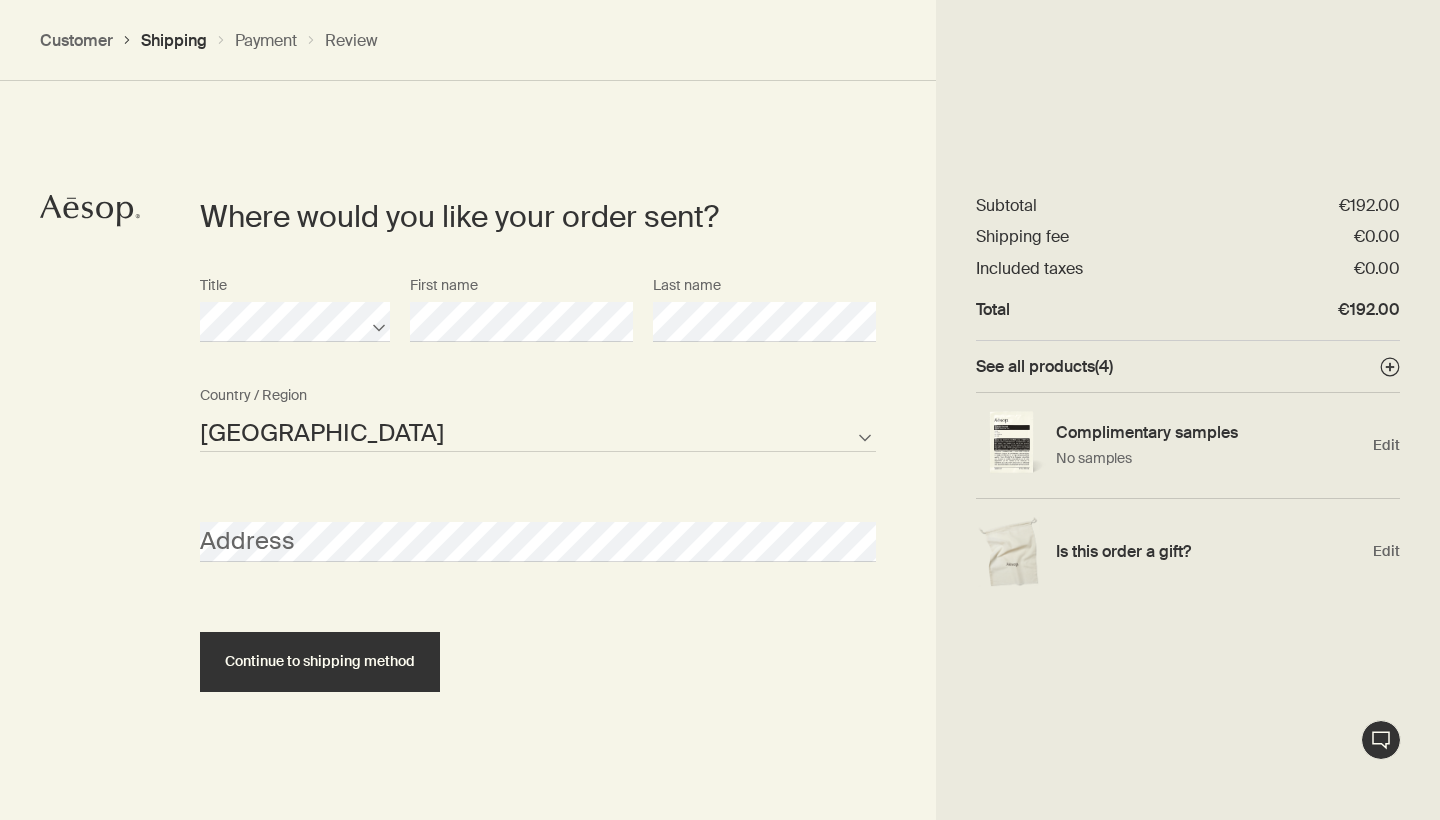 scroll, scrollTop: 447, scrollLeft: 0, axis: vertical 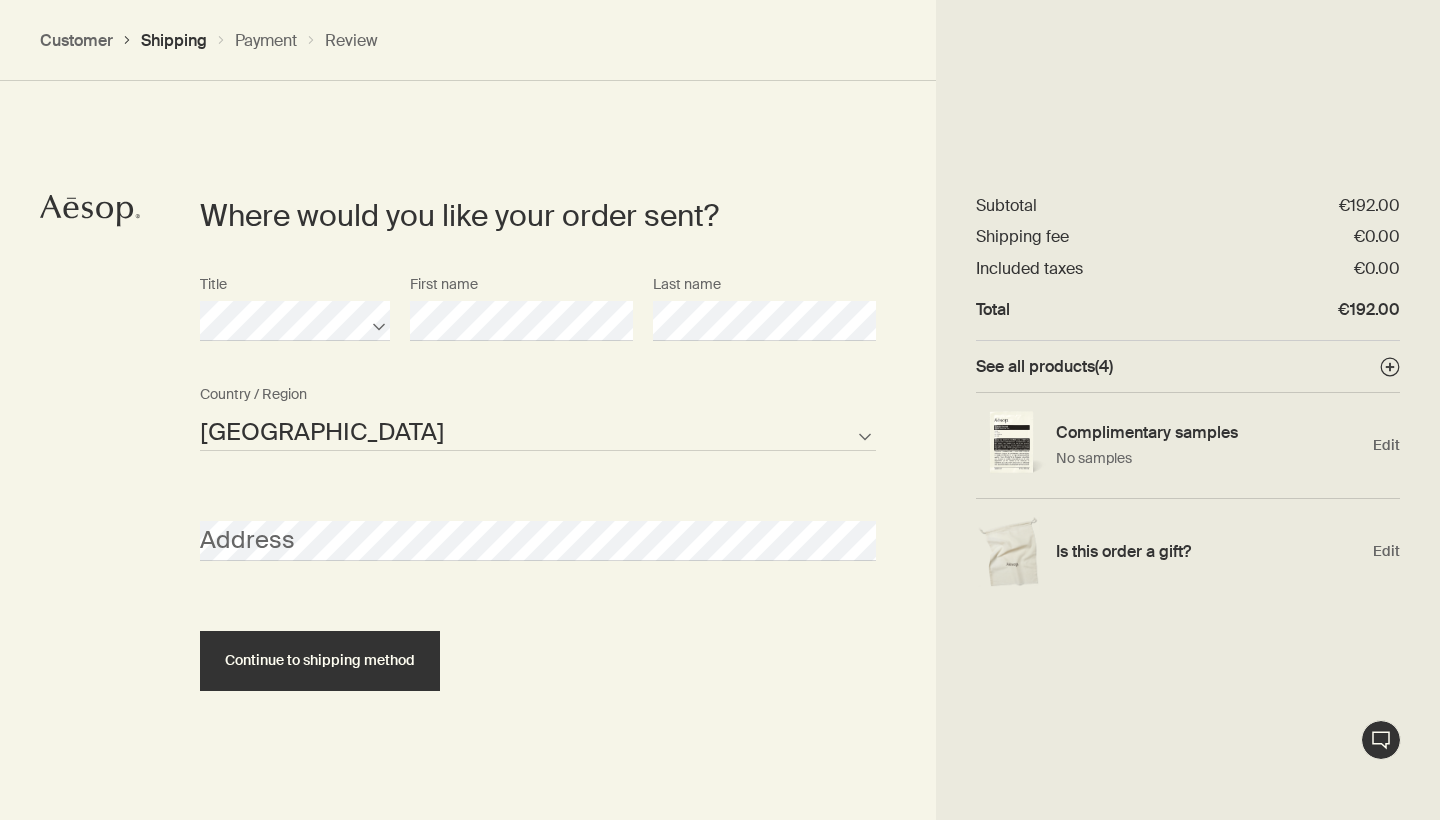 select on "IE" 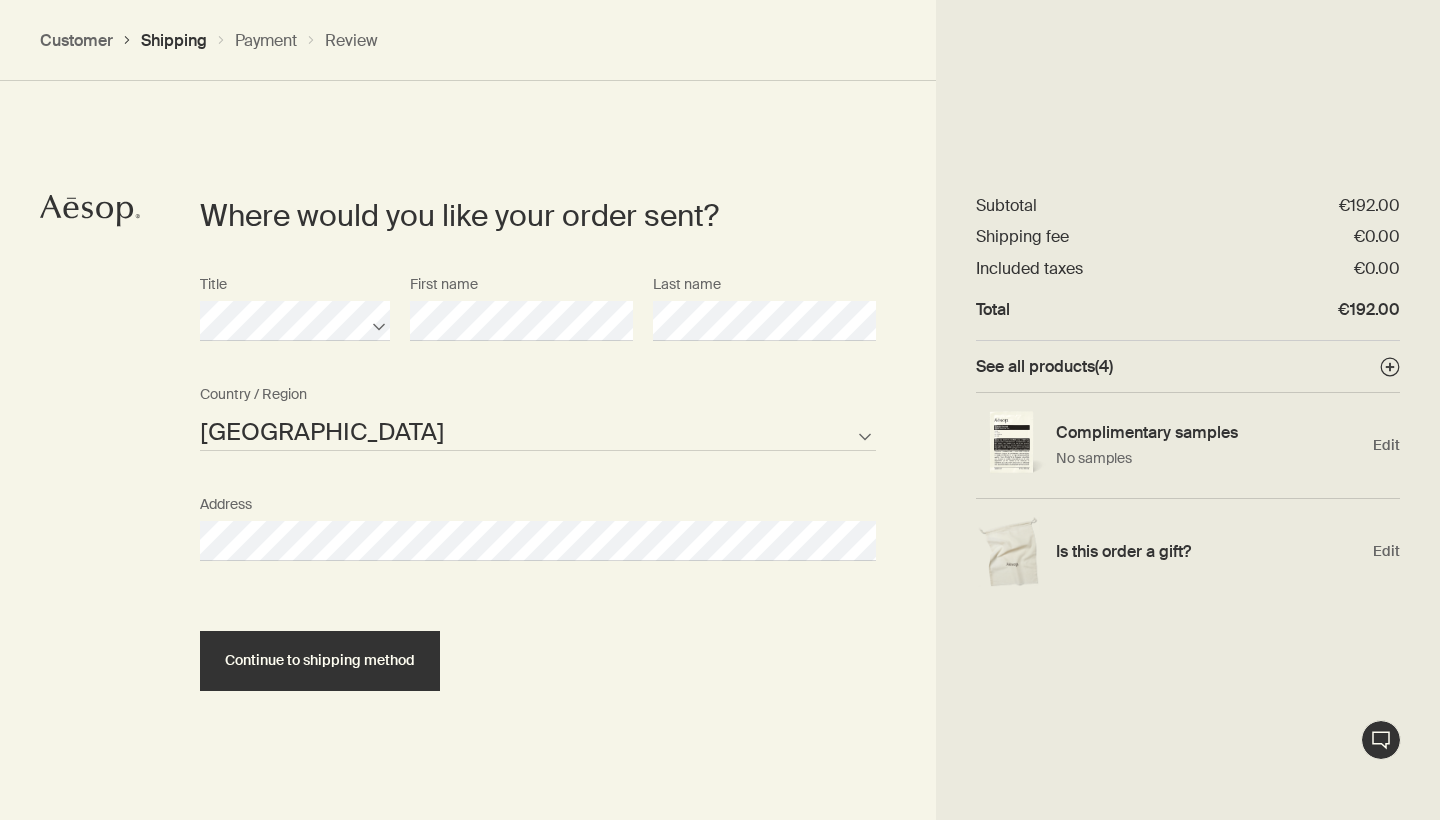 select on "IE" 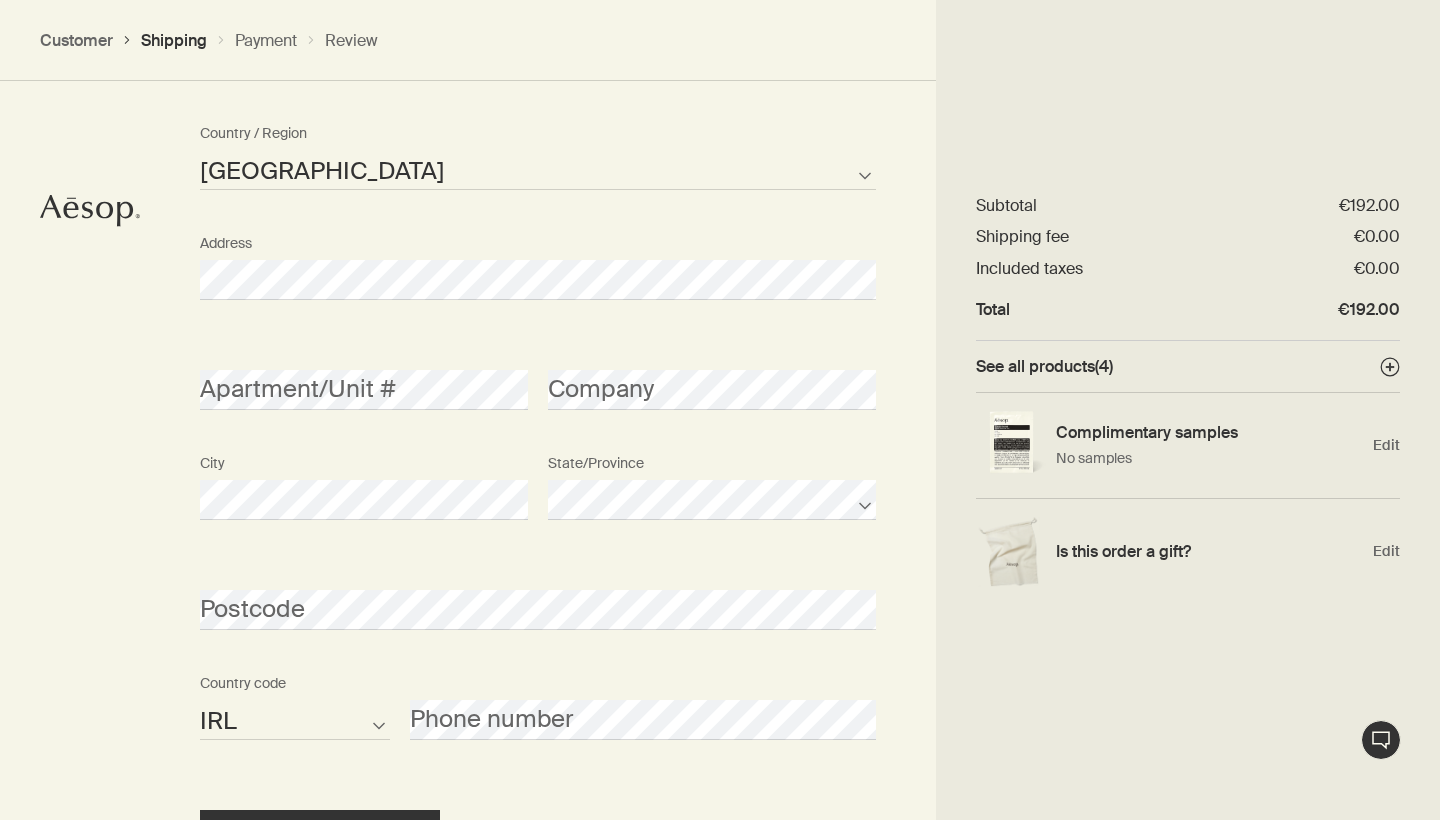 scroll, scrollTop: 711, scrollLeft: 0, axis: vertical 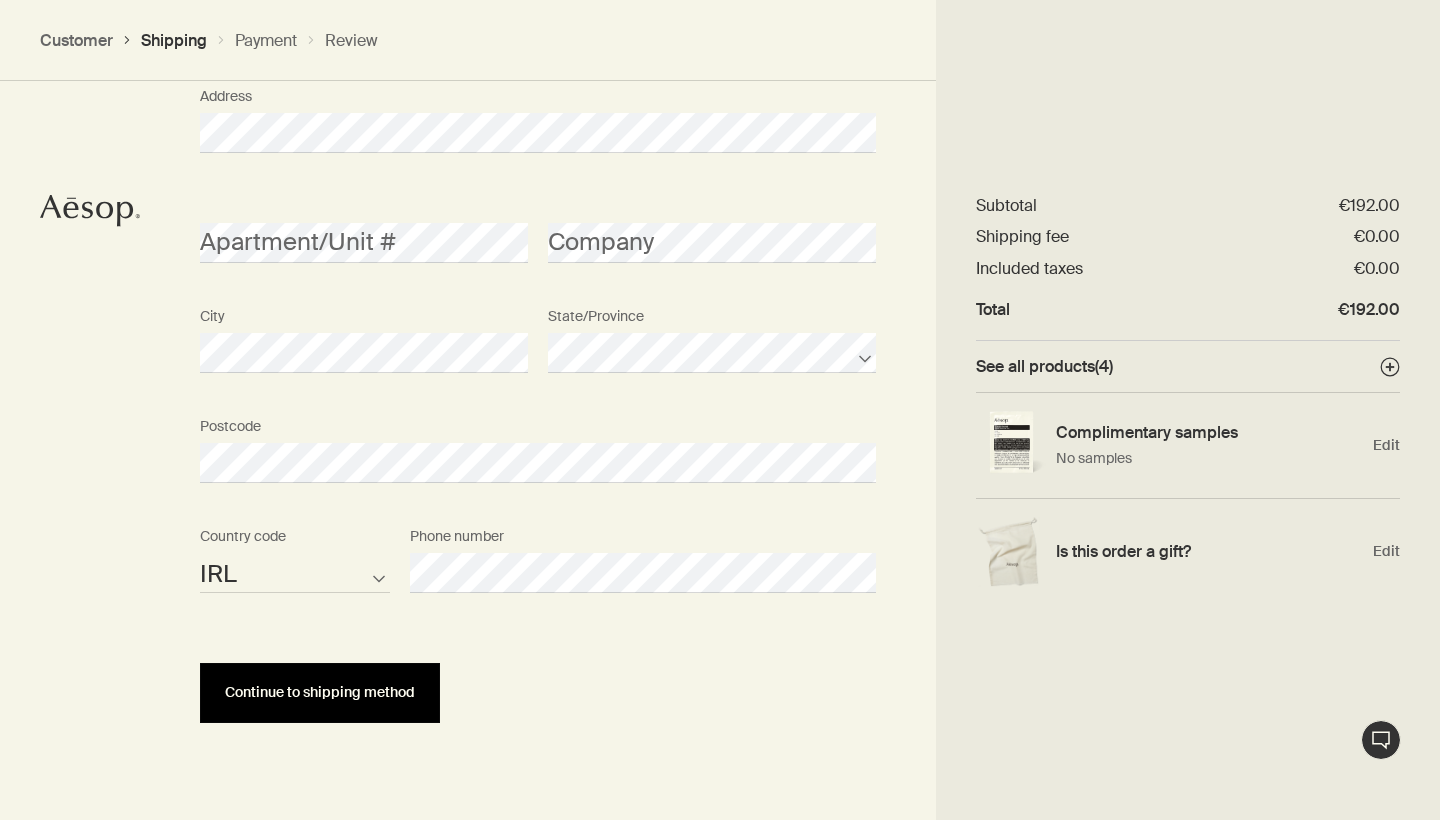 click on "Continue to shipping method" at bounding box center (320, 692) 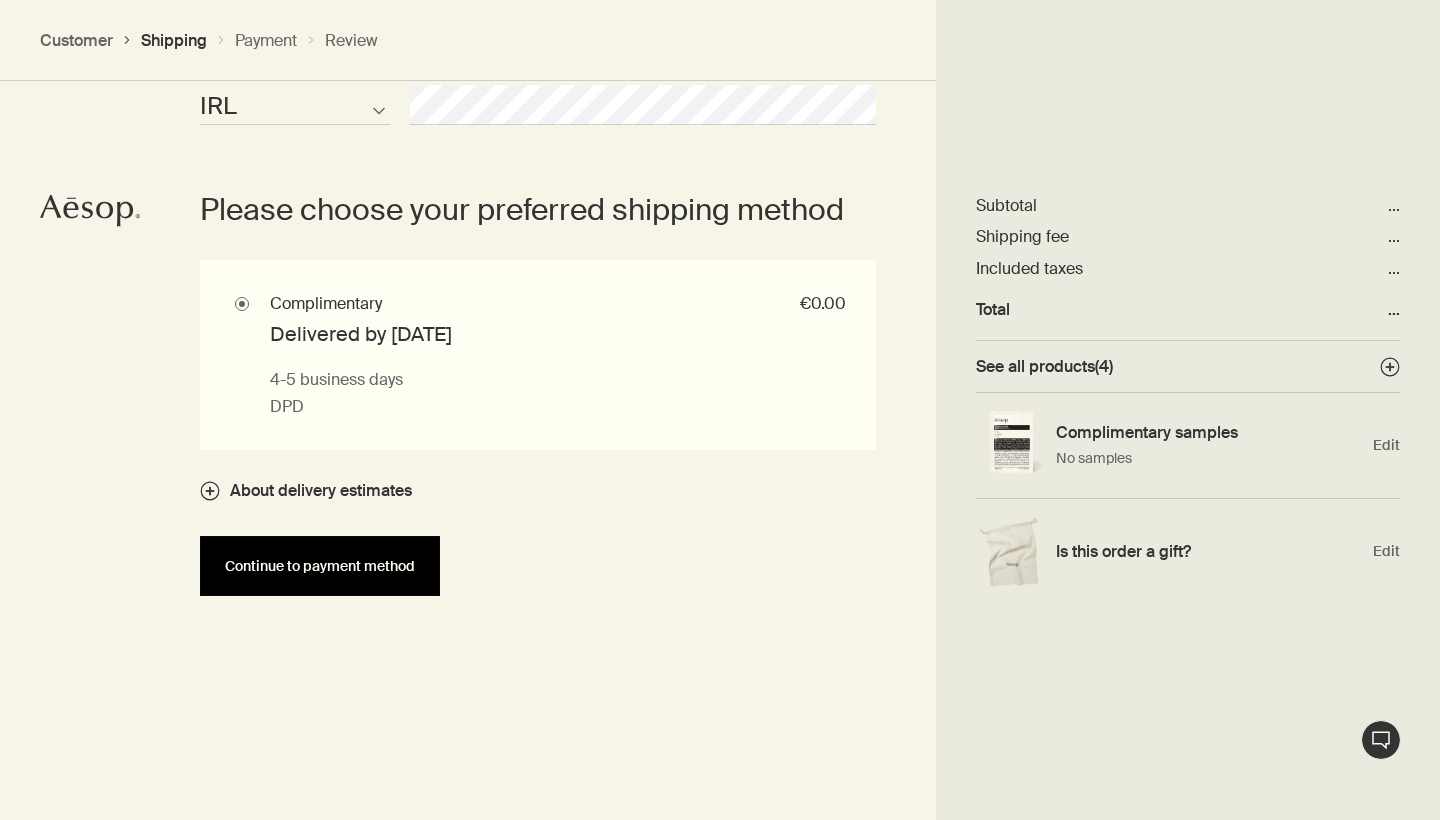 scroll, scrollTop: 1324, scrollLeft: 0, axis: vertical 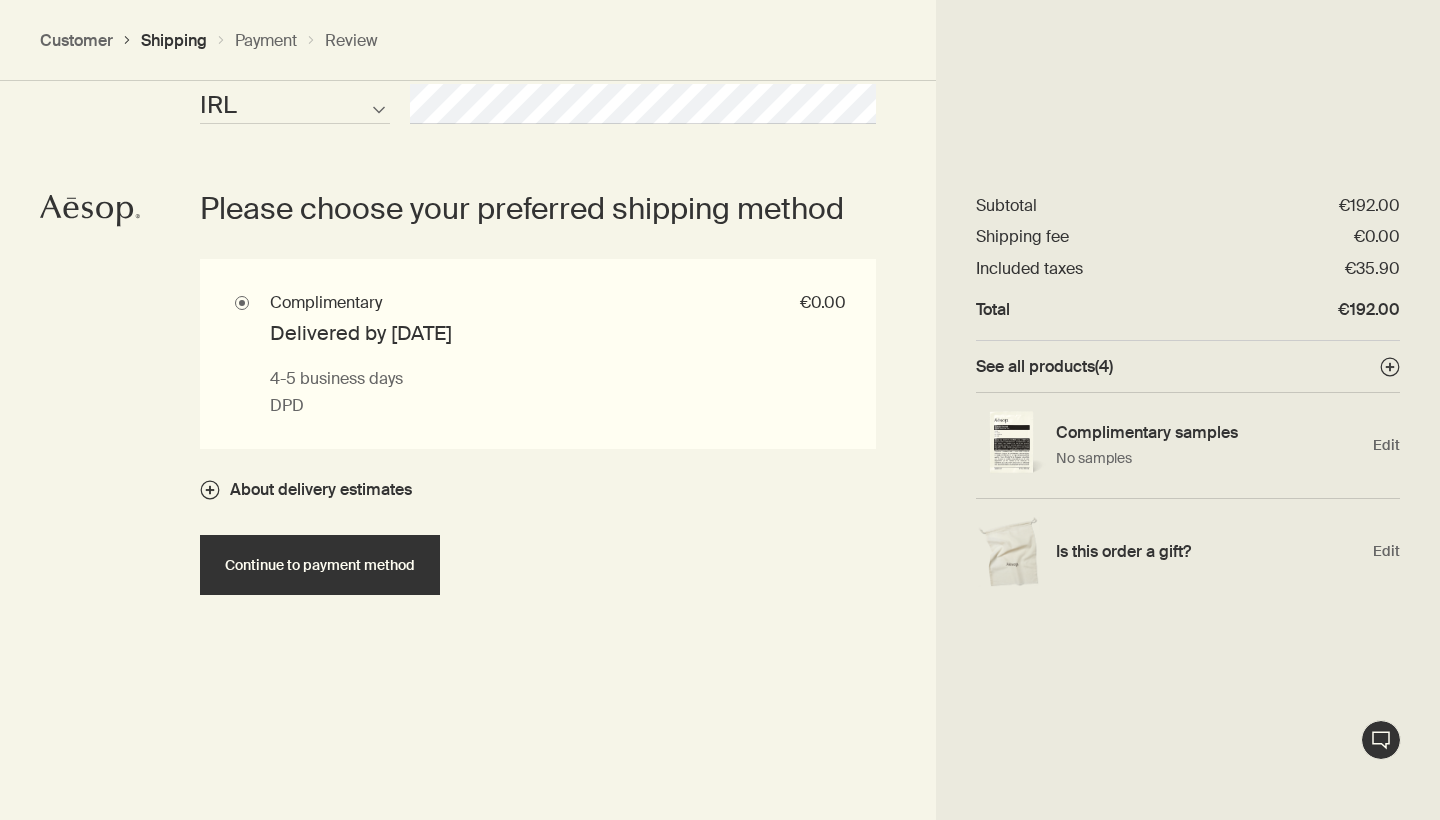 click on "Please choose your preferred shipping method Complimentary €0.00 Delivered by Fri, Jul 18 4-5 business days DPD About delivery estimates" at bounding box center [538, 329] 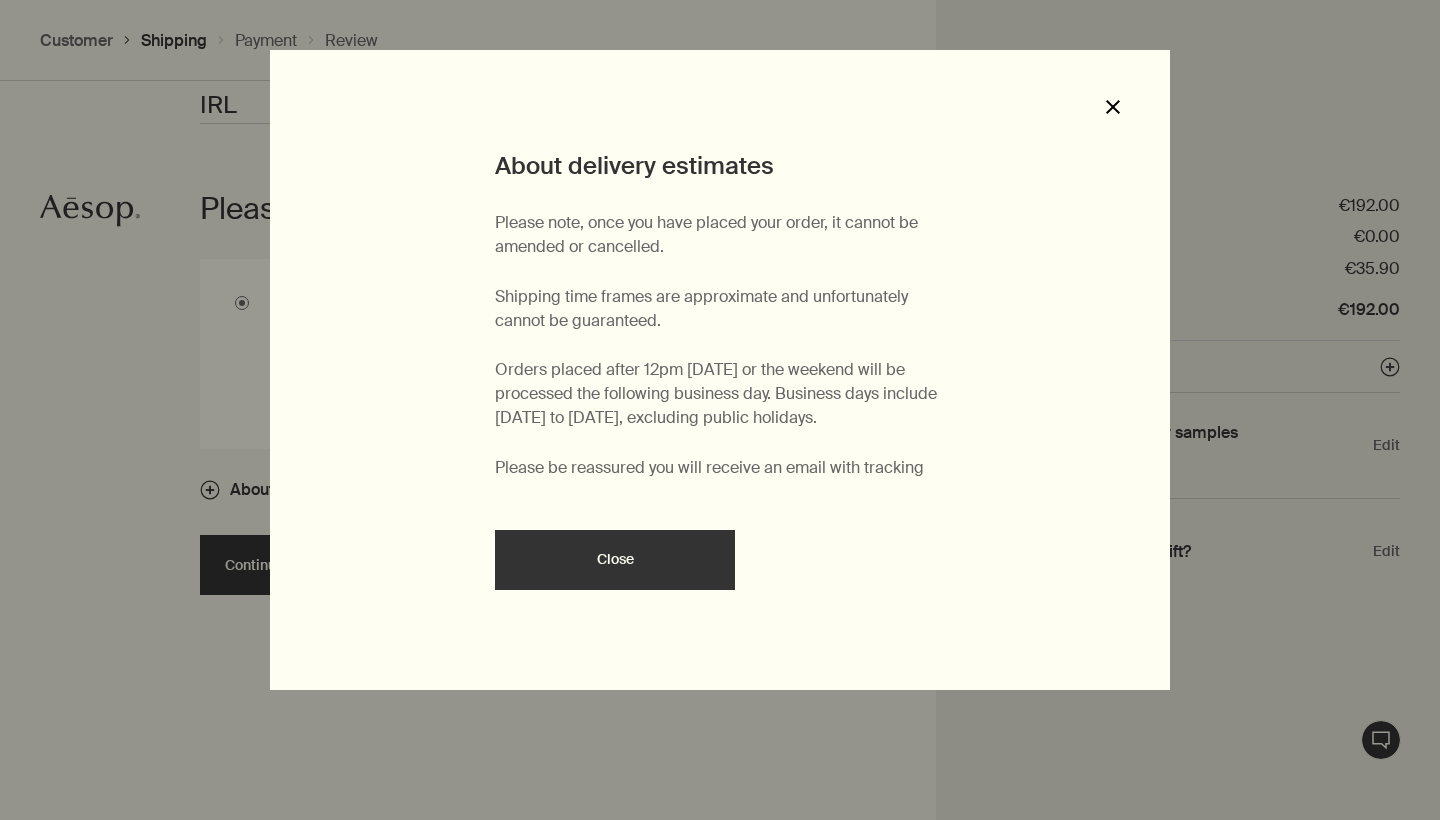 click 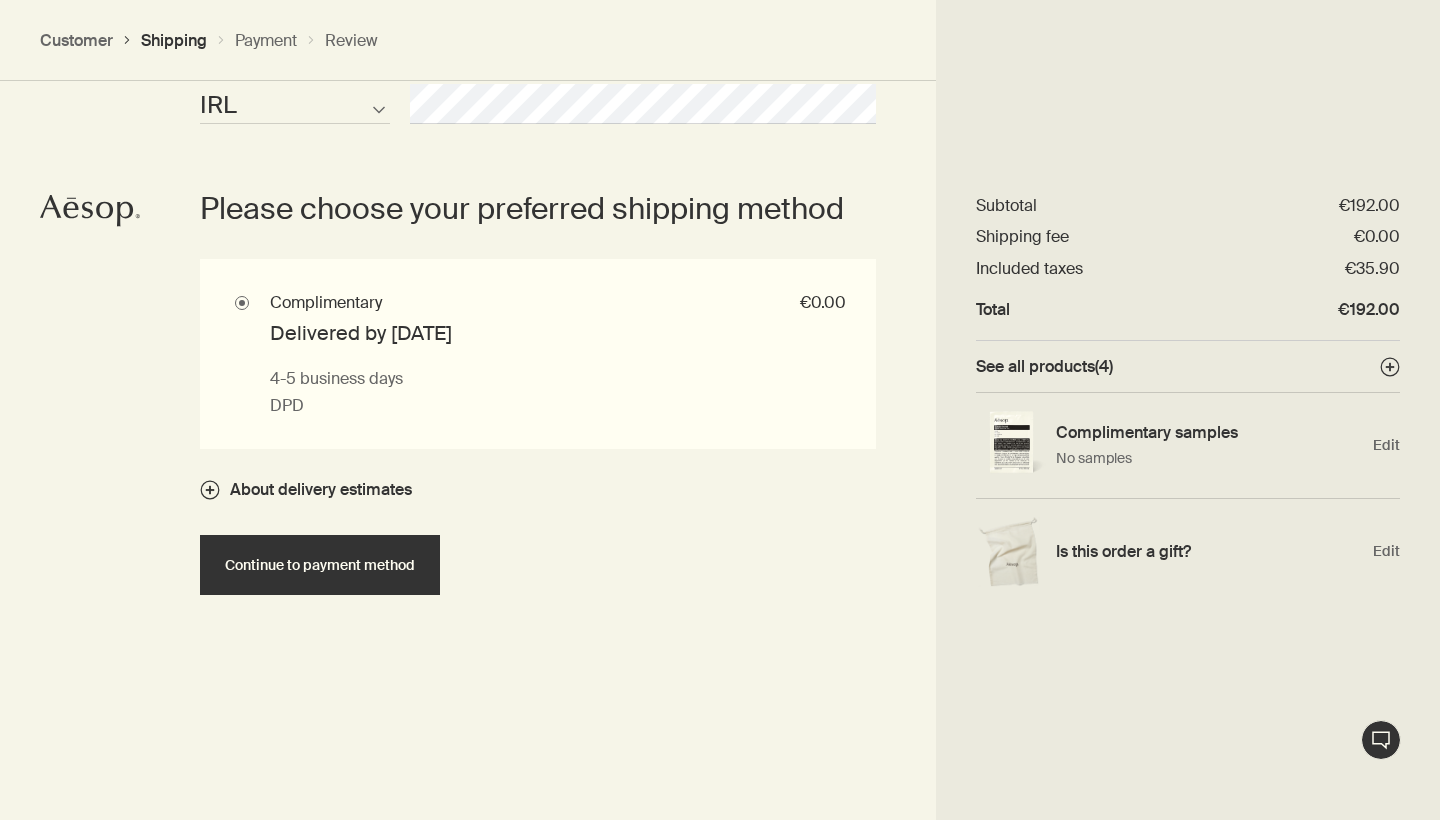 click 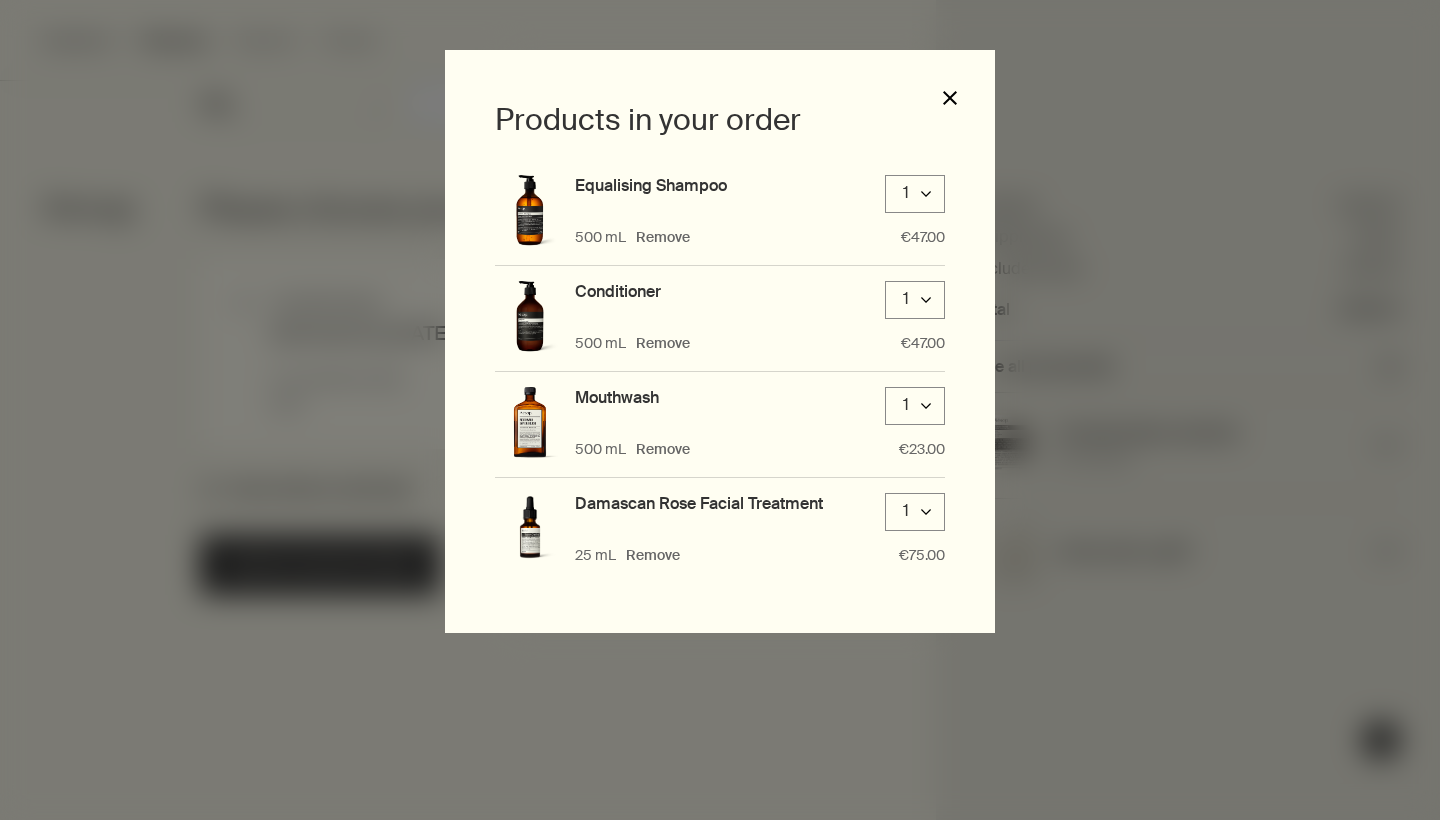 click on "close" at bounding box center [950, 98] 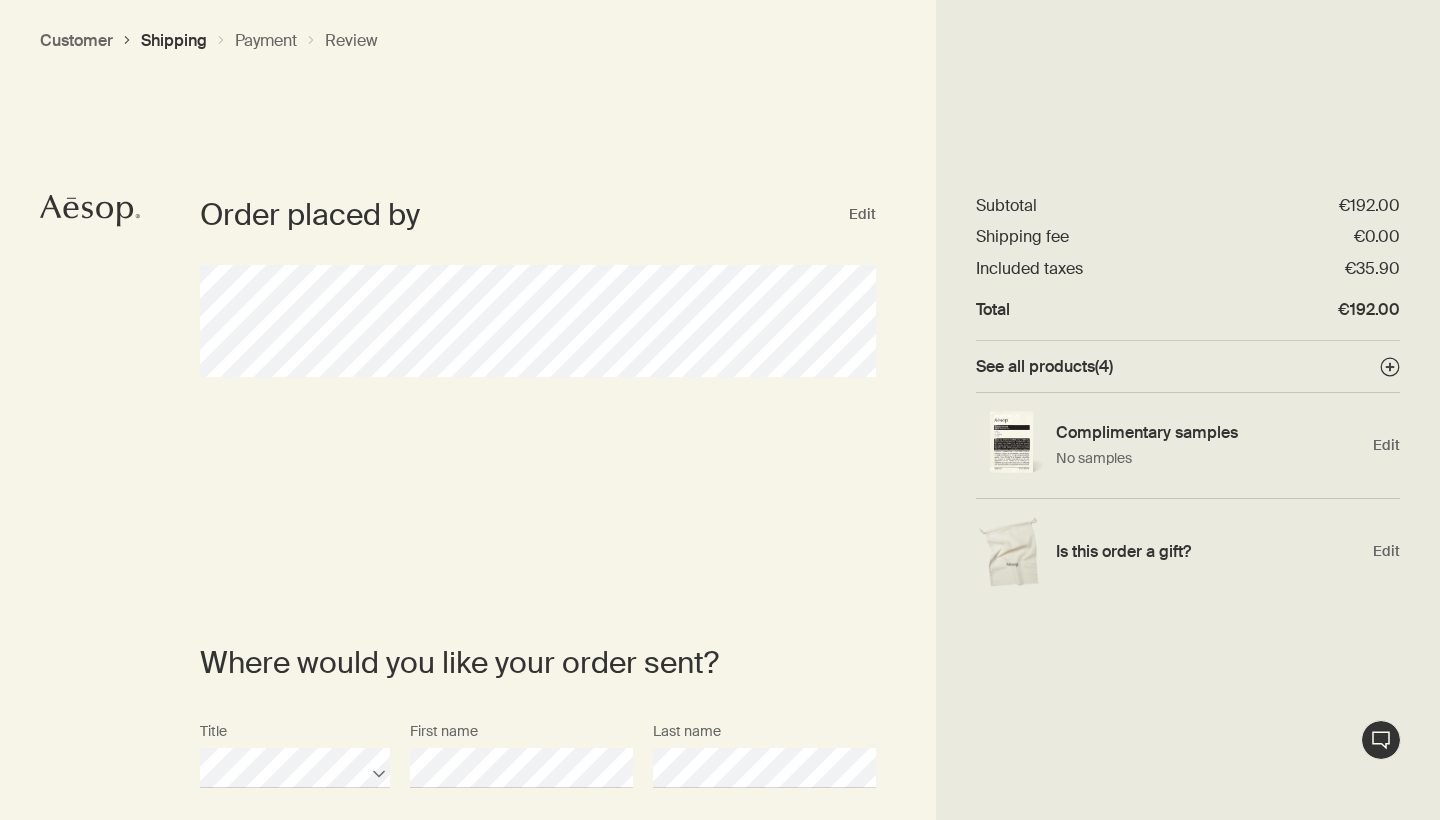 scroll, scrollTop: 0, scrollLeft: 0, axis: both 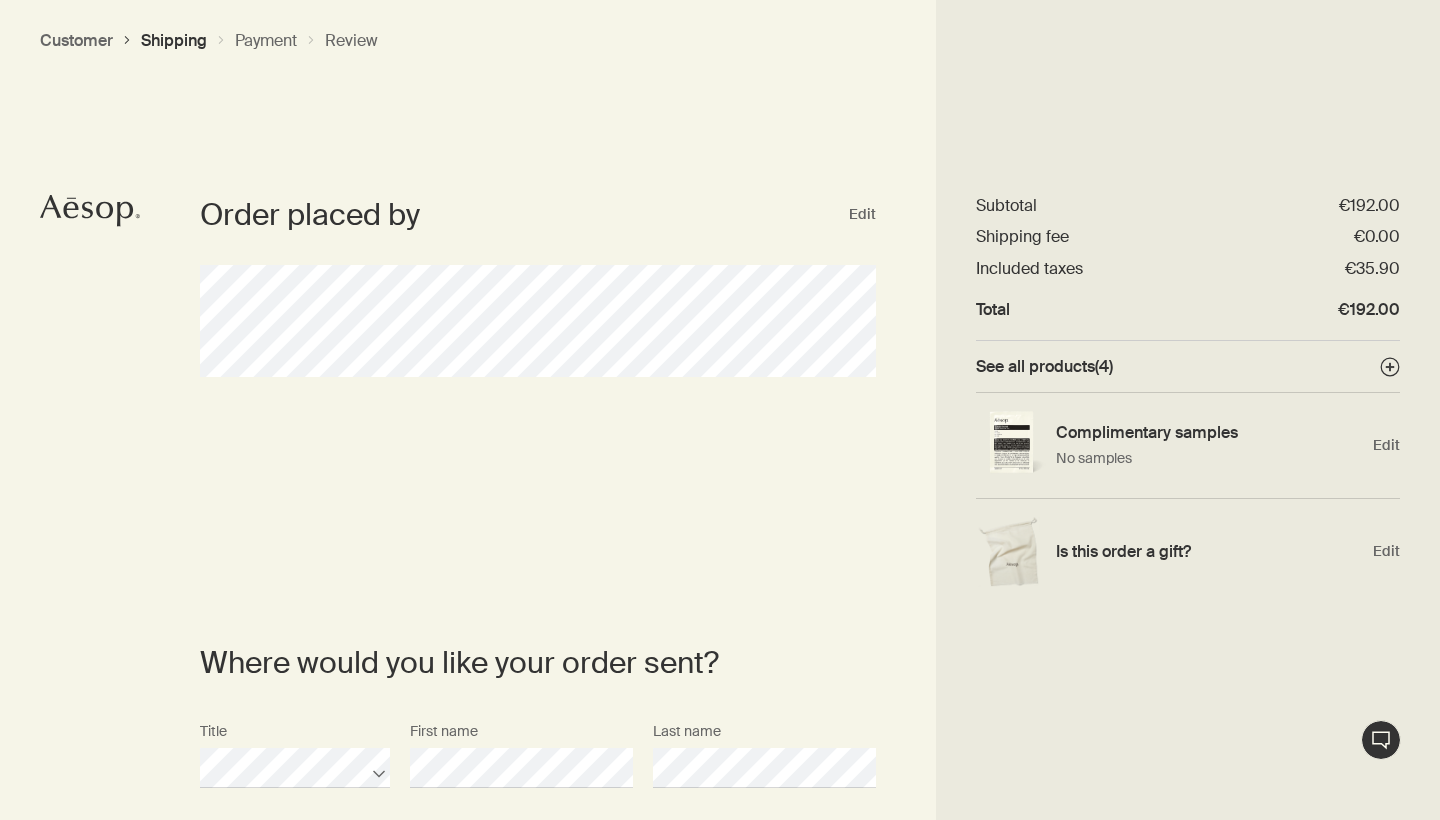 click on "Aesop logo" 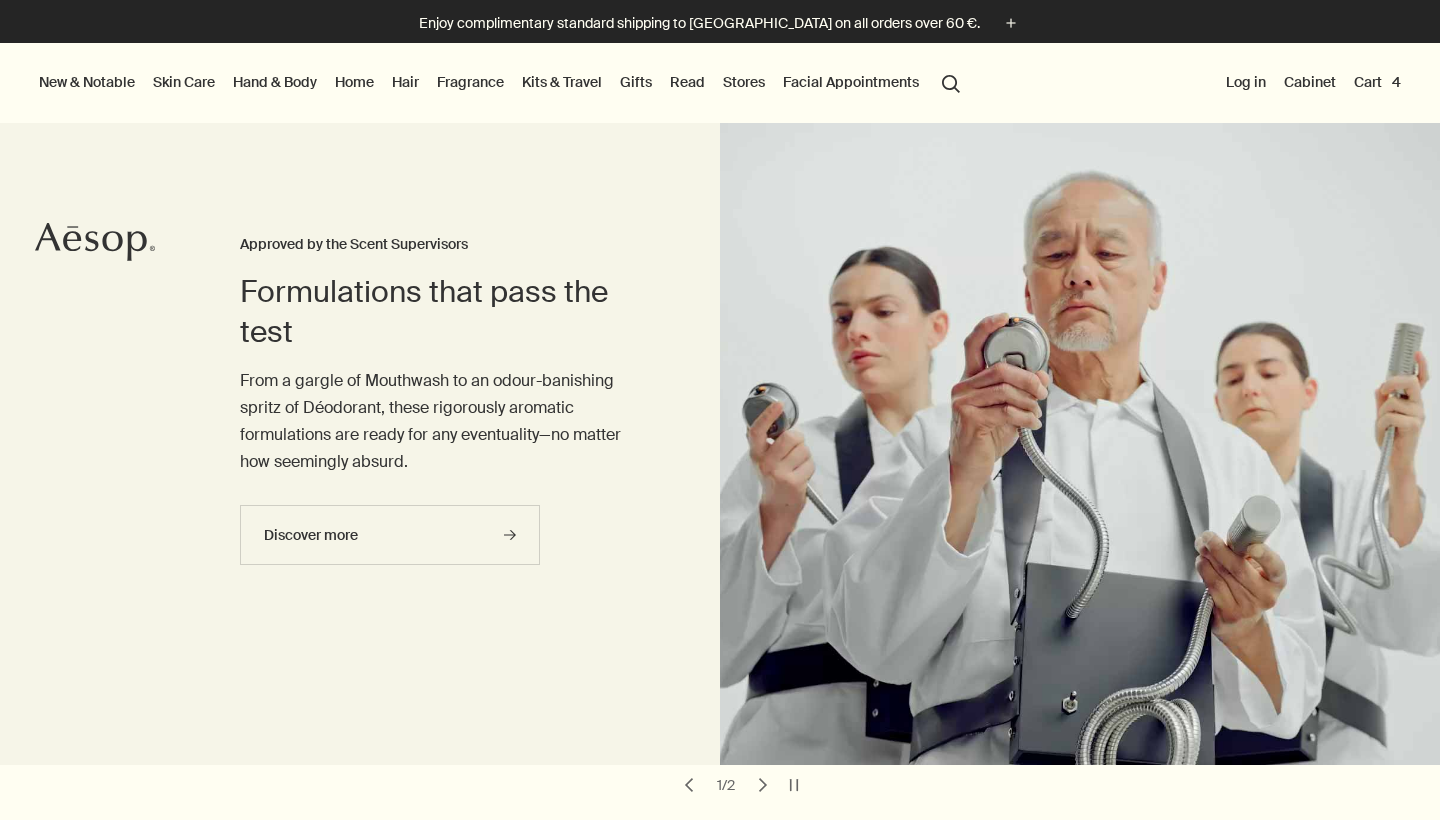 scroll, scrollTop: 0, scrollLeft: 0, axis: both 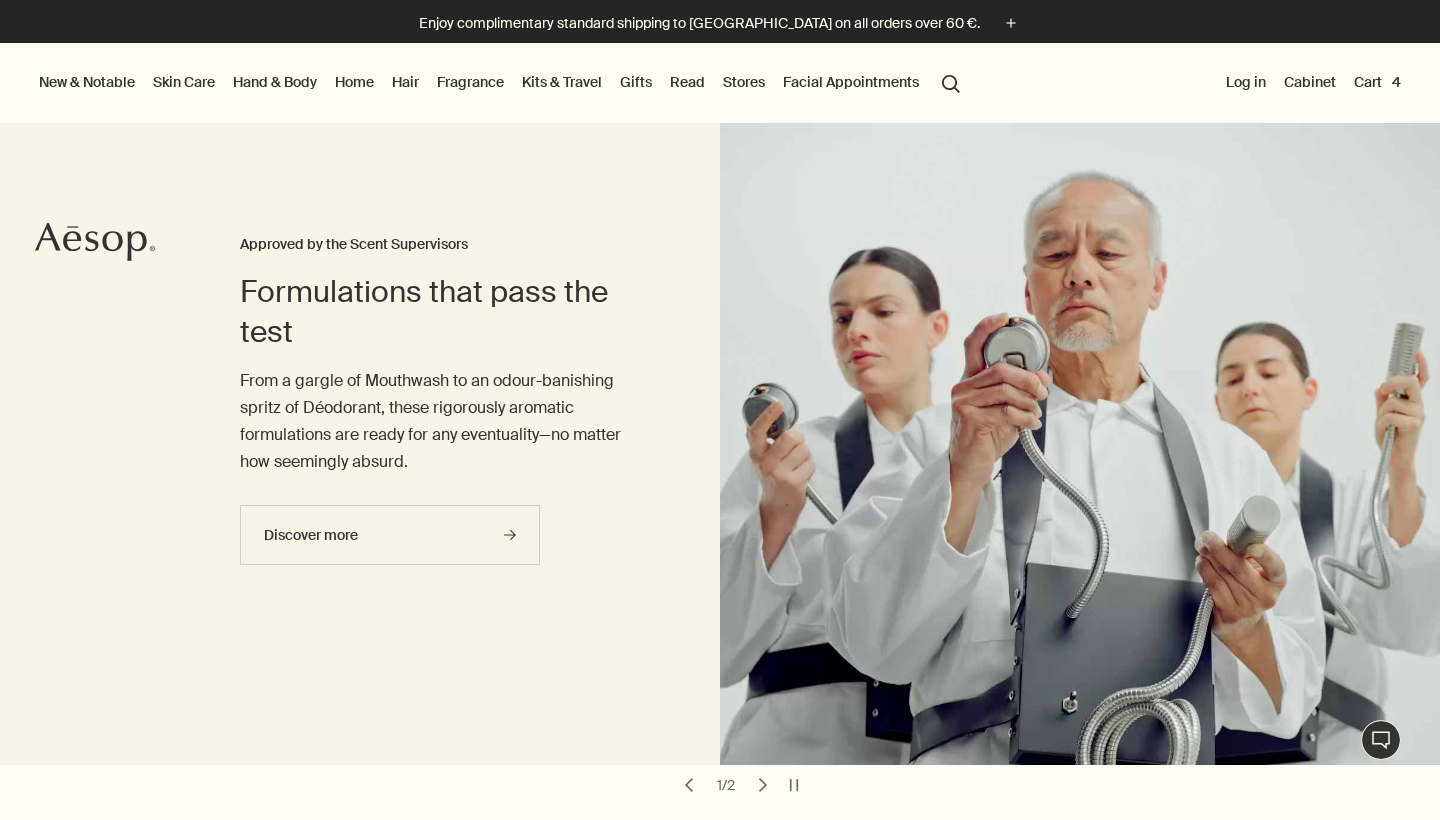 click on "Hand & Body" at bounding box center (275, 82) 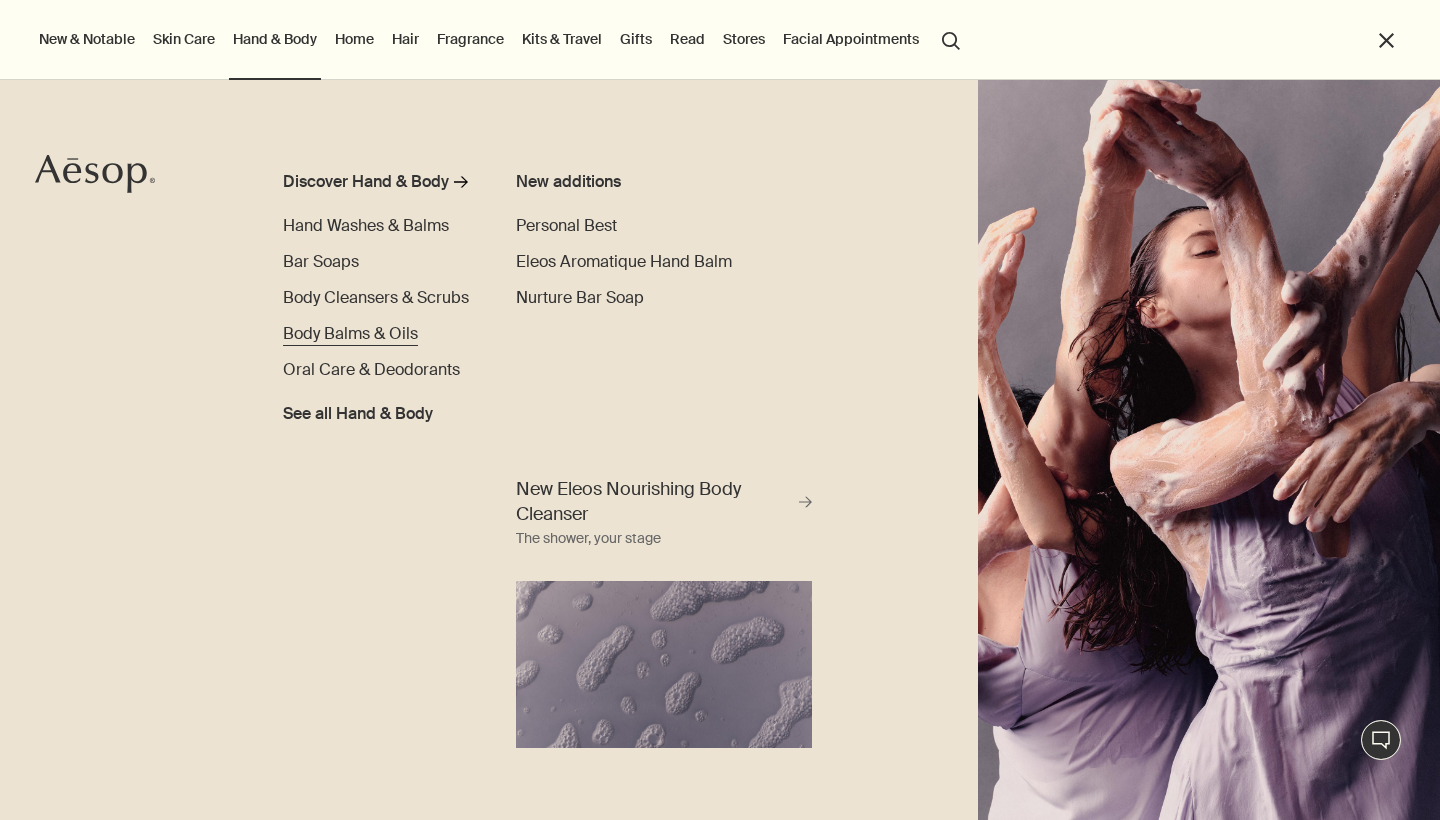 click on "Body Balms & Oils" at bounding box center [350, 333] 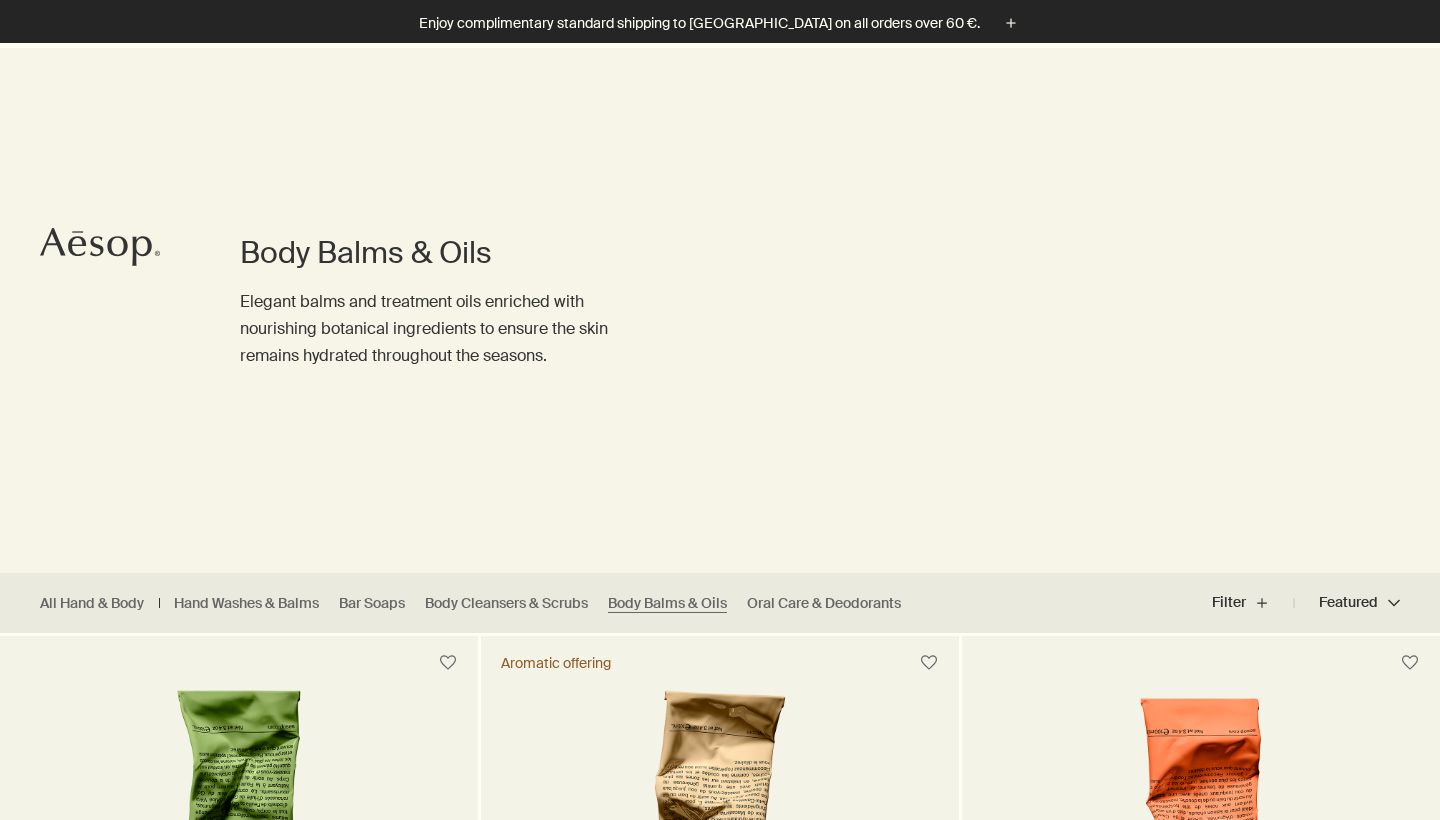scroll, scrollTop: 484, scrollLeft: 0, axis: vertical 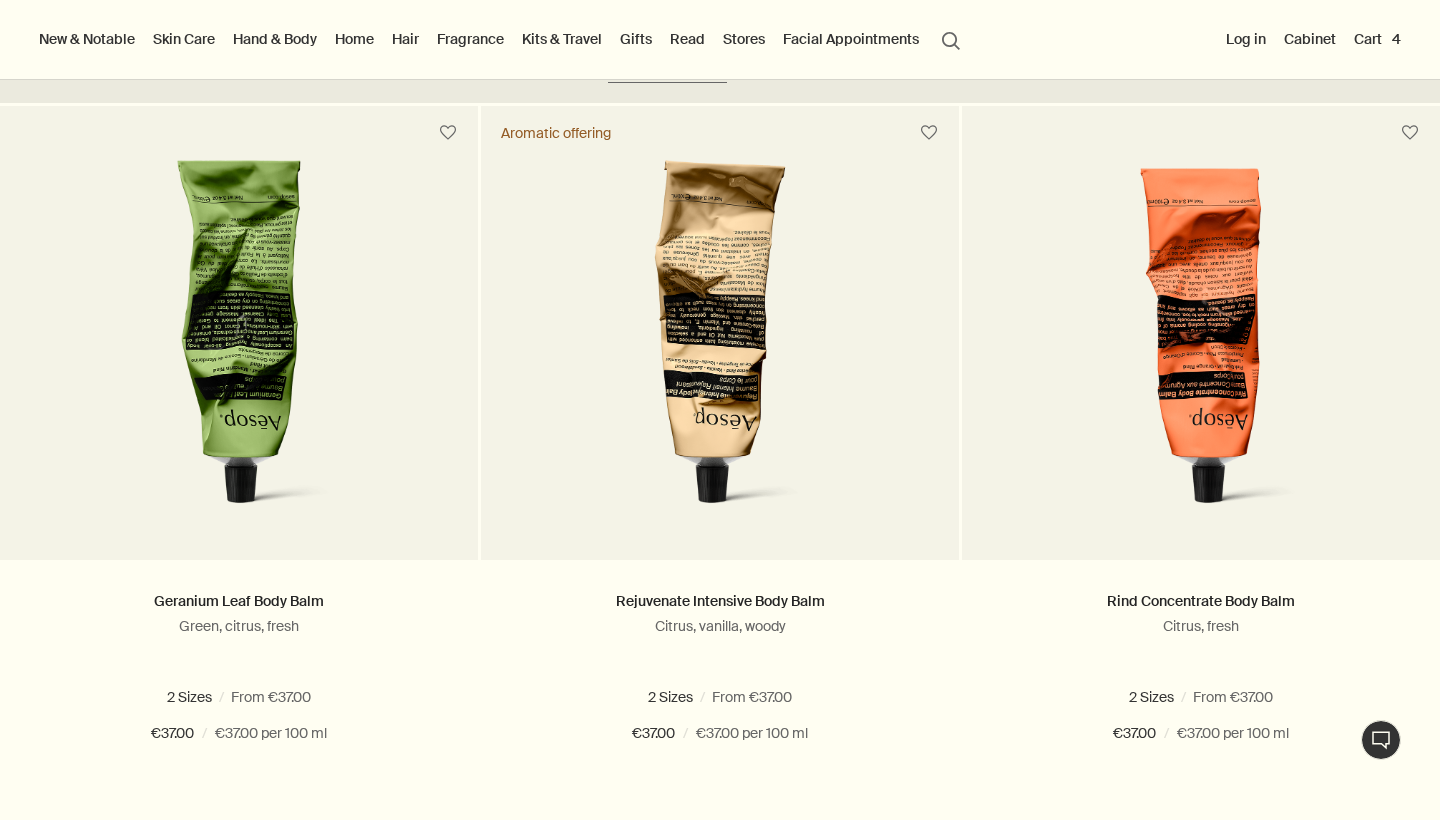 click on "Skin Care" at bounding box center [184, 39] 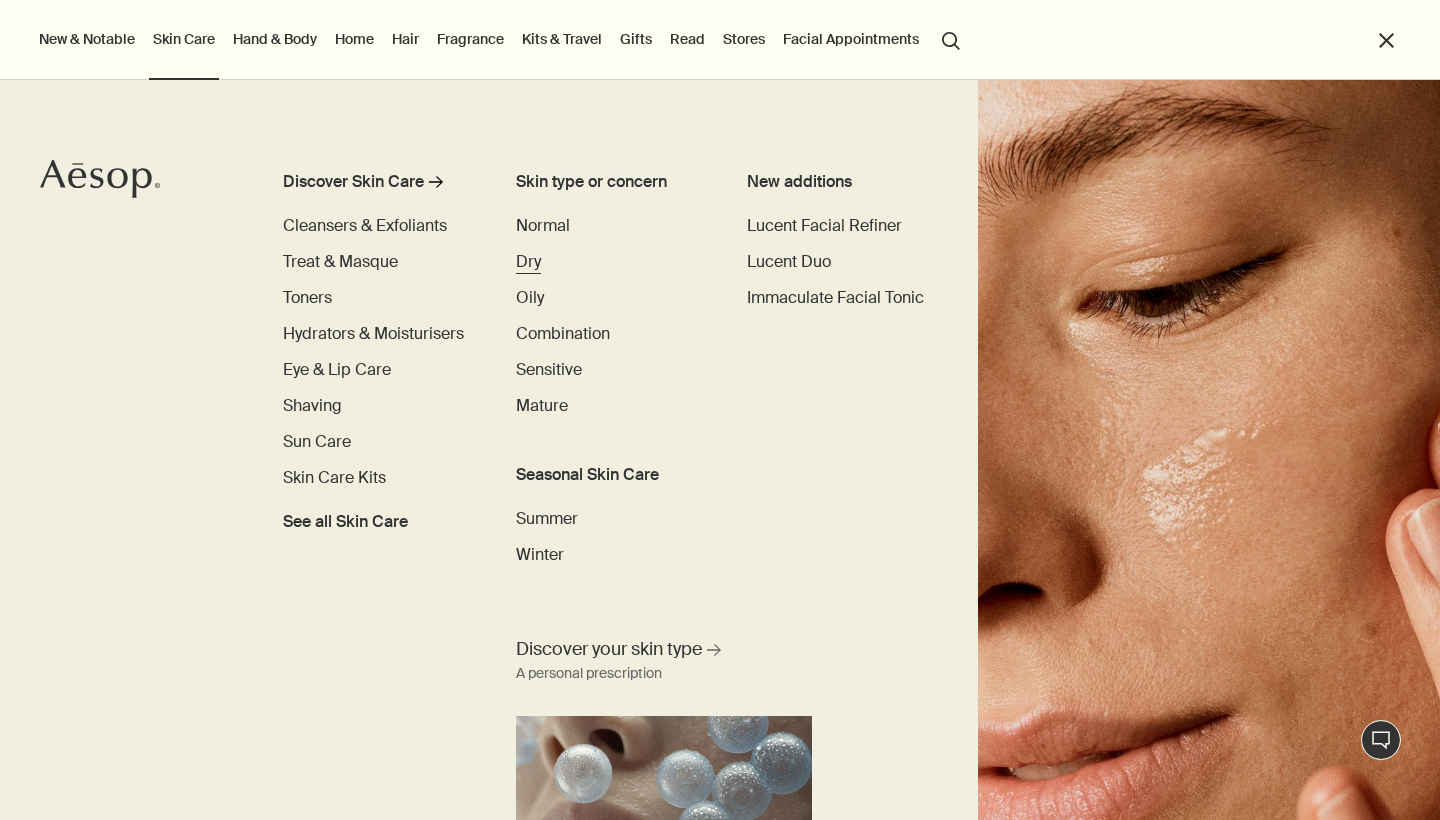 click on "Dry" at bounding box center [528, 261] 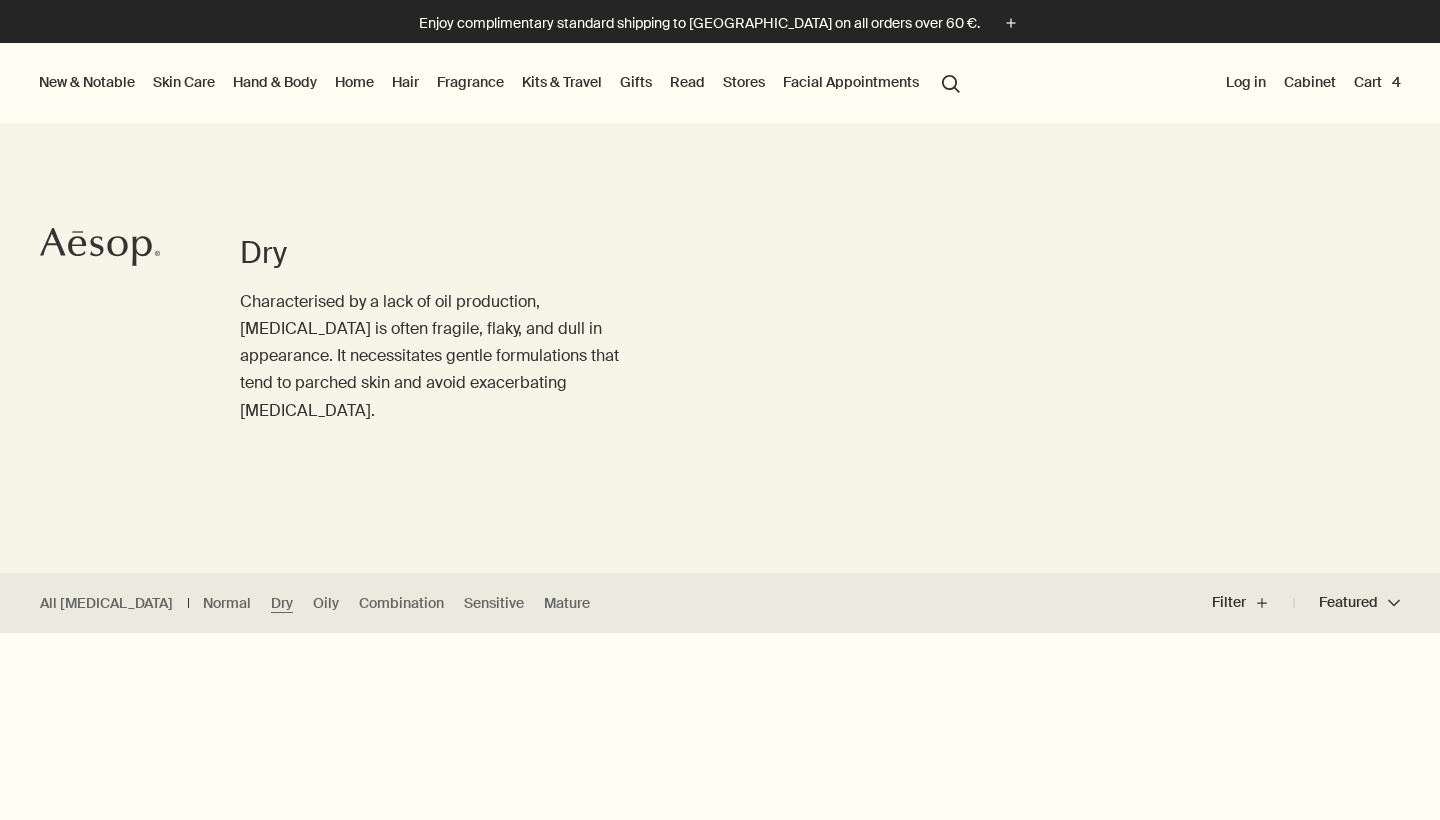 scroll, scrollTop: 0, scrollLeft: 0, axis: both 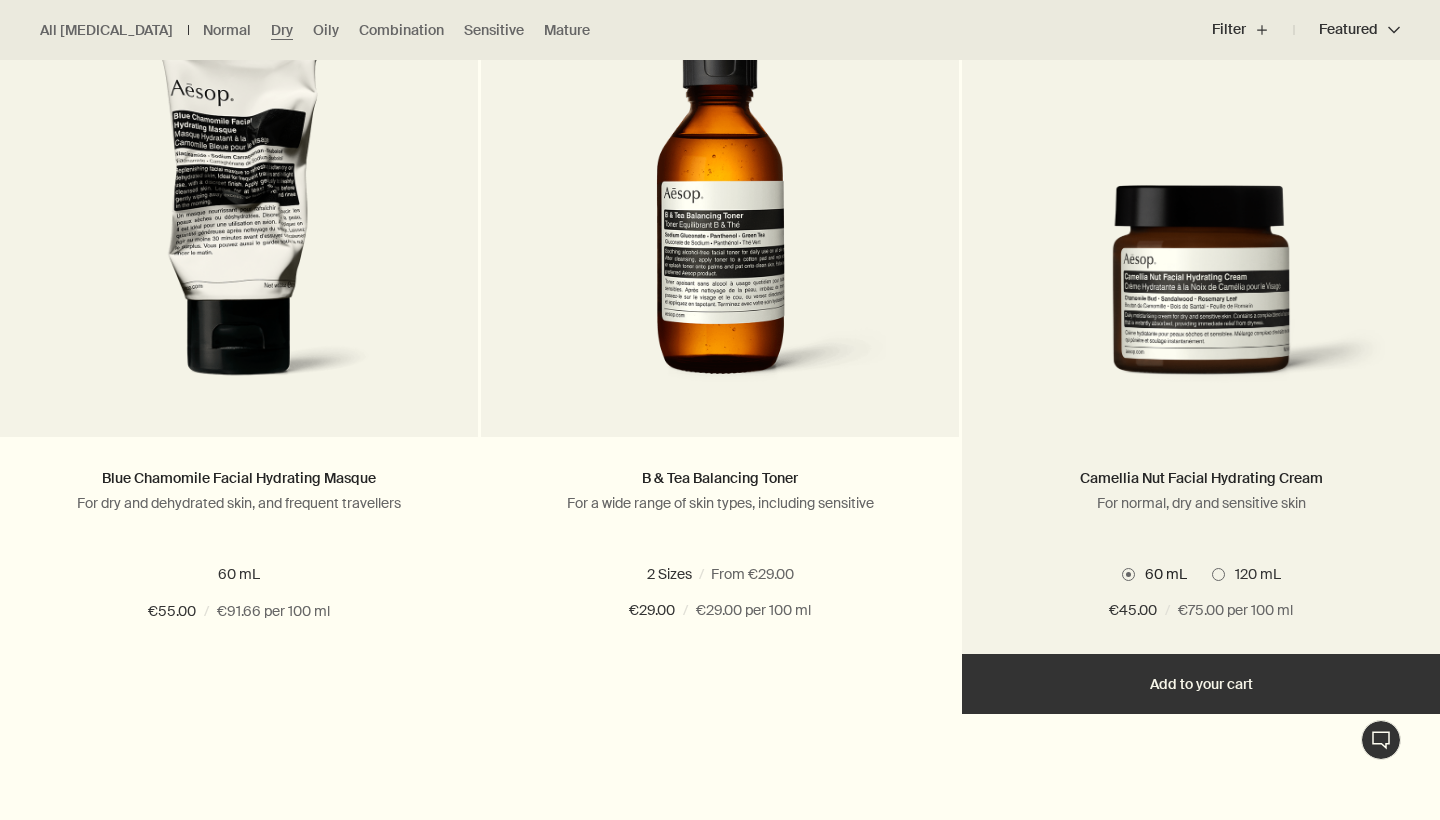 click at bounding box center (1201, 296) 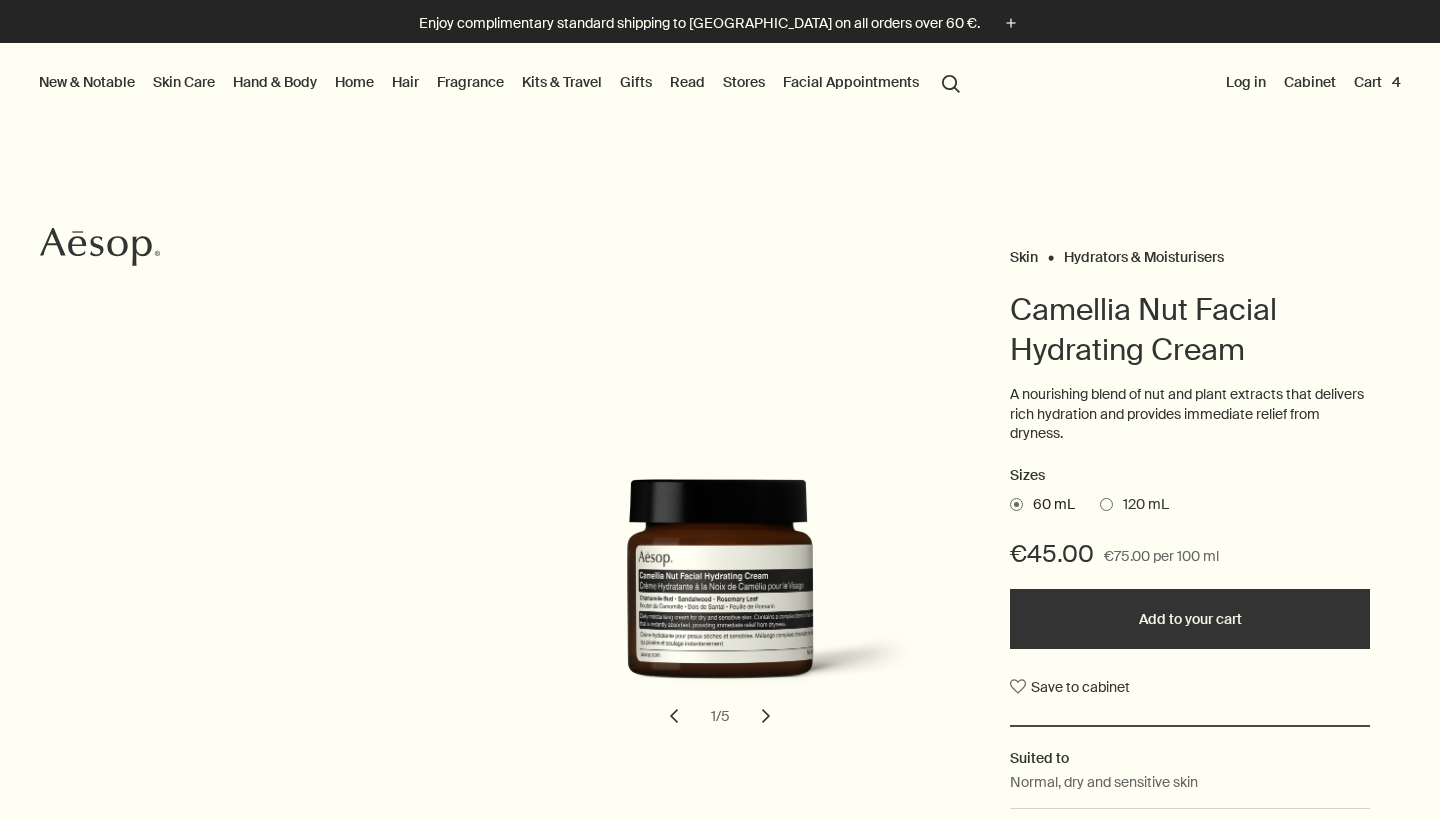 scroll, scrollTop: 0, scrollLeft: 0, axis: both 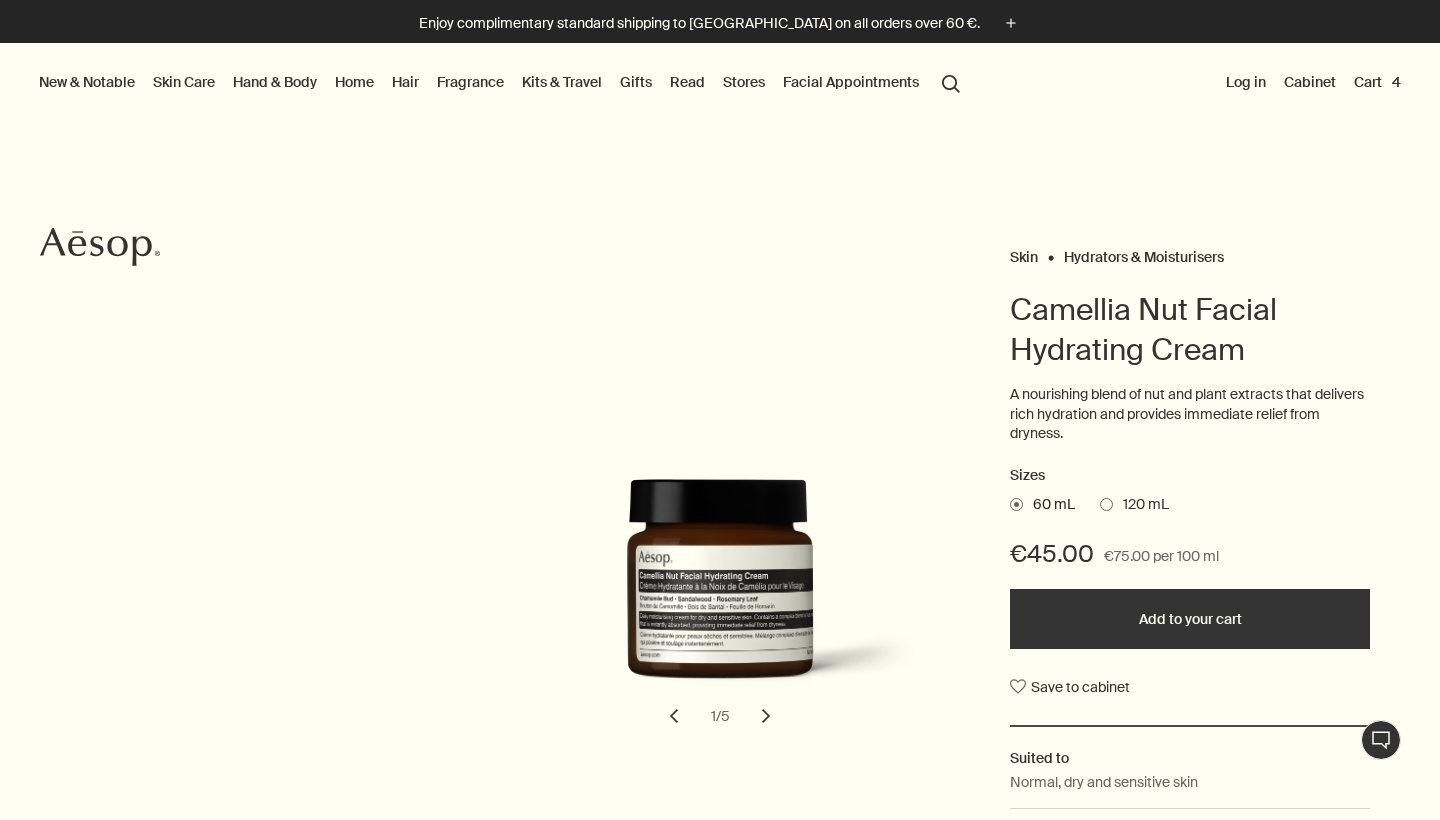 click on "Add to your cart" at bounding box center [1190, 619] 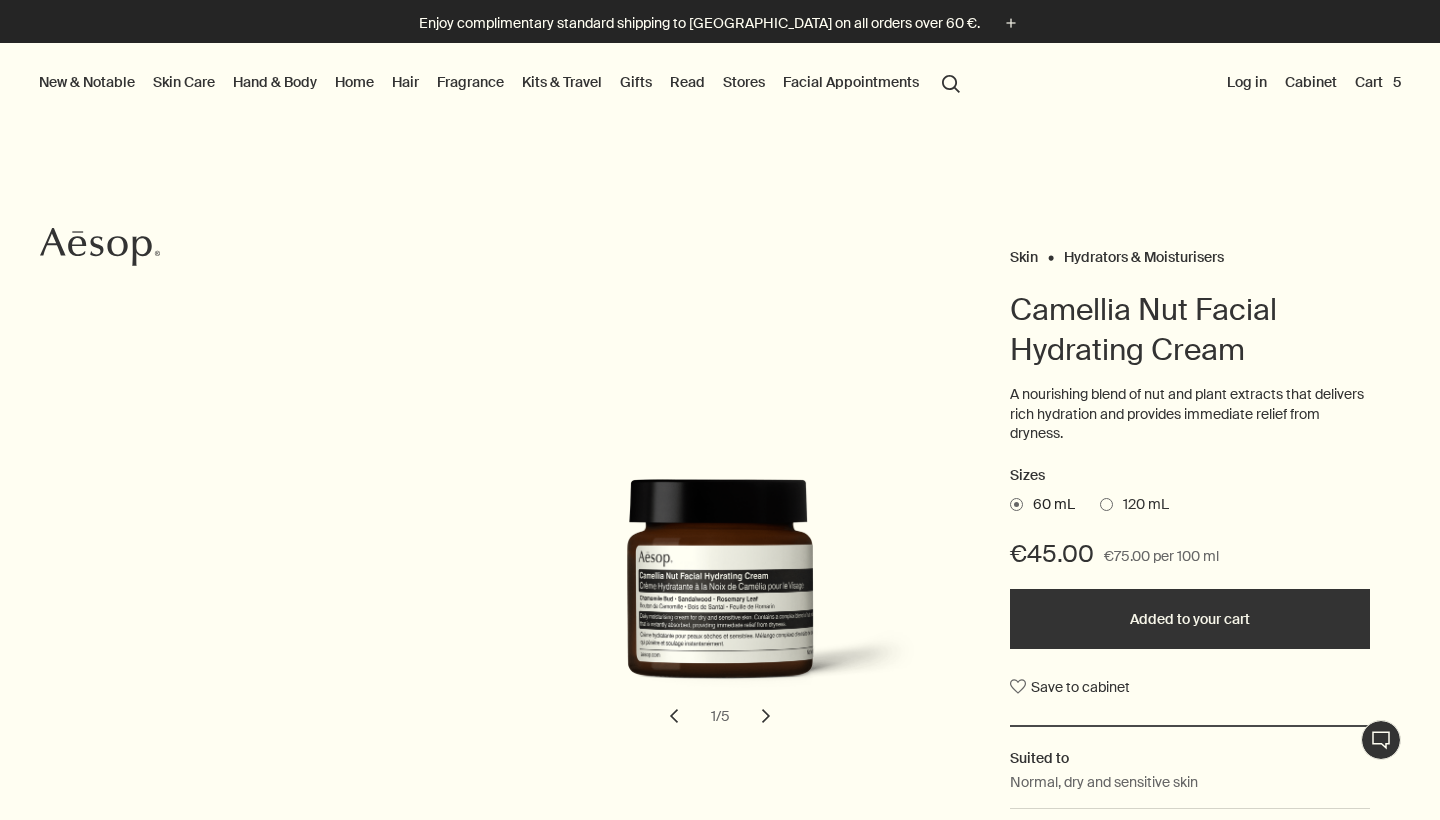 scroll, scrollTop: 0, scrollLeft: 0, axis: both 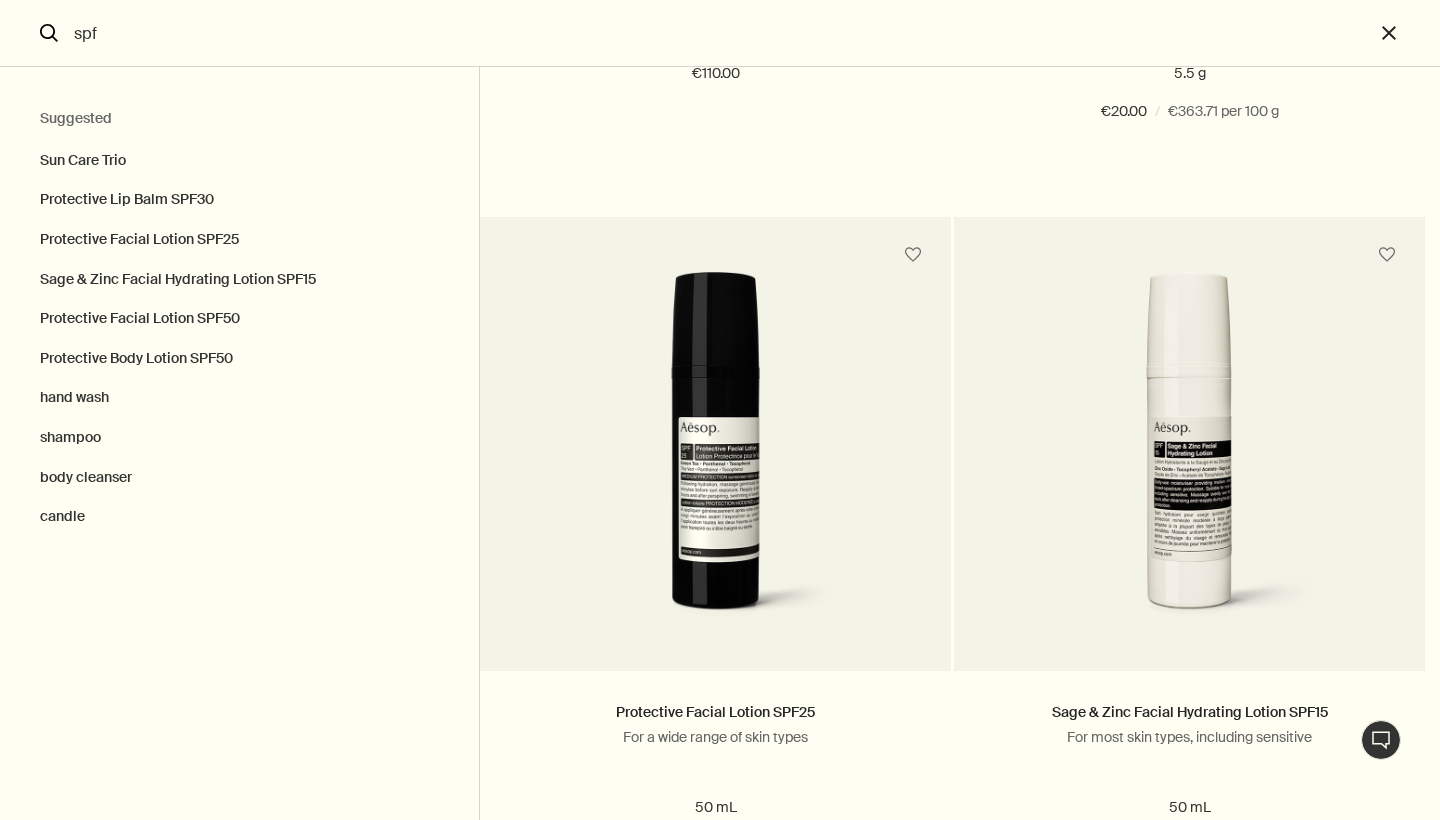type on "spf" 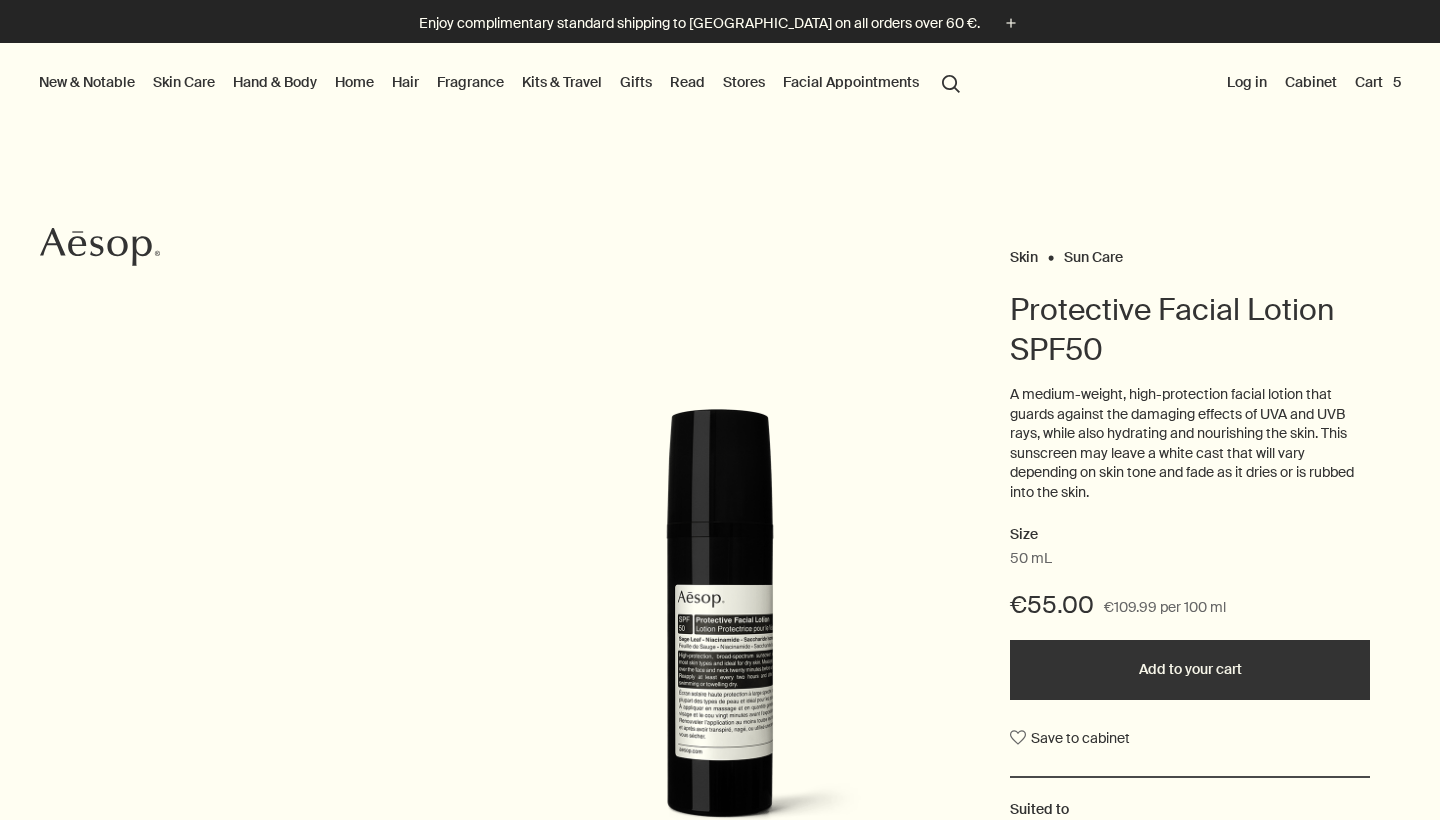 scroll, scrollTop: 0, scrollLeft: 0, axis: both 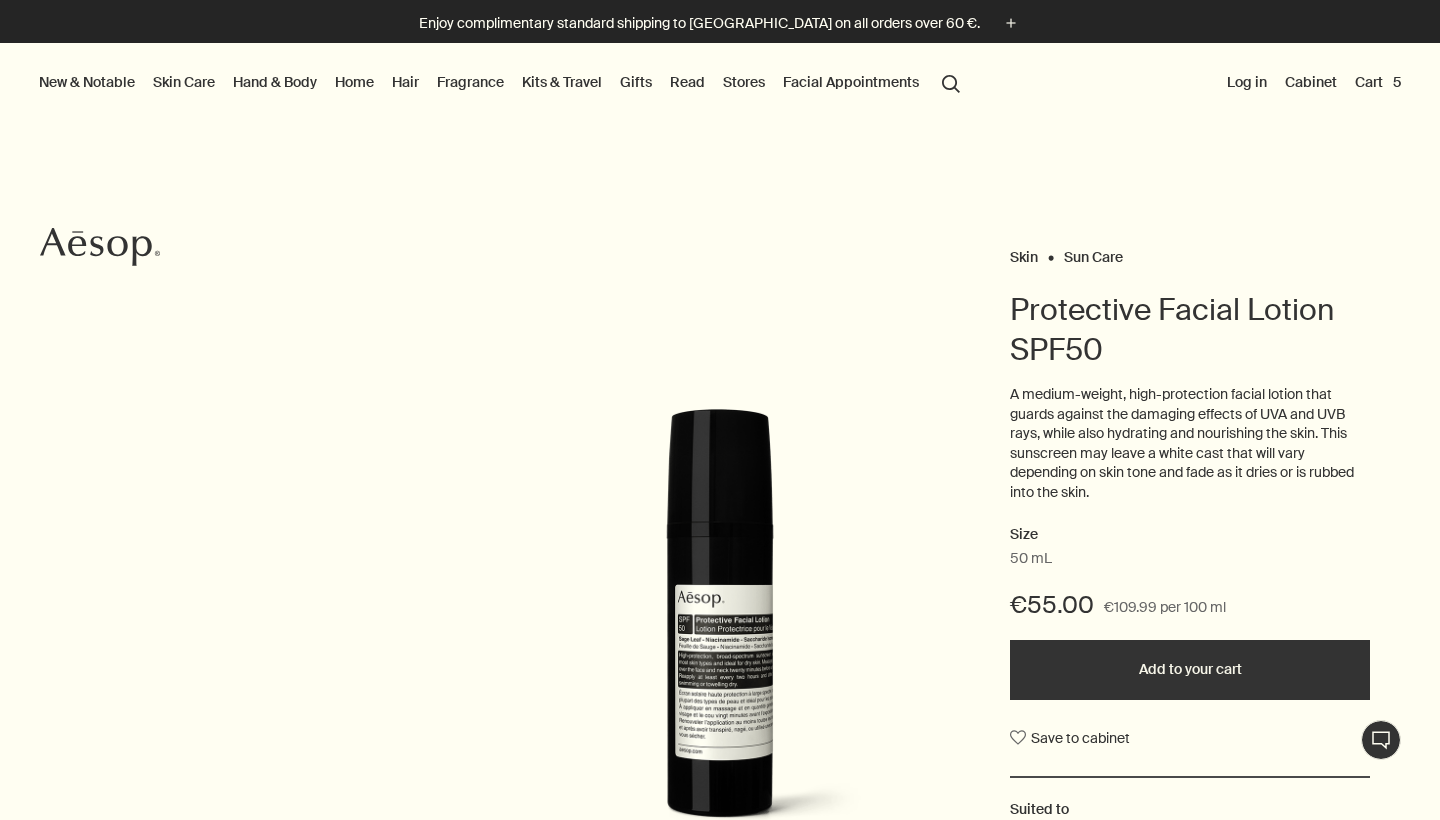 click on "Cart 5" at bounding box center [1378, 82] 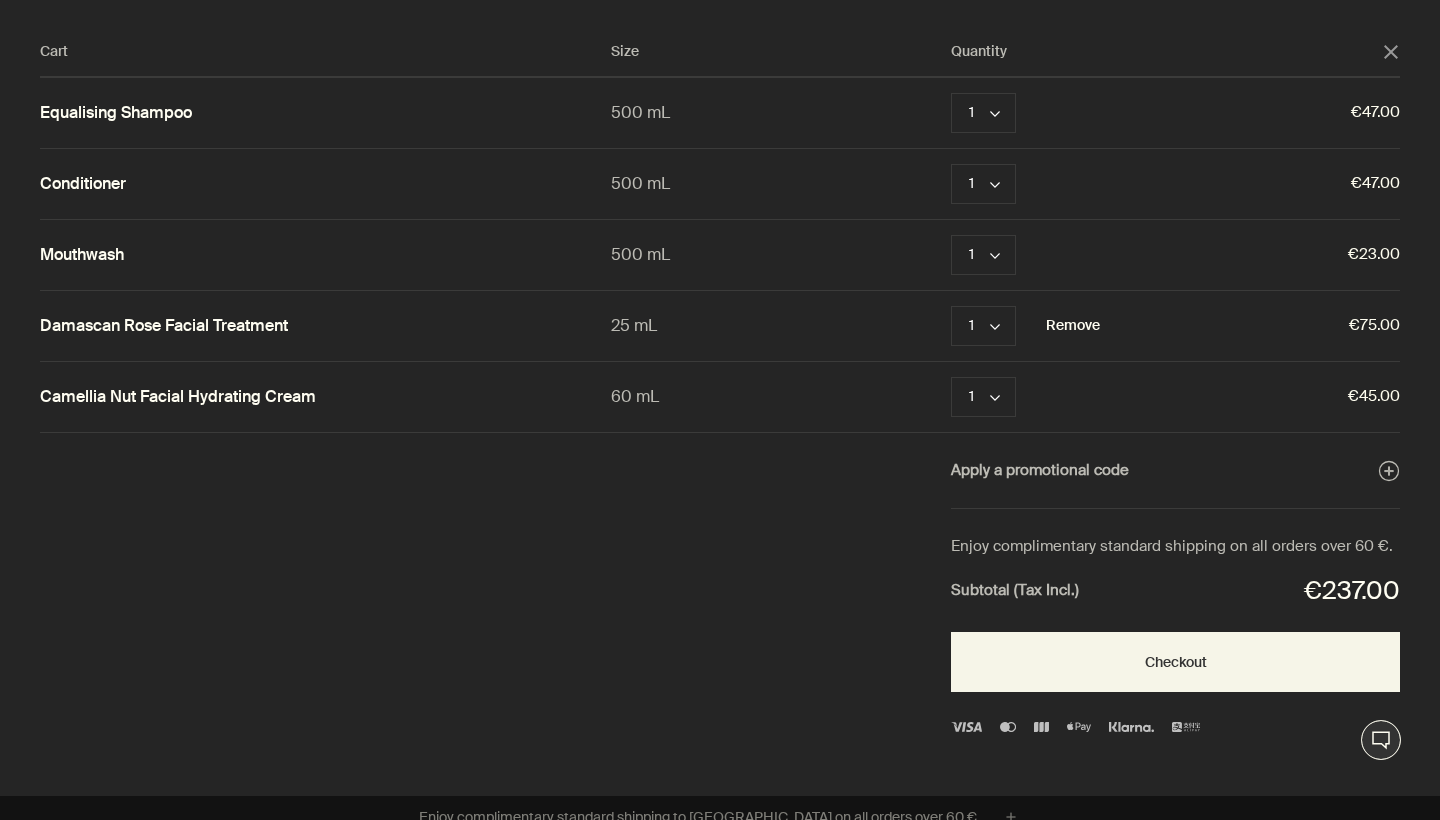 click on "Remove" at bounding box center (1073, 326) 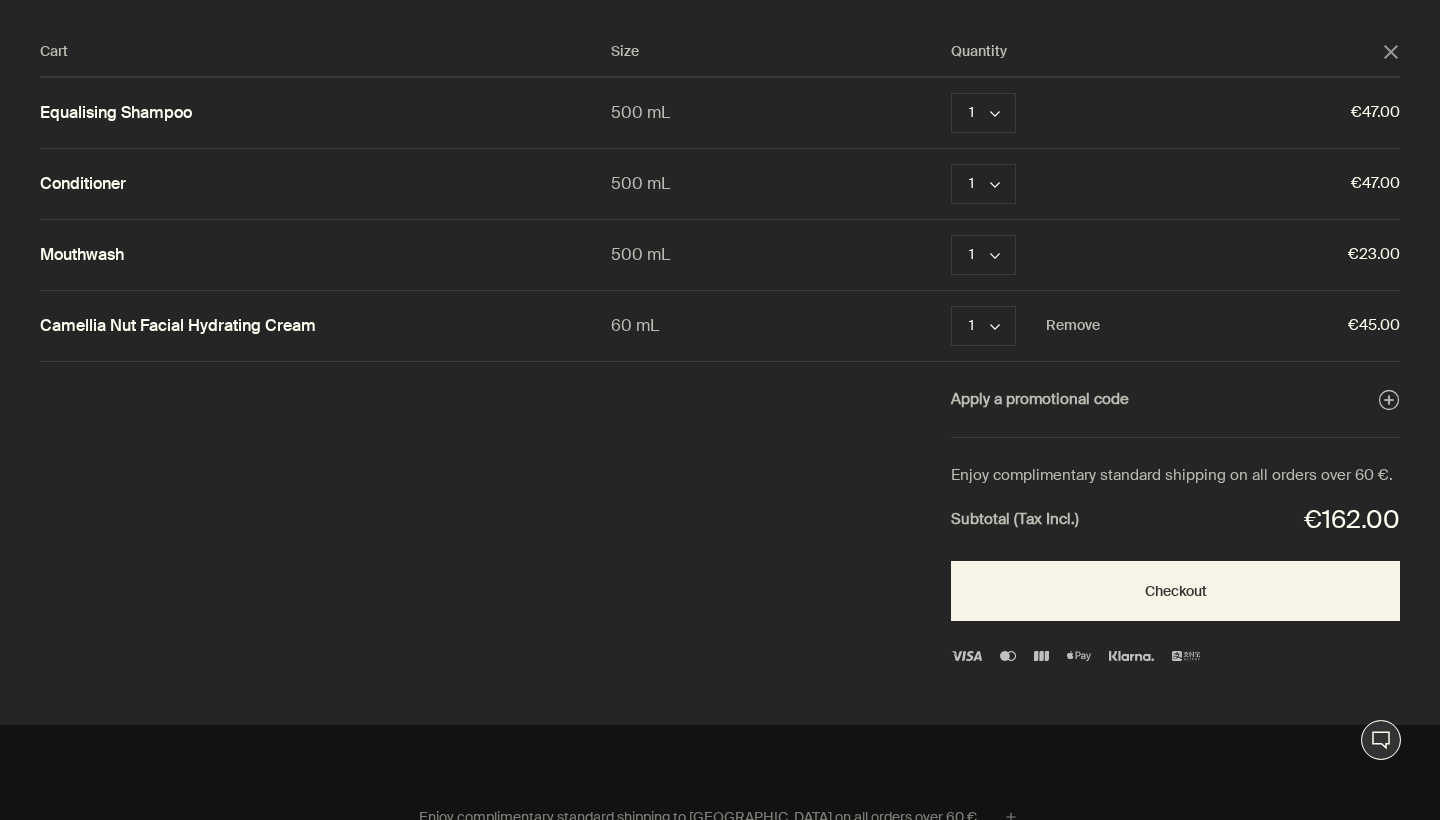 scroll, scrollTop: 0, scrollLeft: 0, axis: both 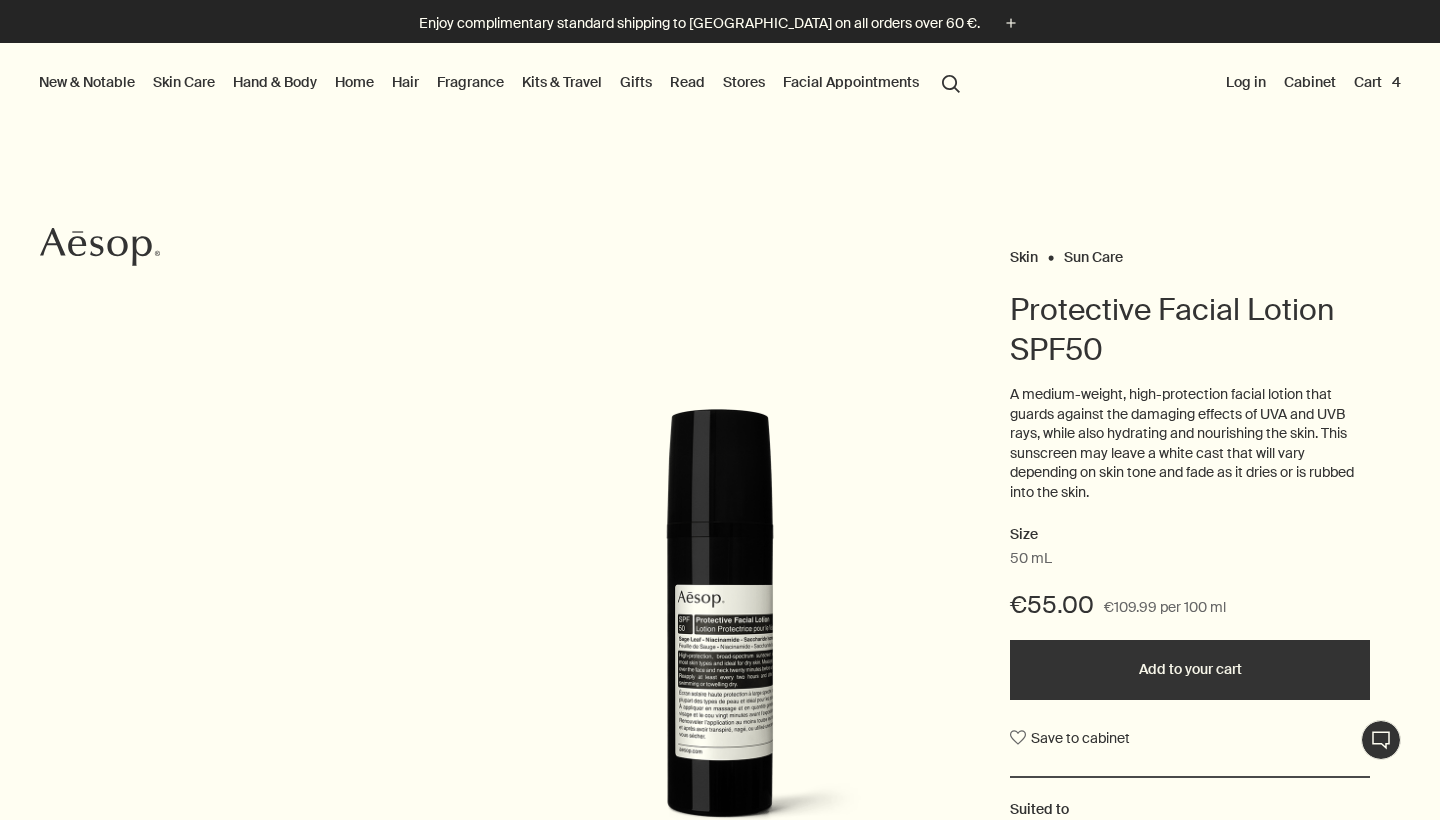 click on "Kits & Travel" at bounding box center (562, 82) 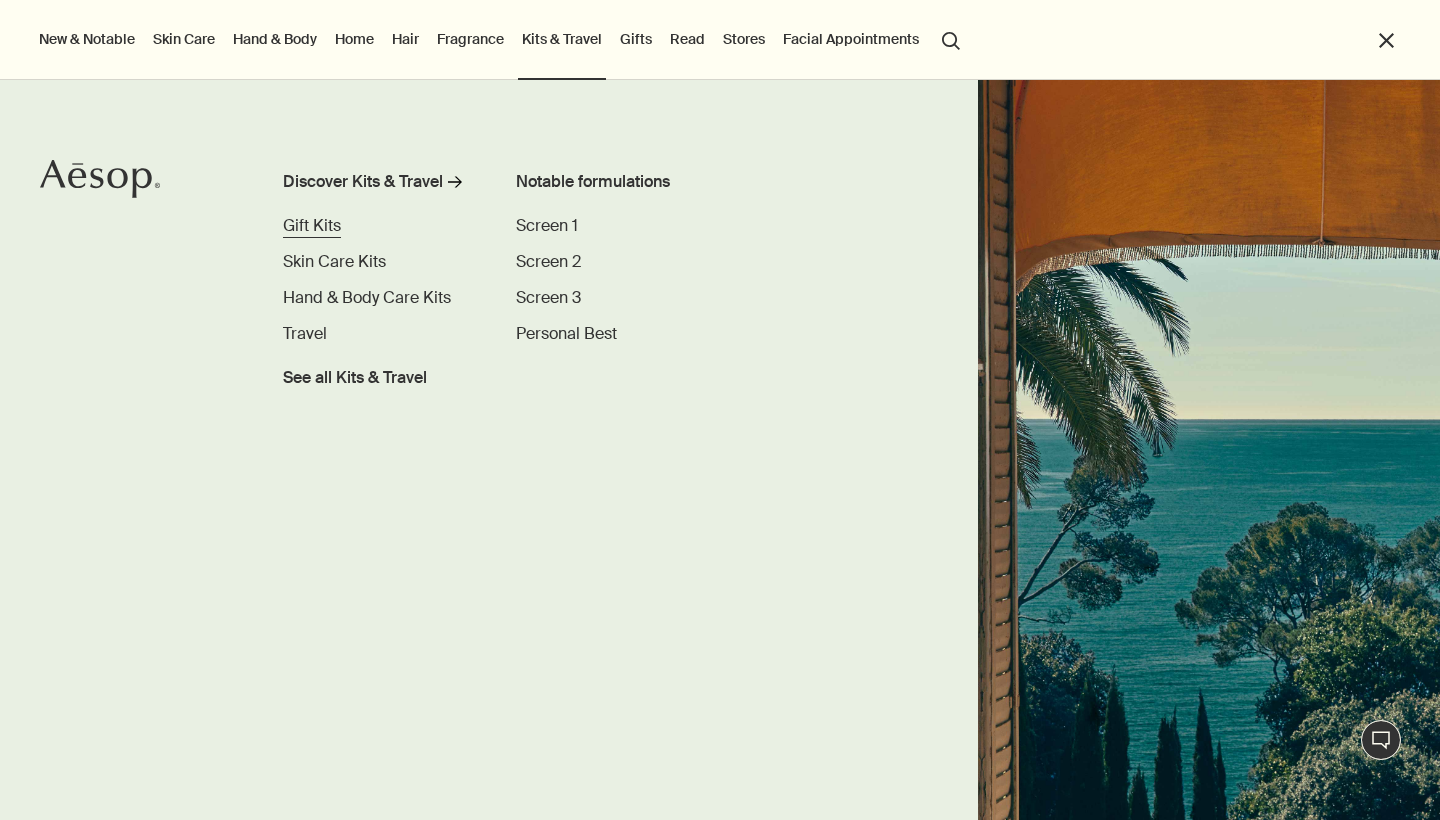 click on "Gift Kits" at bounding box center [312, 225] 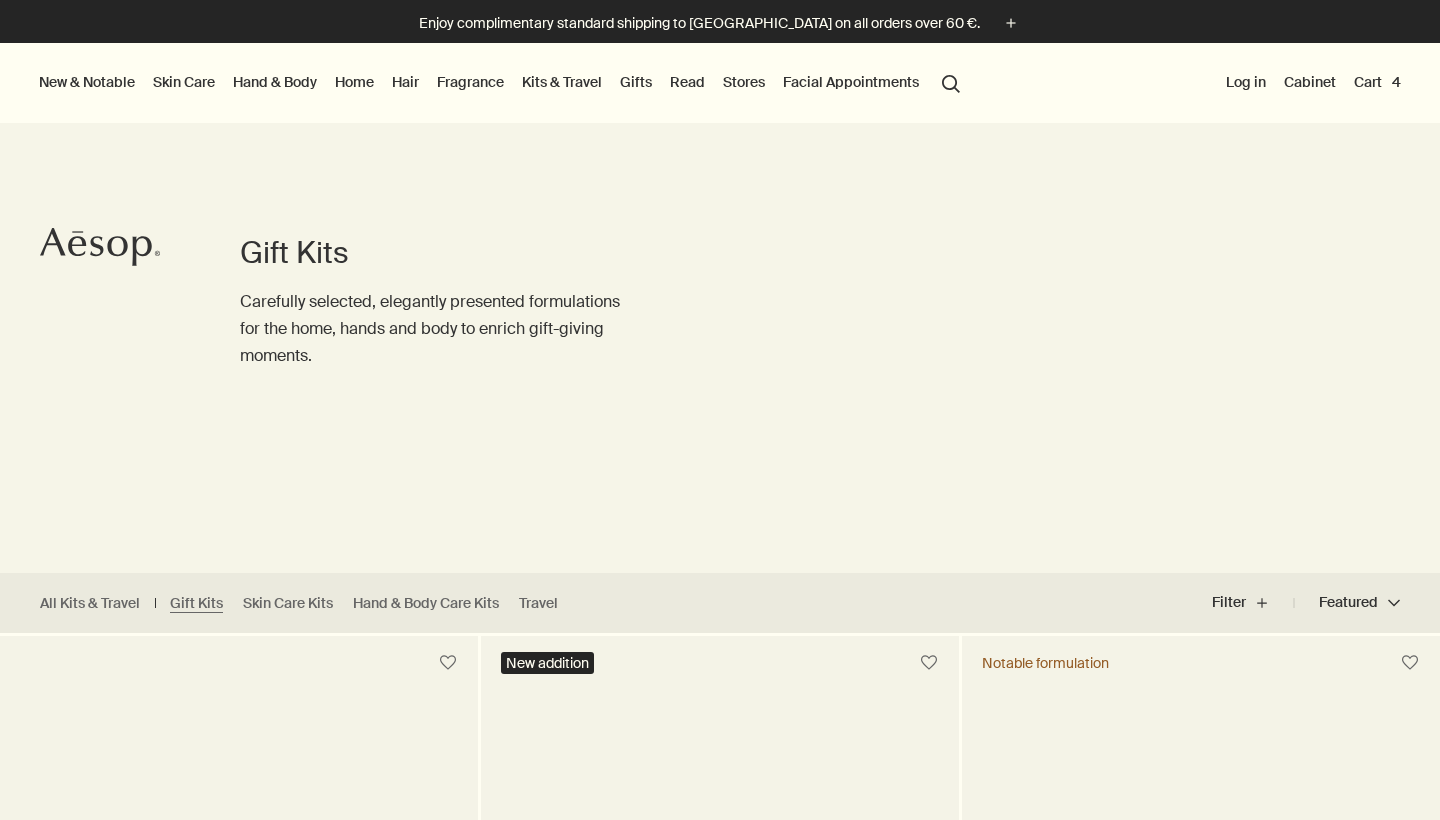 scroll, scrollTop: 0, scrollLeft: 0, axis: both 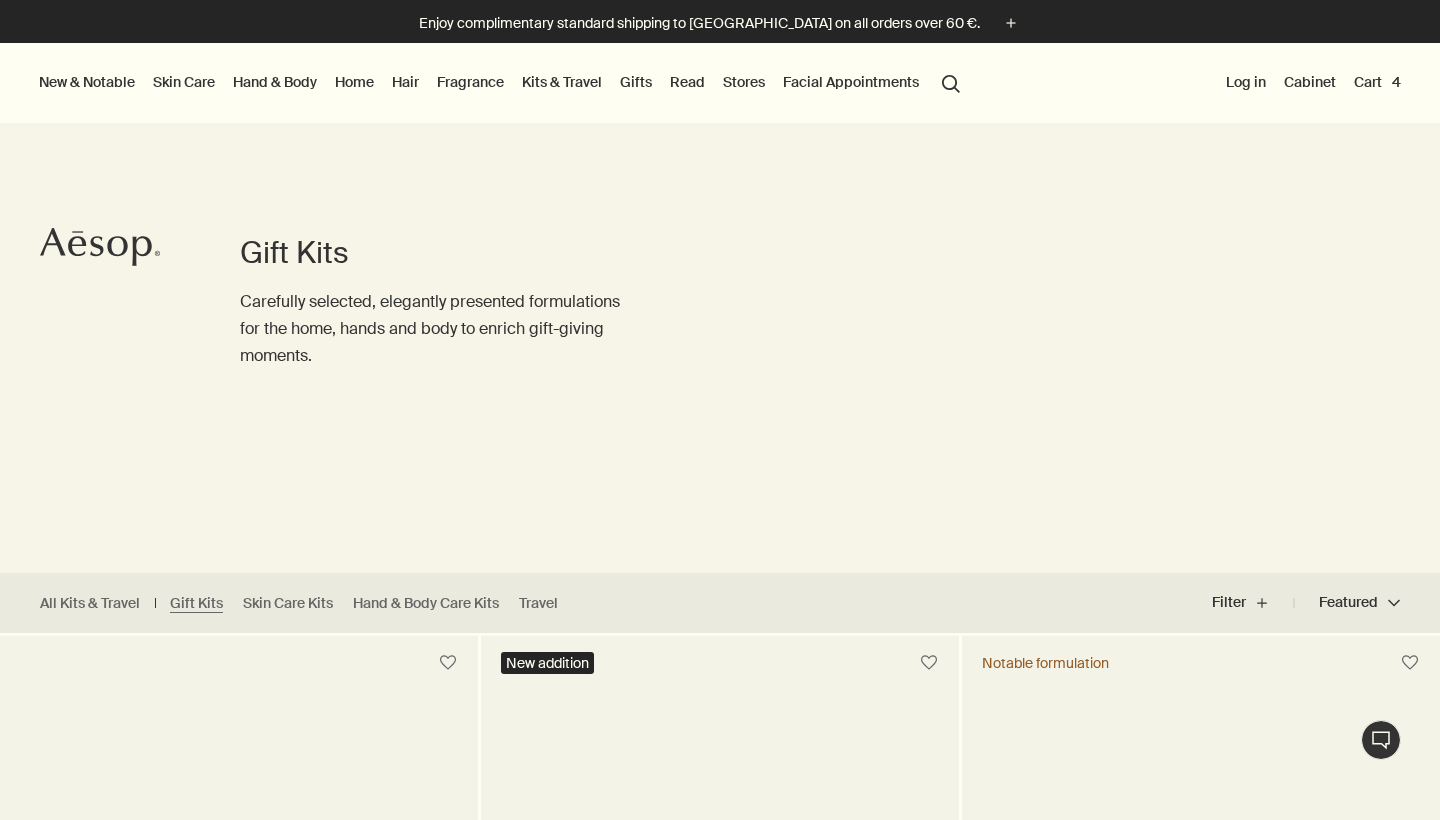 click on "Kits & Travel" at bounding box center (562, 82) 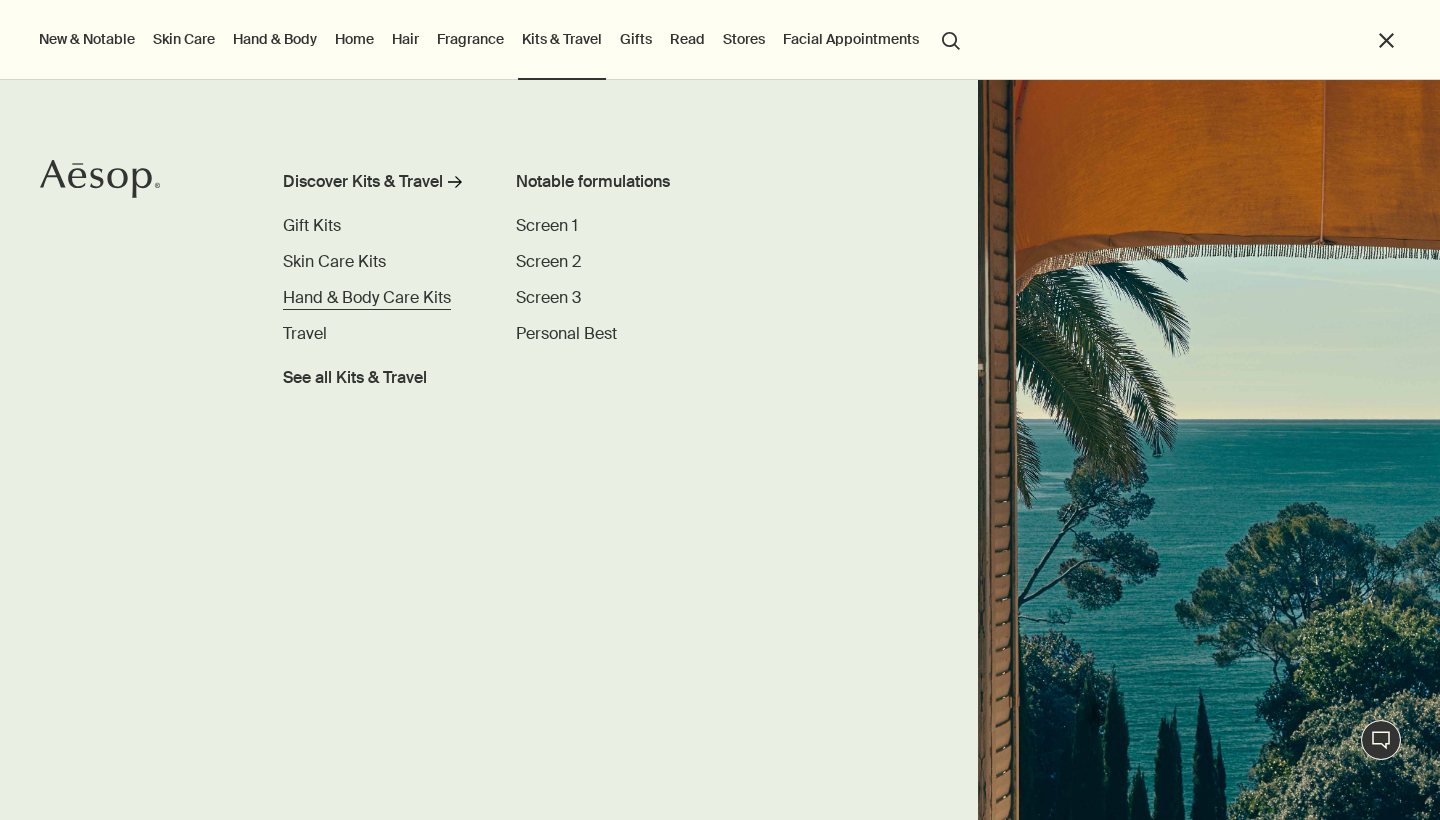 click on "Hand & Body Care Kits" at bounding box center [367, 297] 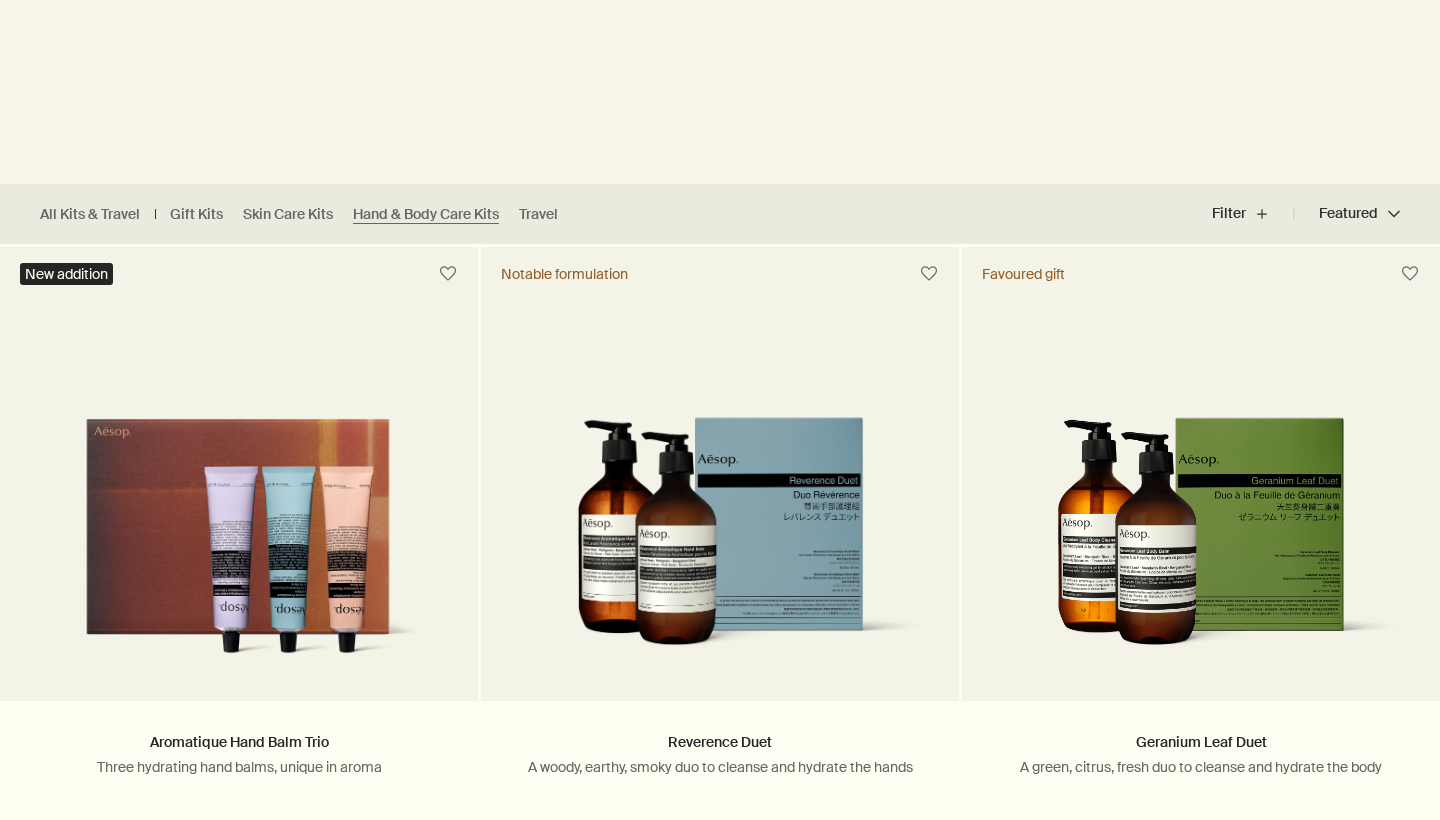 scroll, scrollTop: 389, scrollLeft: 0, axis: vertical 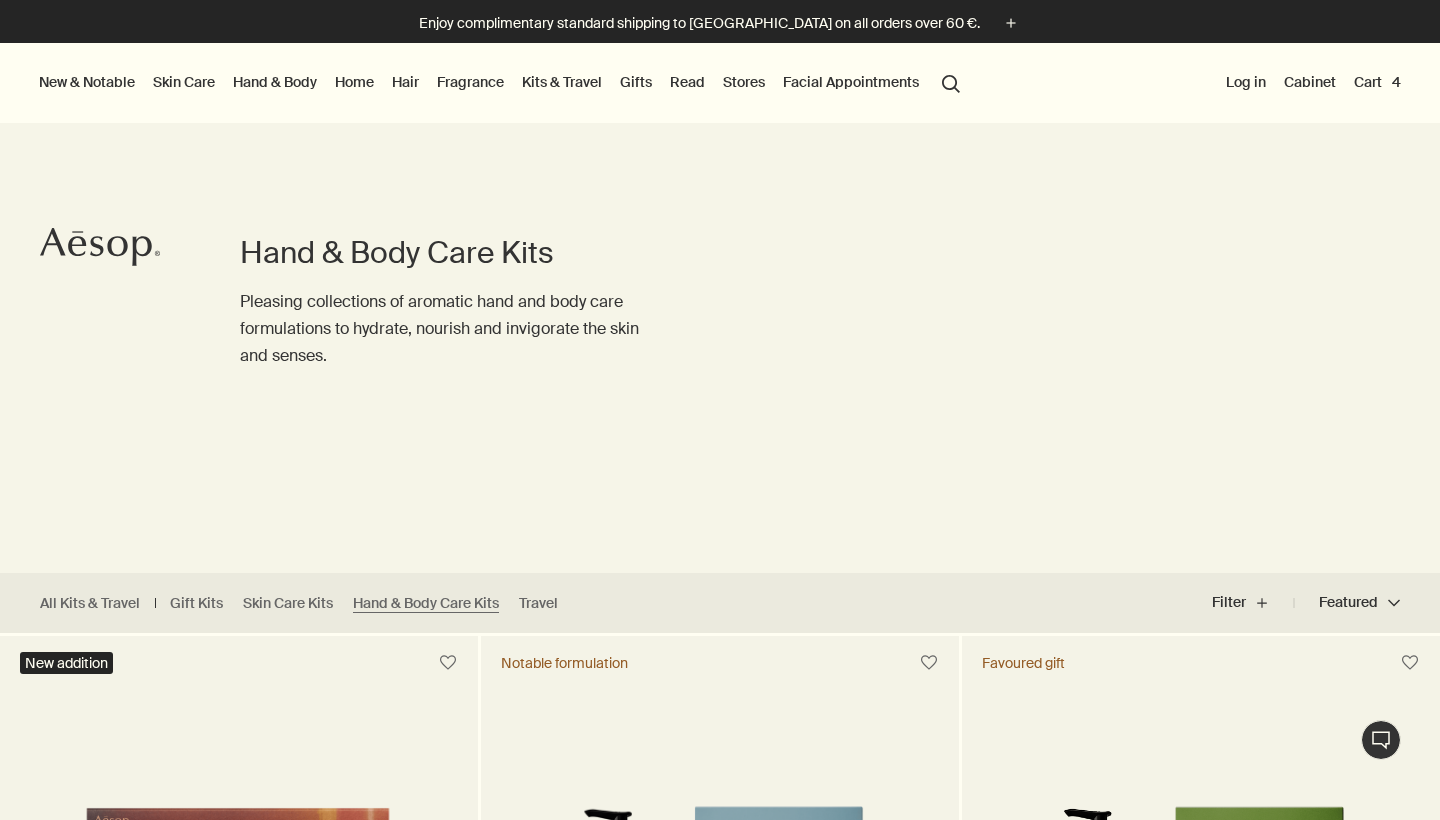 click on "Hand & Body" at bounding box center (275, 82) 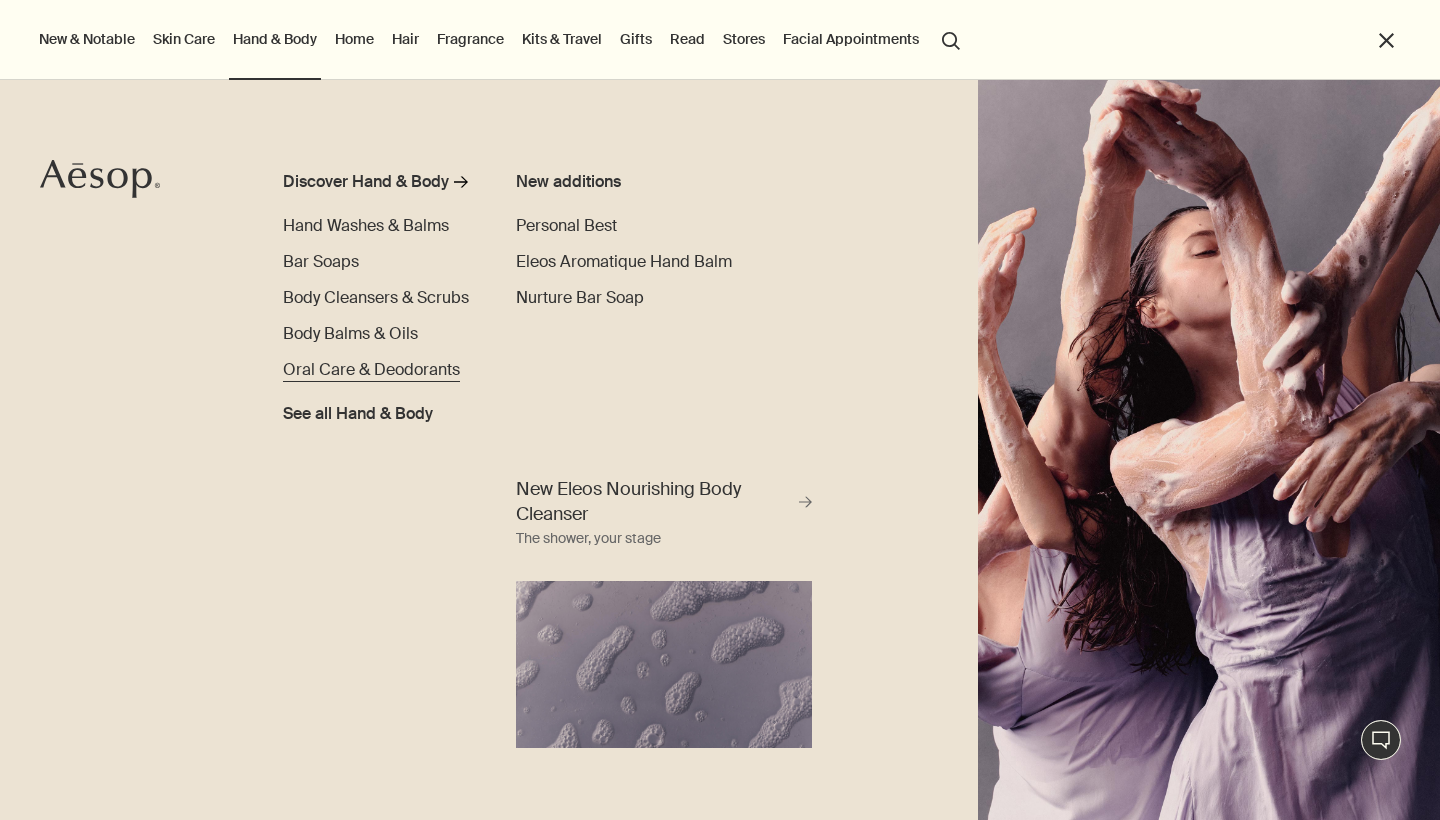 click on "Oral Care & Deodorants" at bounding box center [371, 369] 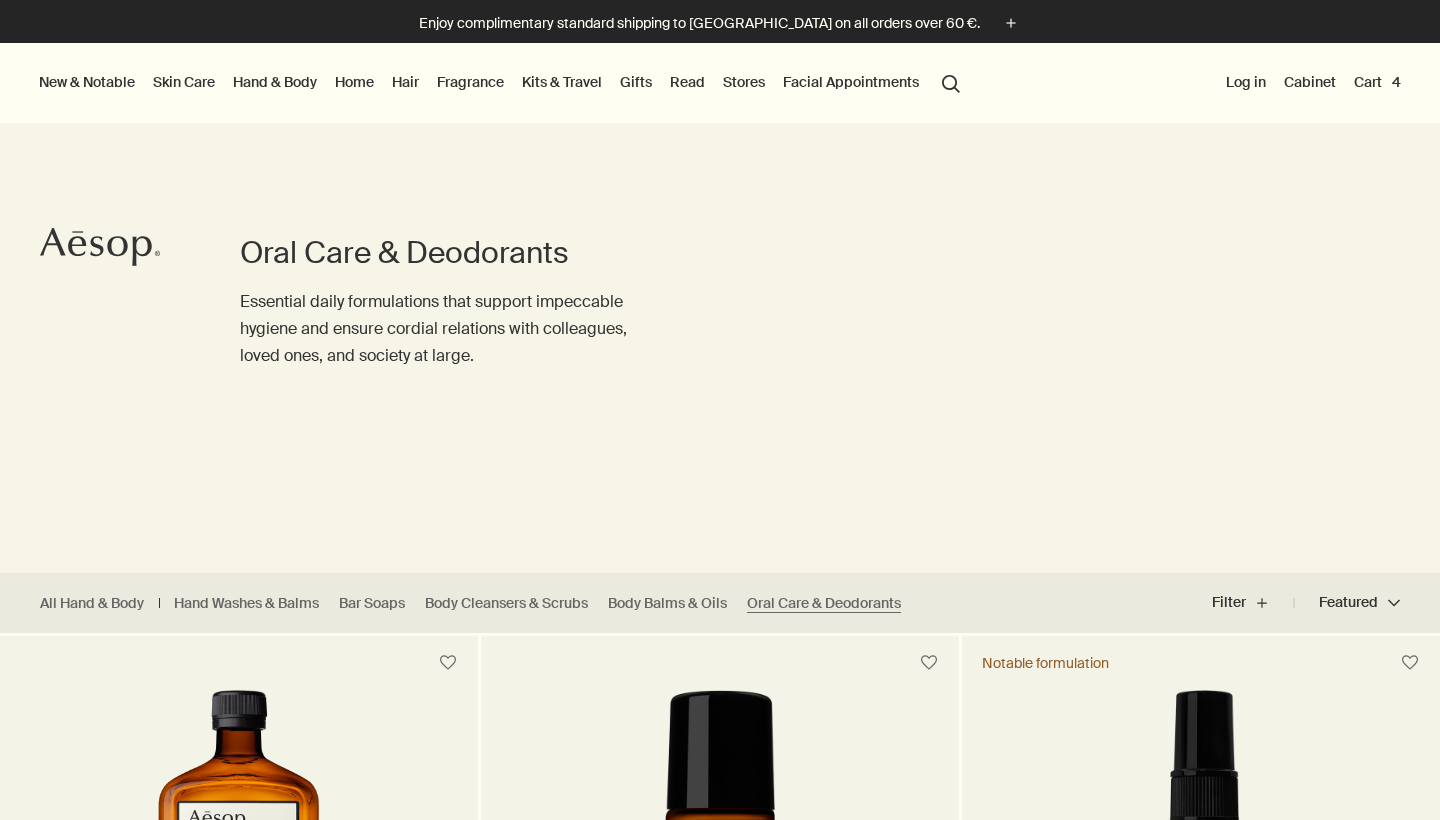 scroll, scrollTop: 0, scrollLeft: 0, axis: both 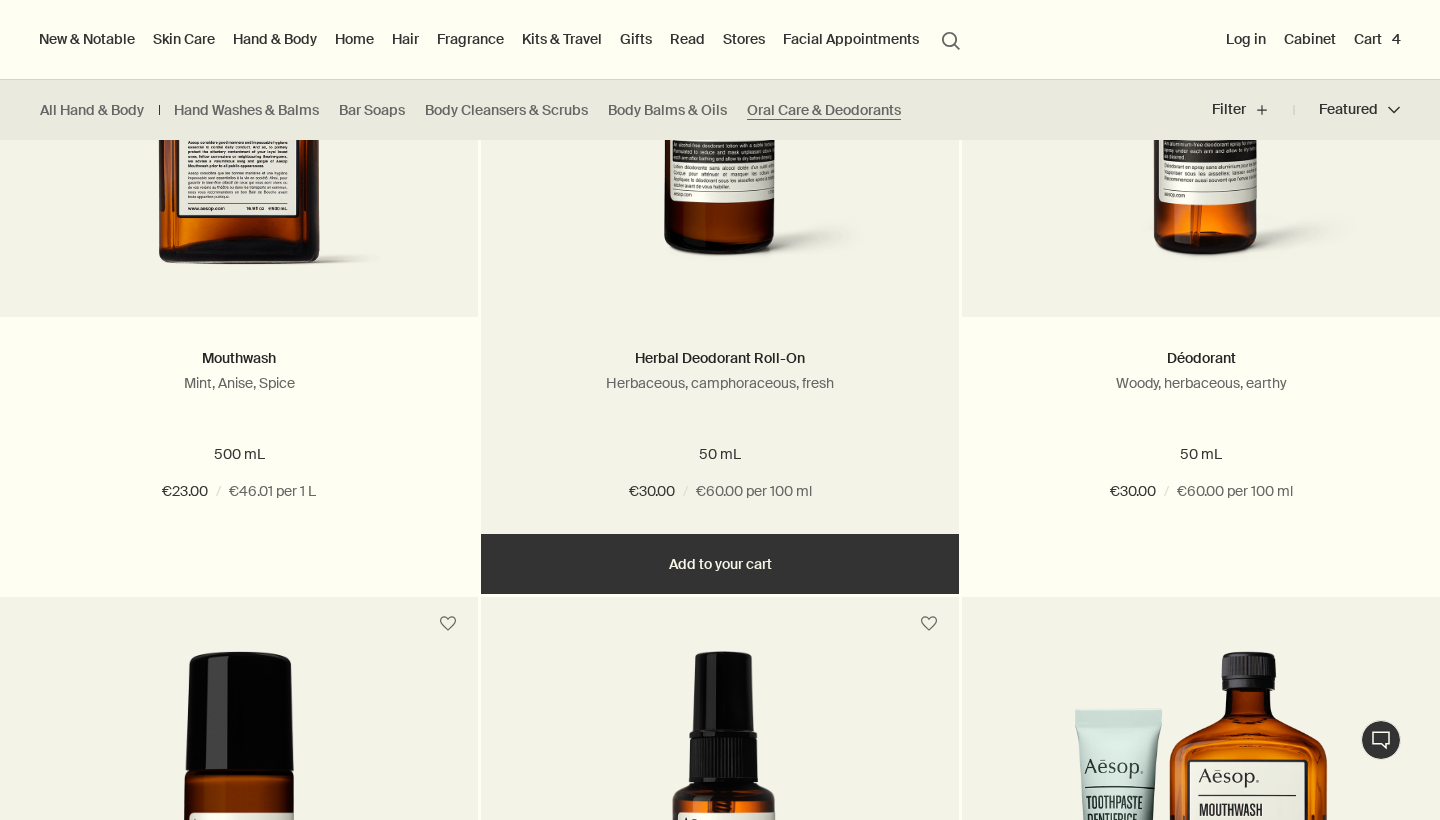 click at bounding box center [720, 117] 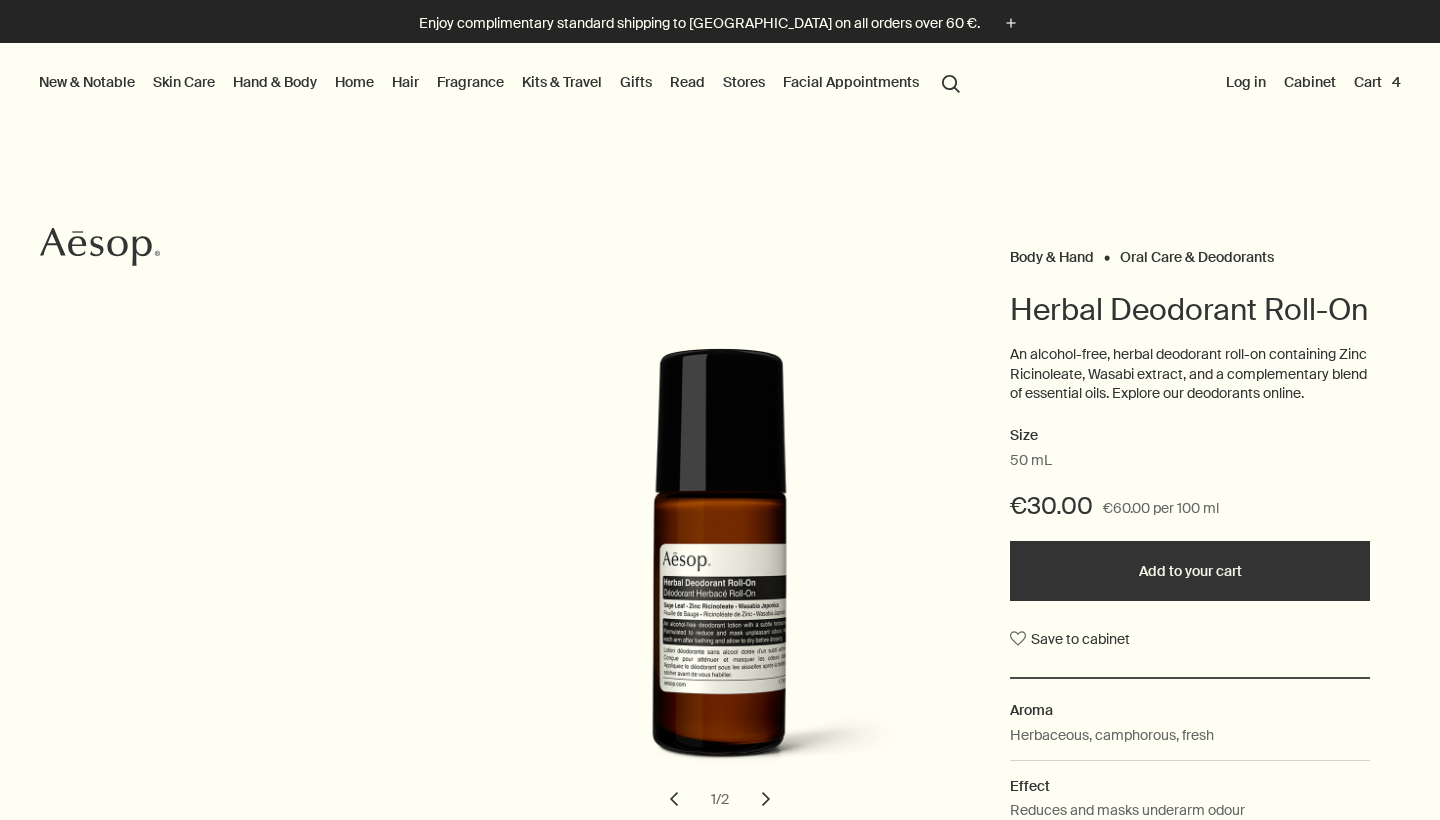 scroll, scrollTop: 0, scrollLeft: 0, axis: both 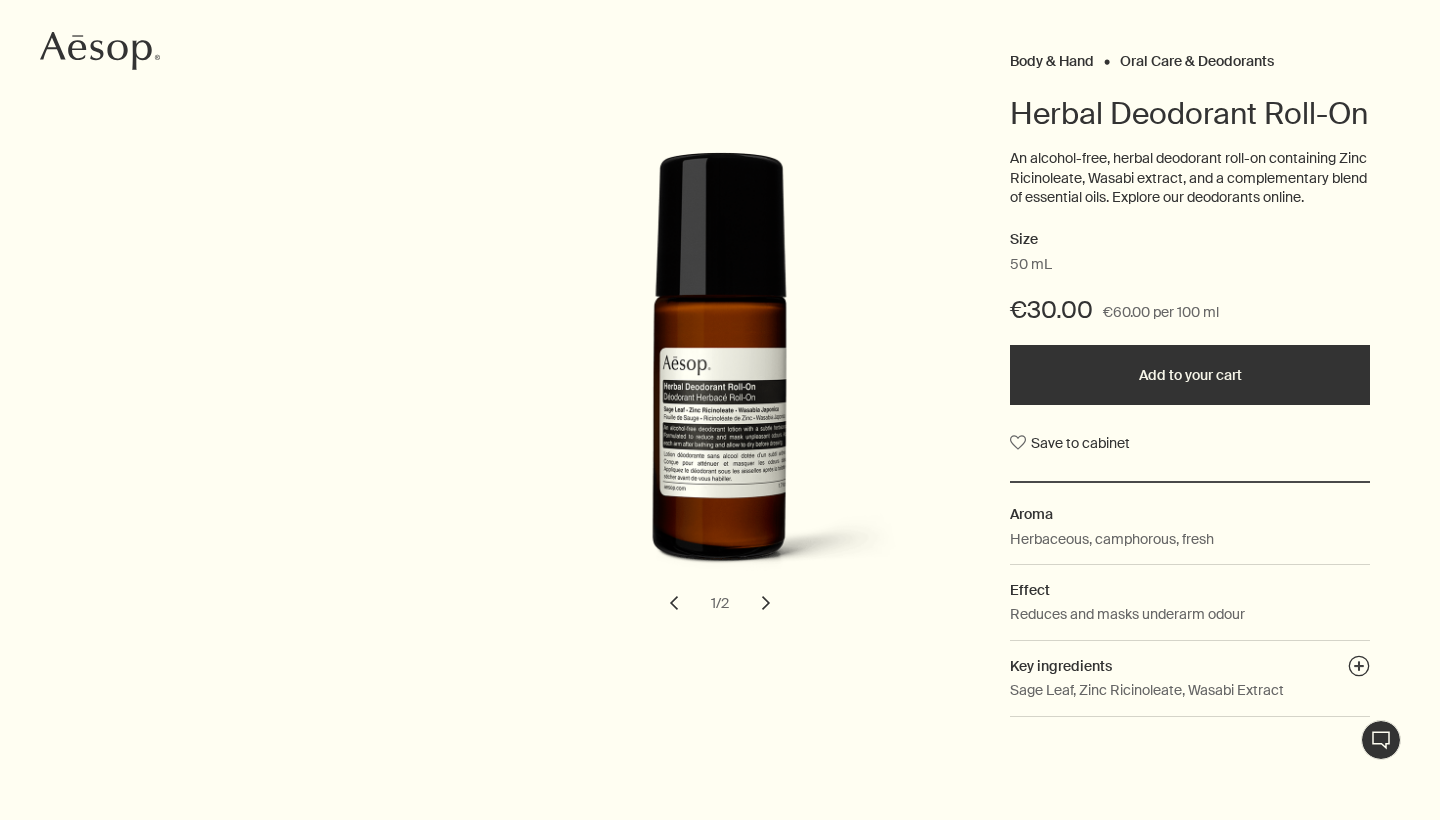 click on "chevron" at bounding box center [766, 603] 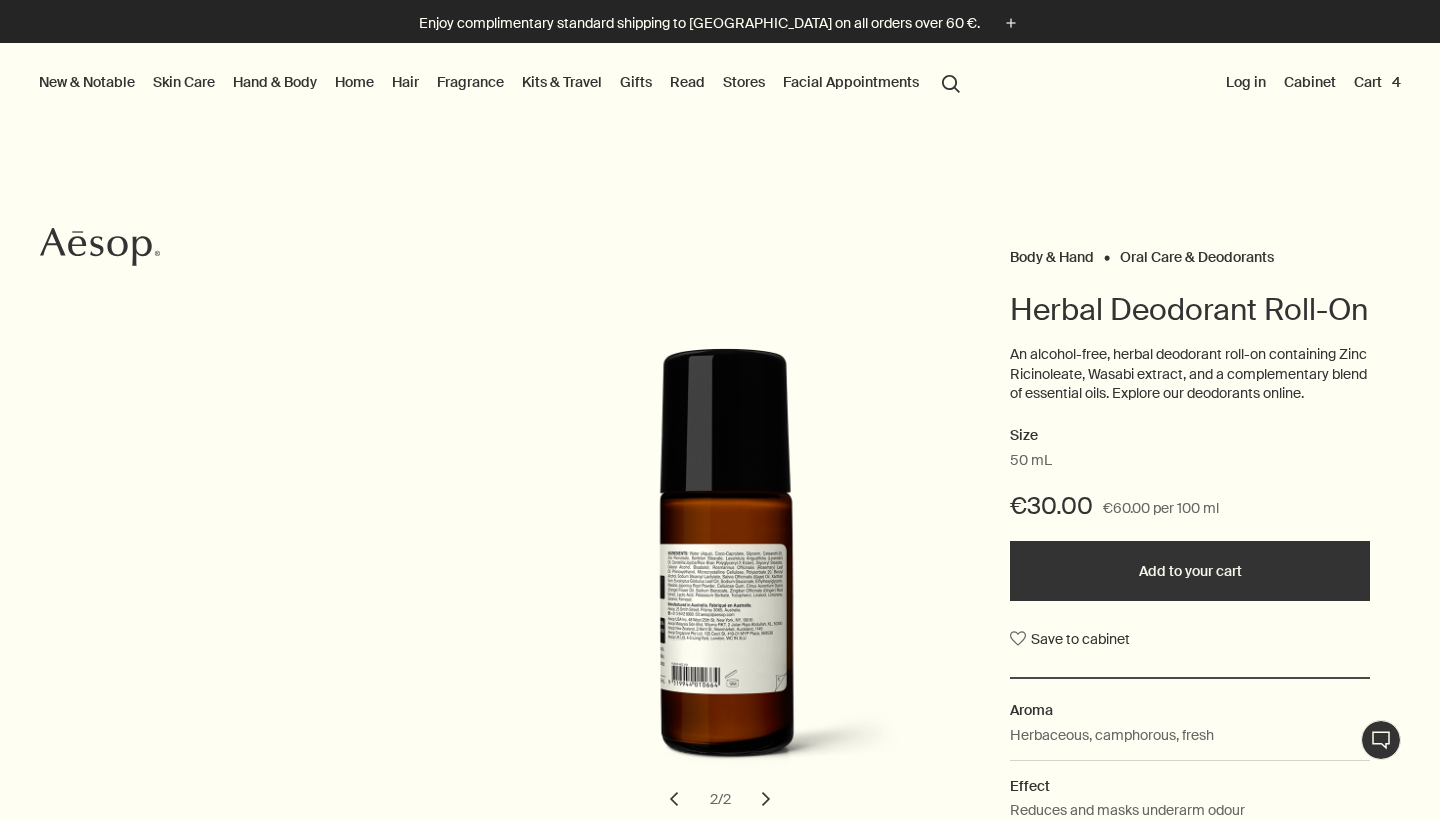 scroll, scrollTop: 0, scrollLeft: 0, axis: both 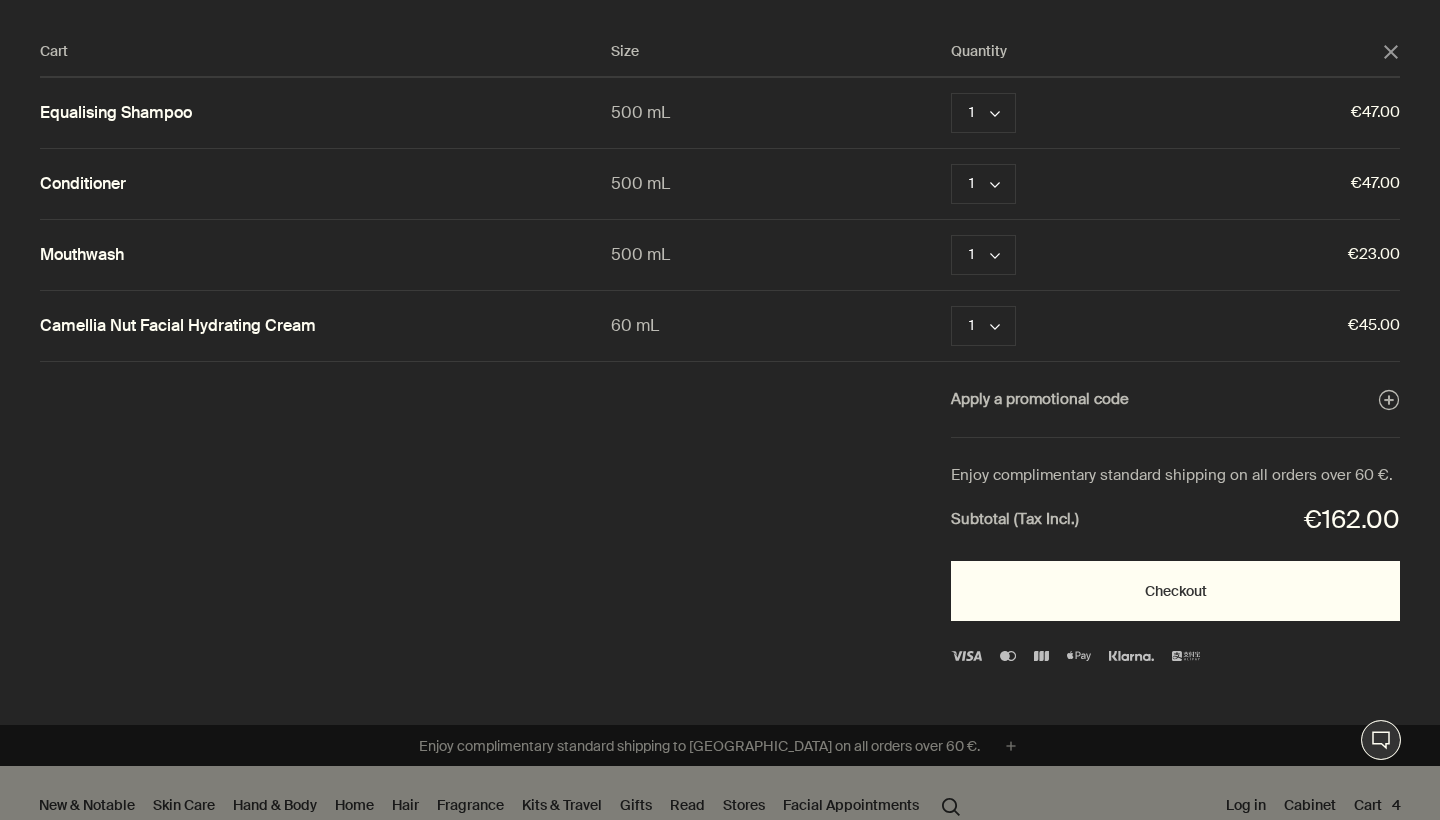 click on "Checkout" at bounding box center [1175, 591] 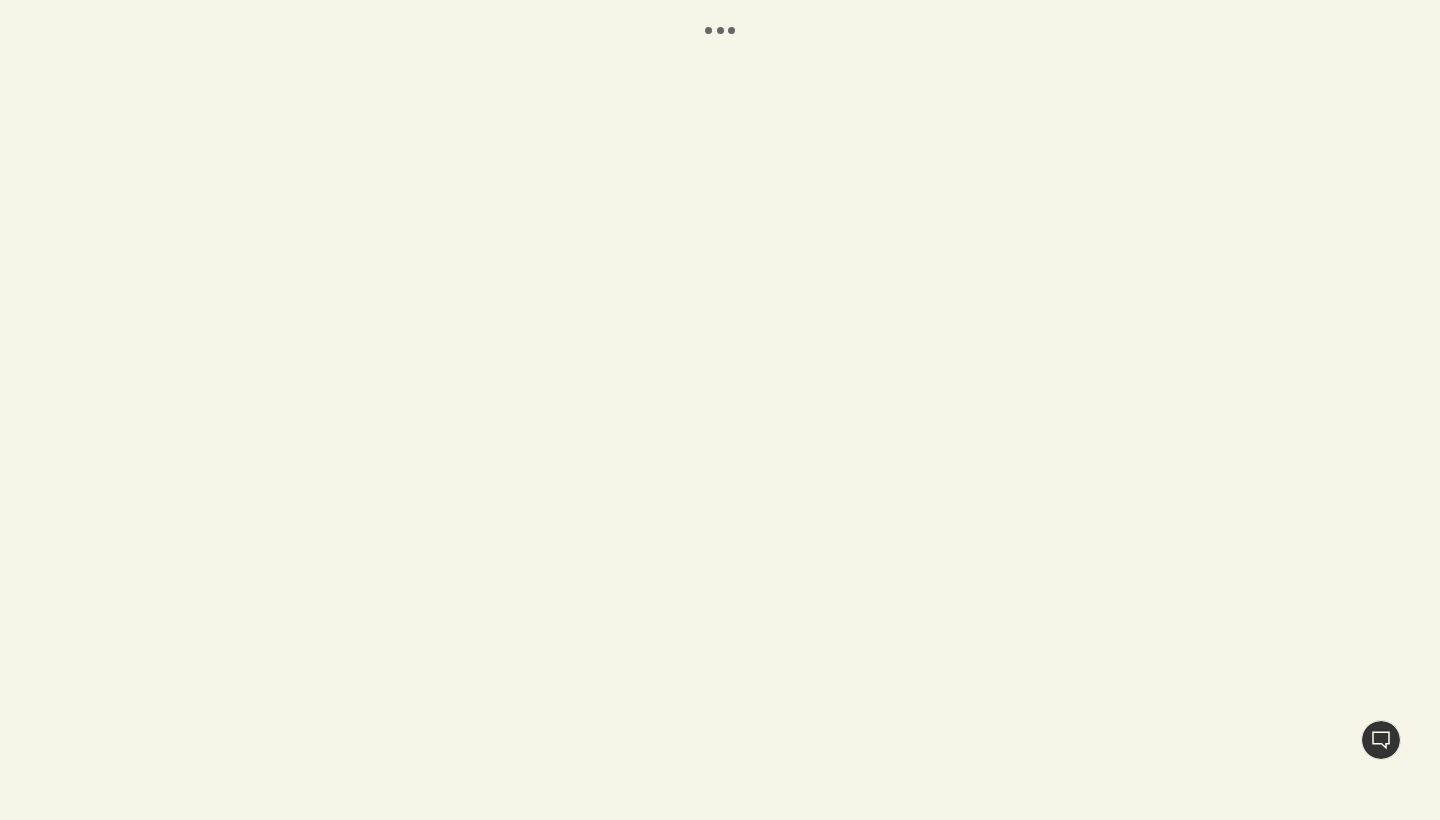 scroll, scrollTop: 0, scrollLeft: 0, axis: both 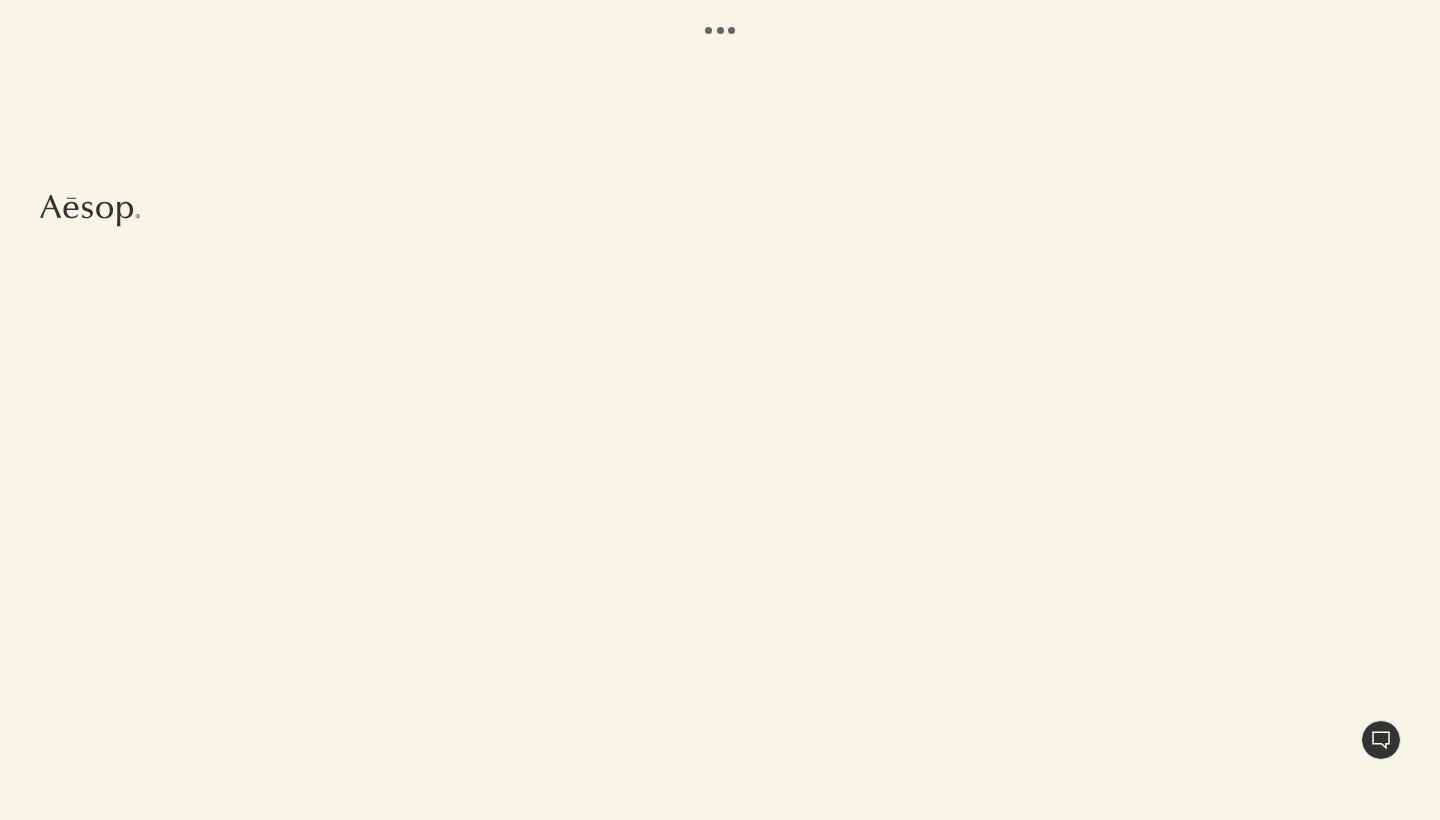 select on "IE" 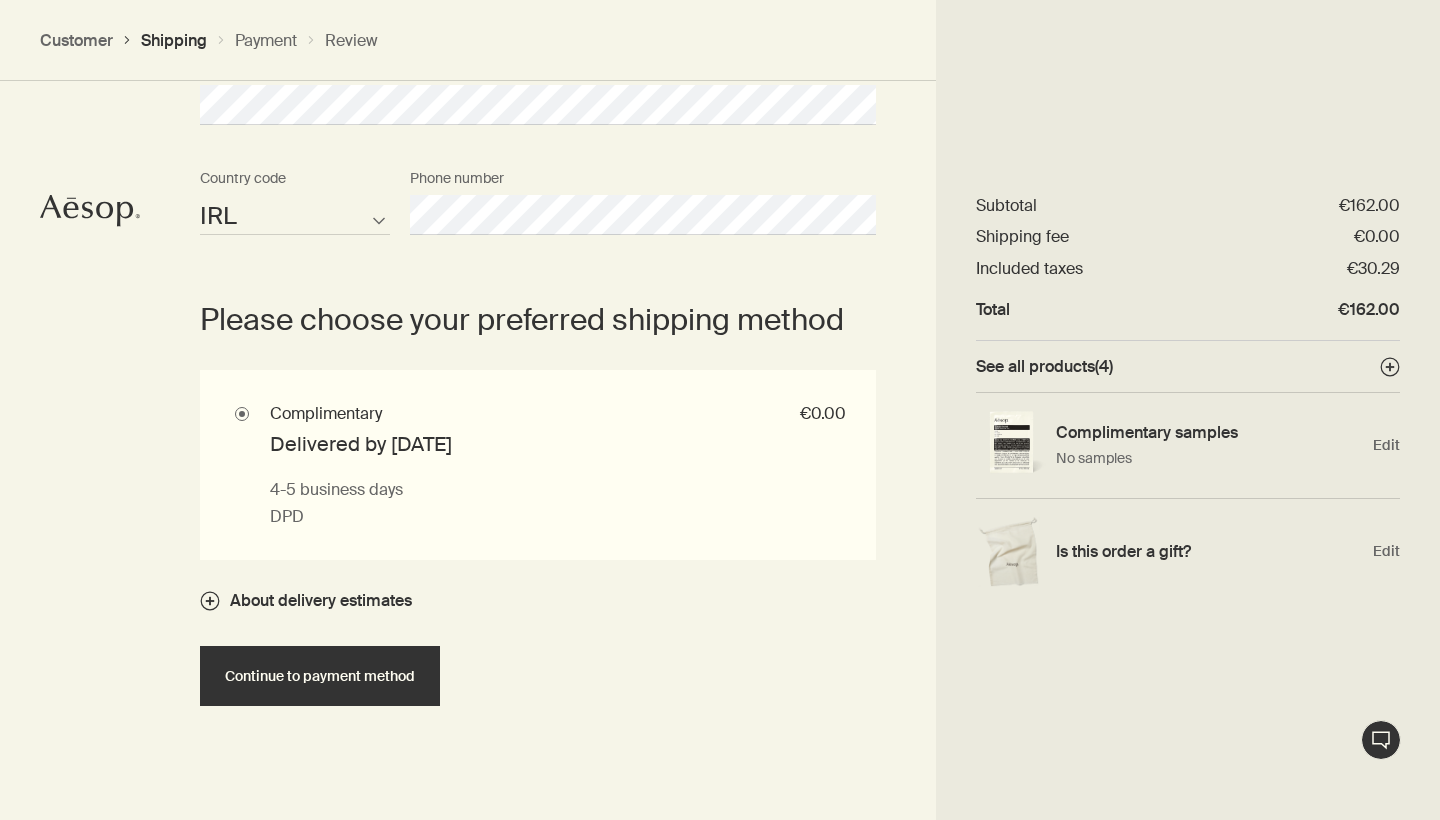 scroll, scrollTop: 1206, scrollLeft: 0, axis: vertical 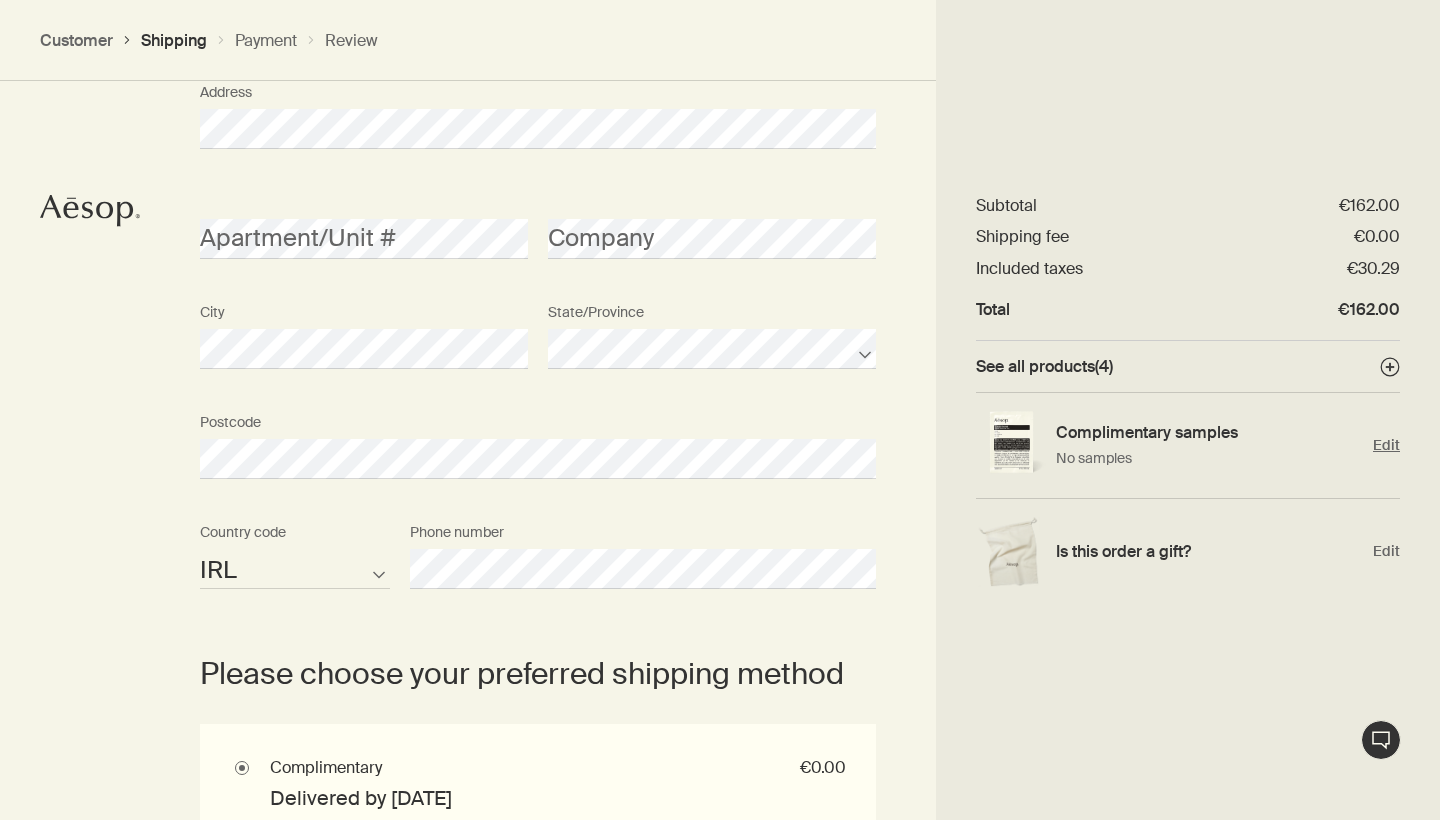 click on "No samples" at bounding box center (1209, 458) 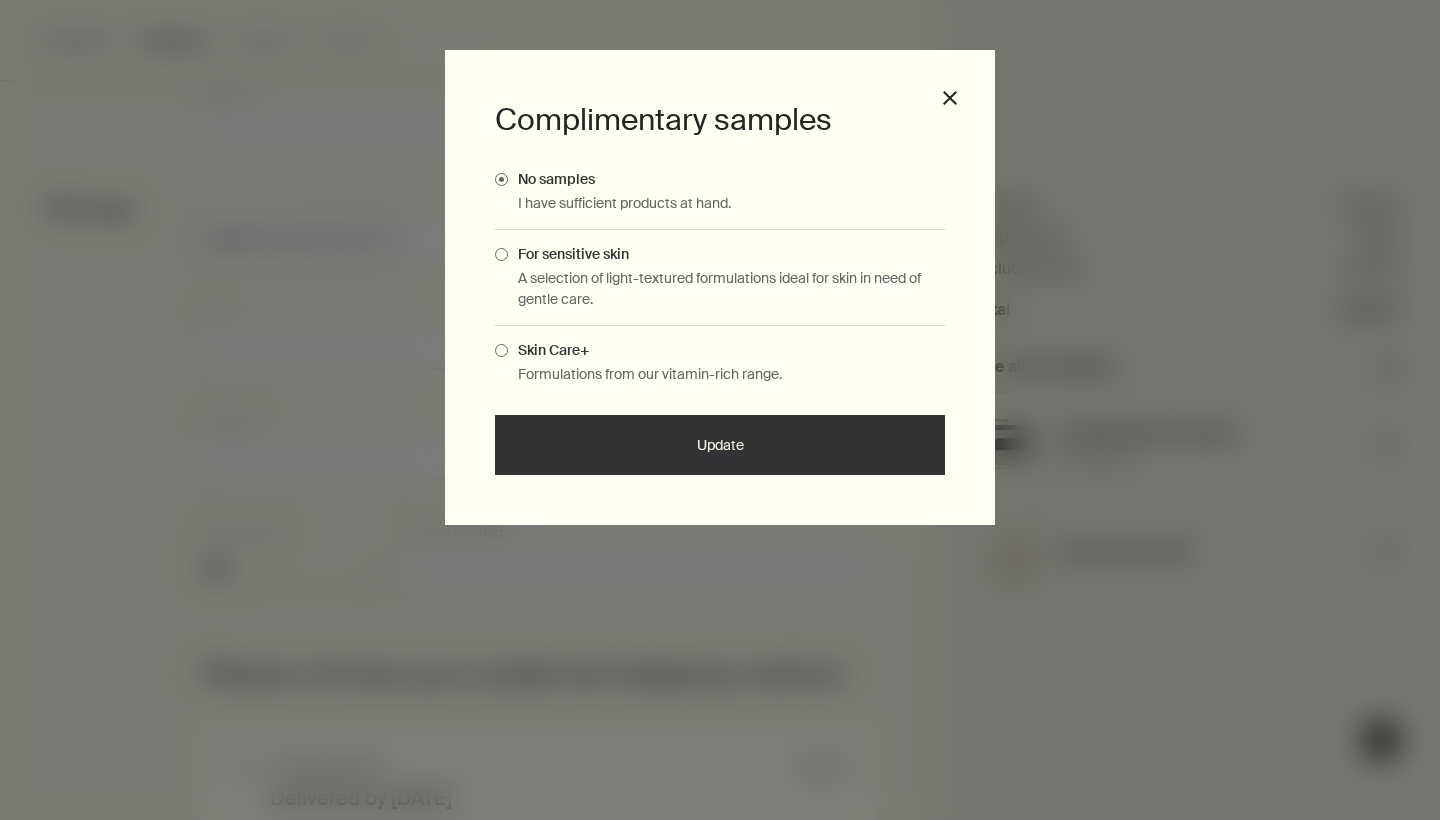 click at bounding box center [501, 350] 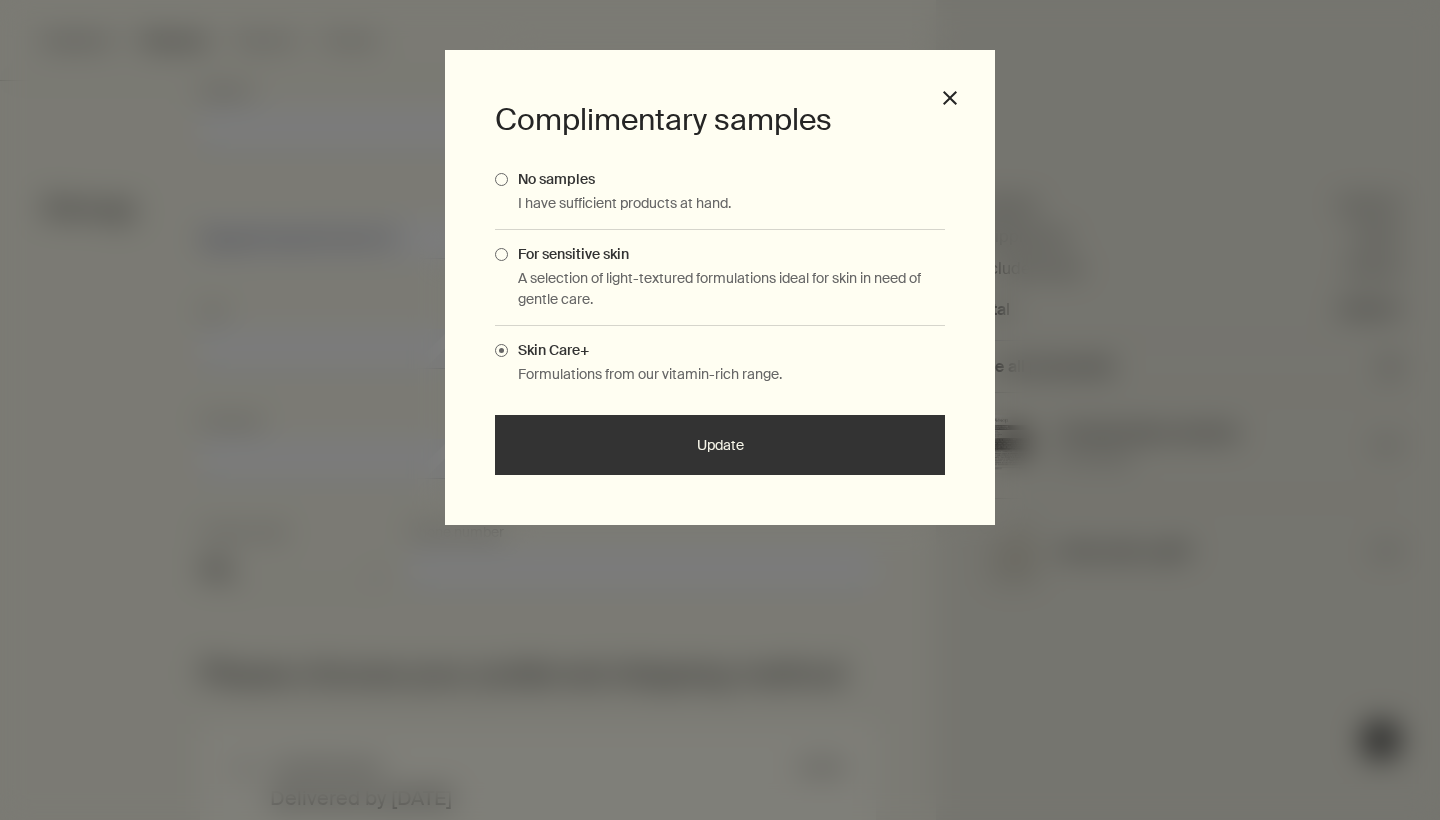 click on "Update" at bounding box center (720, 445) 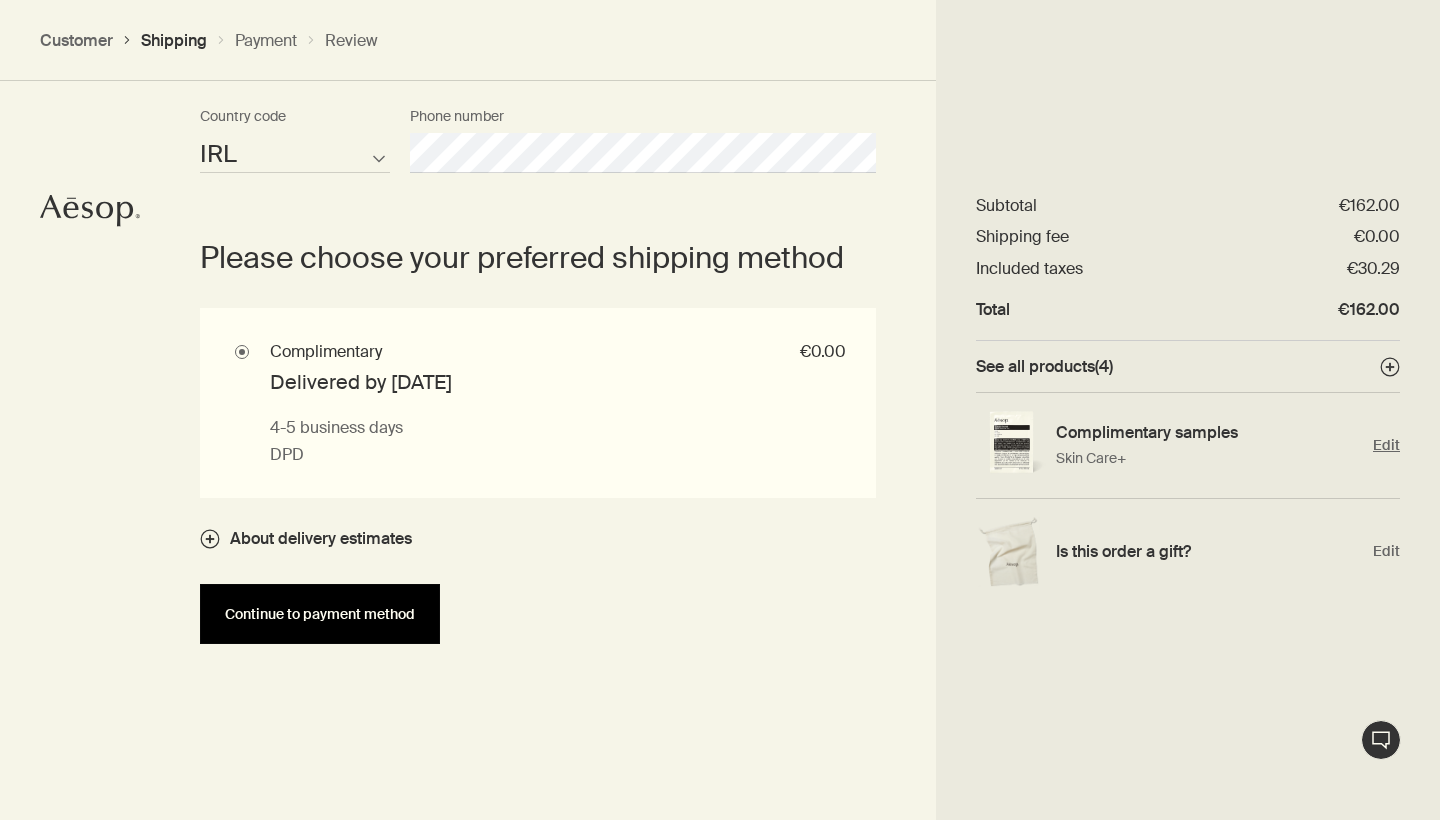 scroll, scrollTop: 1283, scrollLeft: 0, axis: vertical 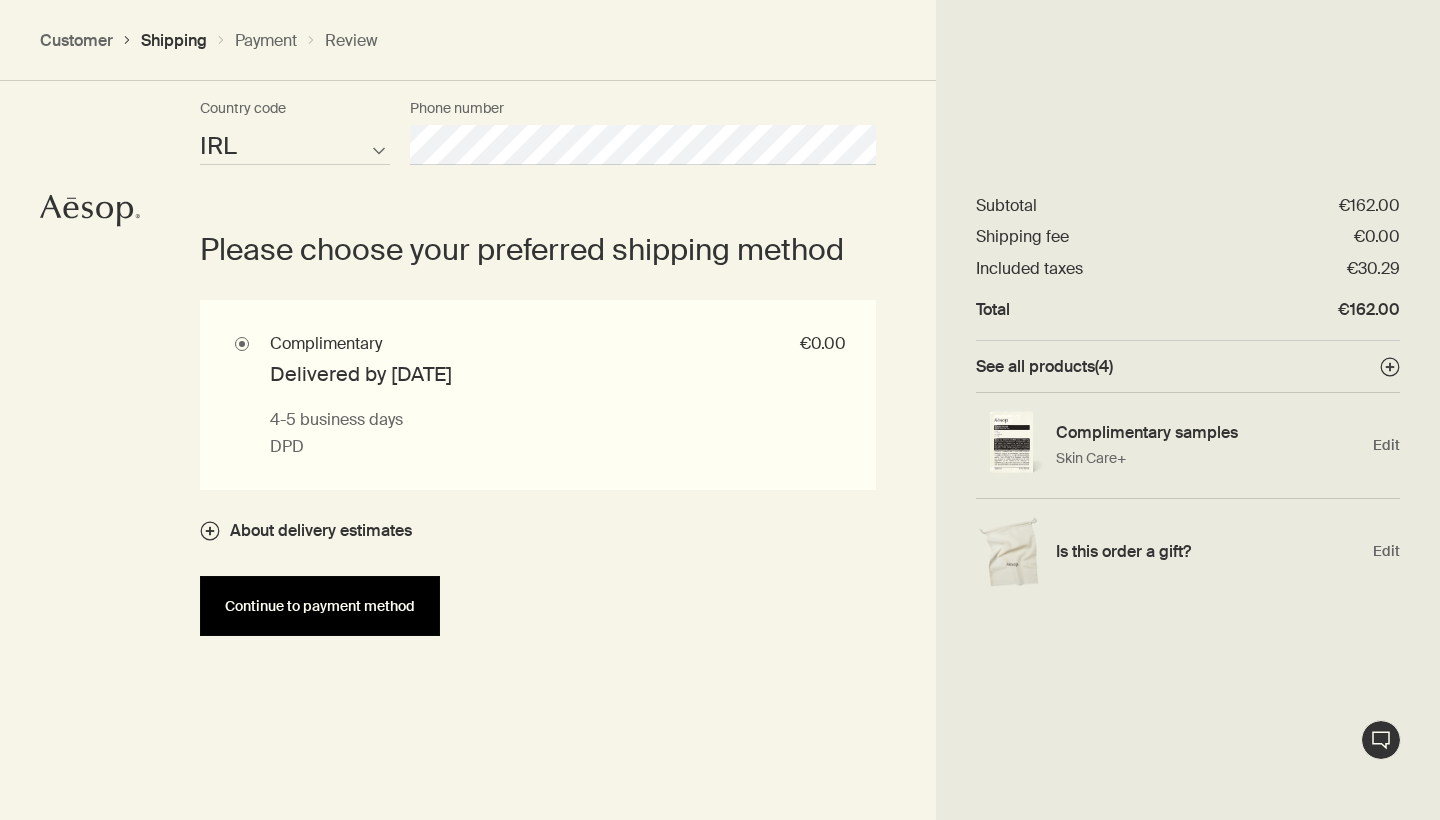 click on "Continue to payment method" at bounding box center (320, 606) 